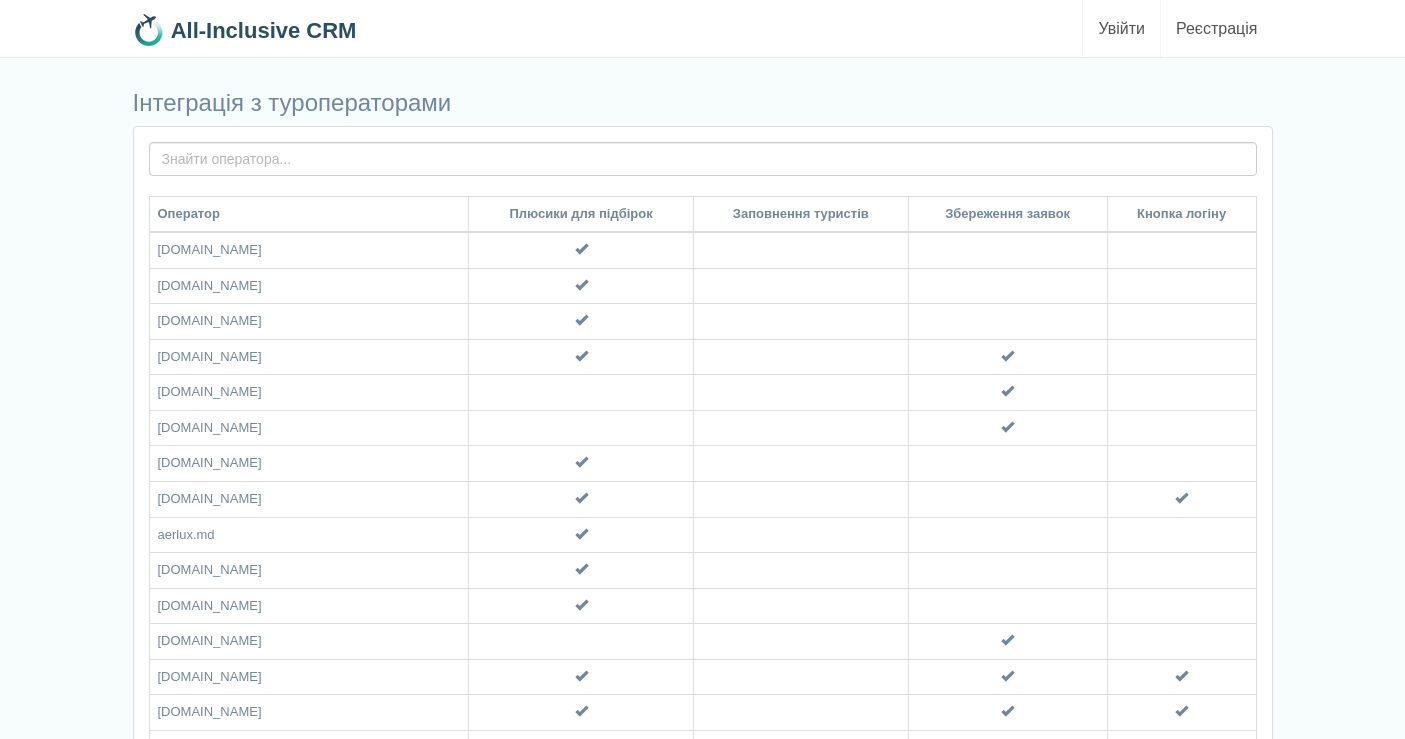 scroll, scrollTop: 0, scrollLeft: 0, axis: both 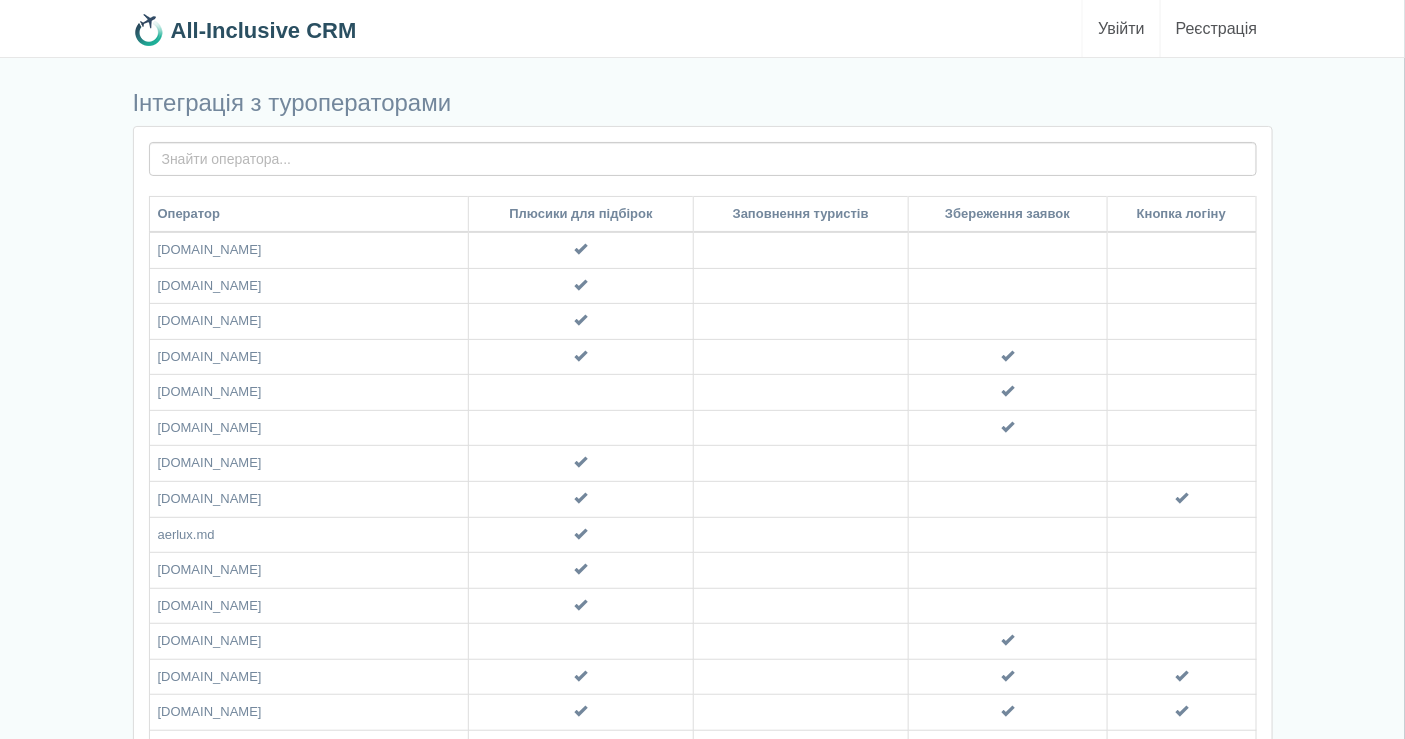 click on "Увійти" at bounding box center (1121, 28) 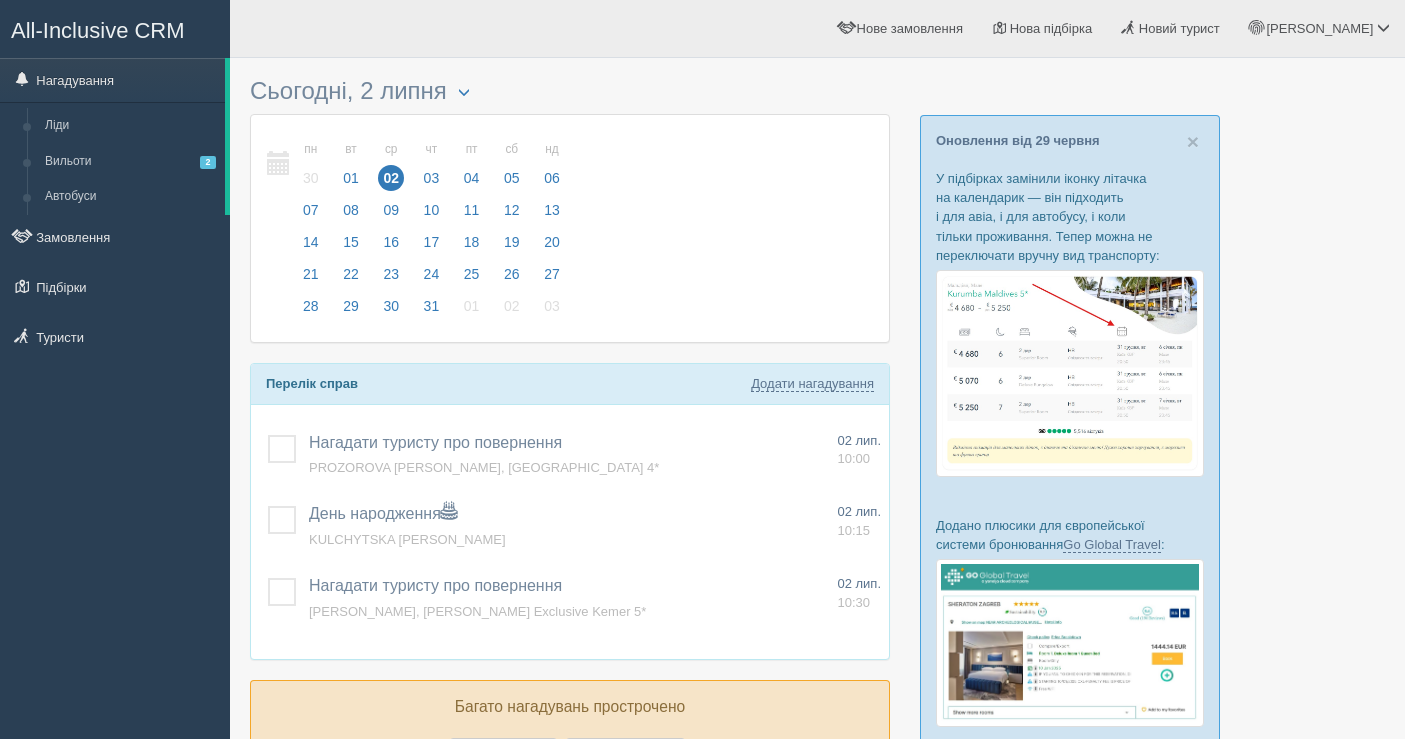 scroll, scrollTop: 0, scrollLeft: 0, axis: both 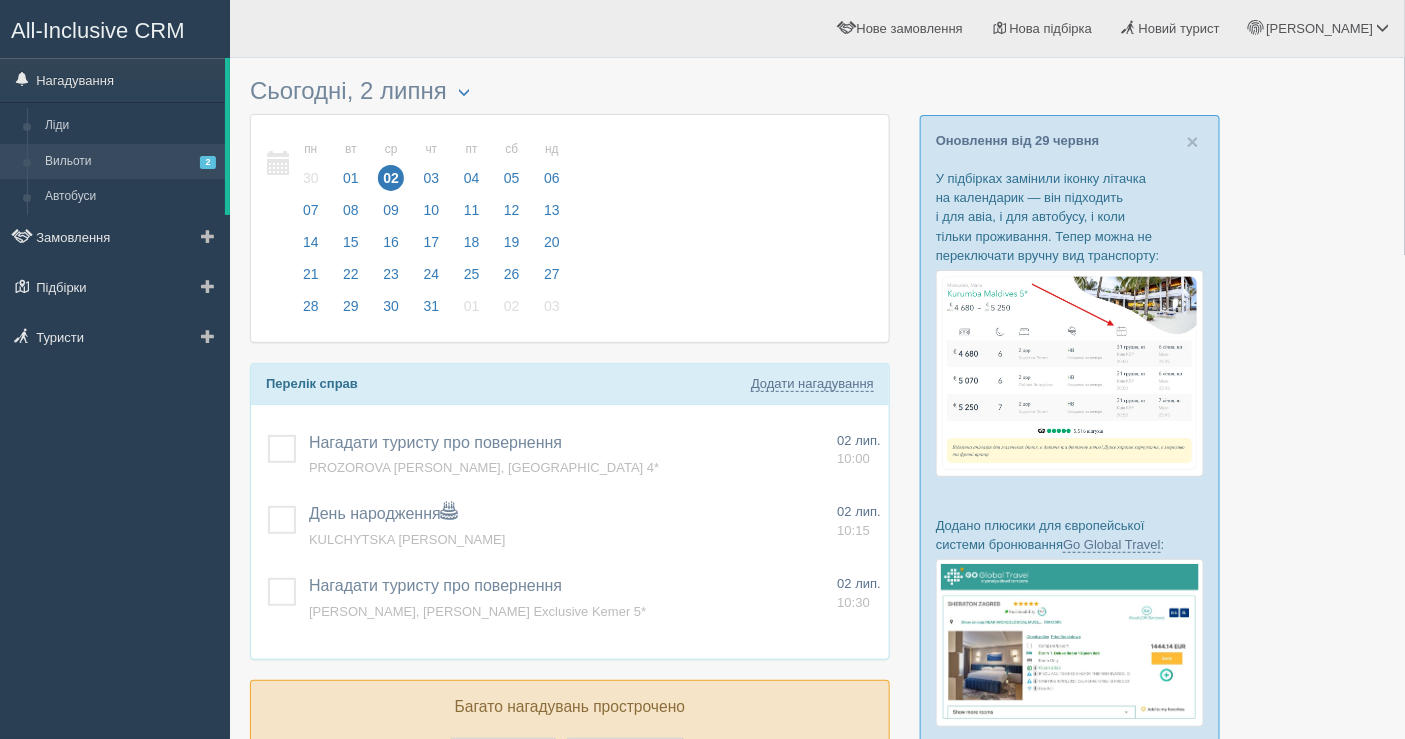 click on "Вильоти 2" at bounding box center [130, 162] 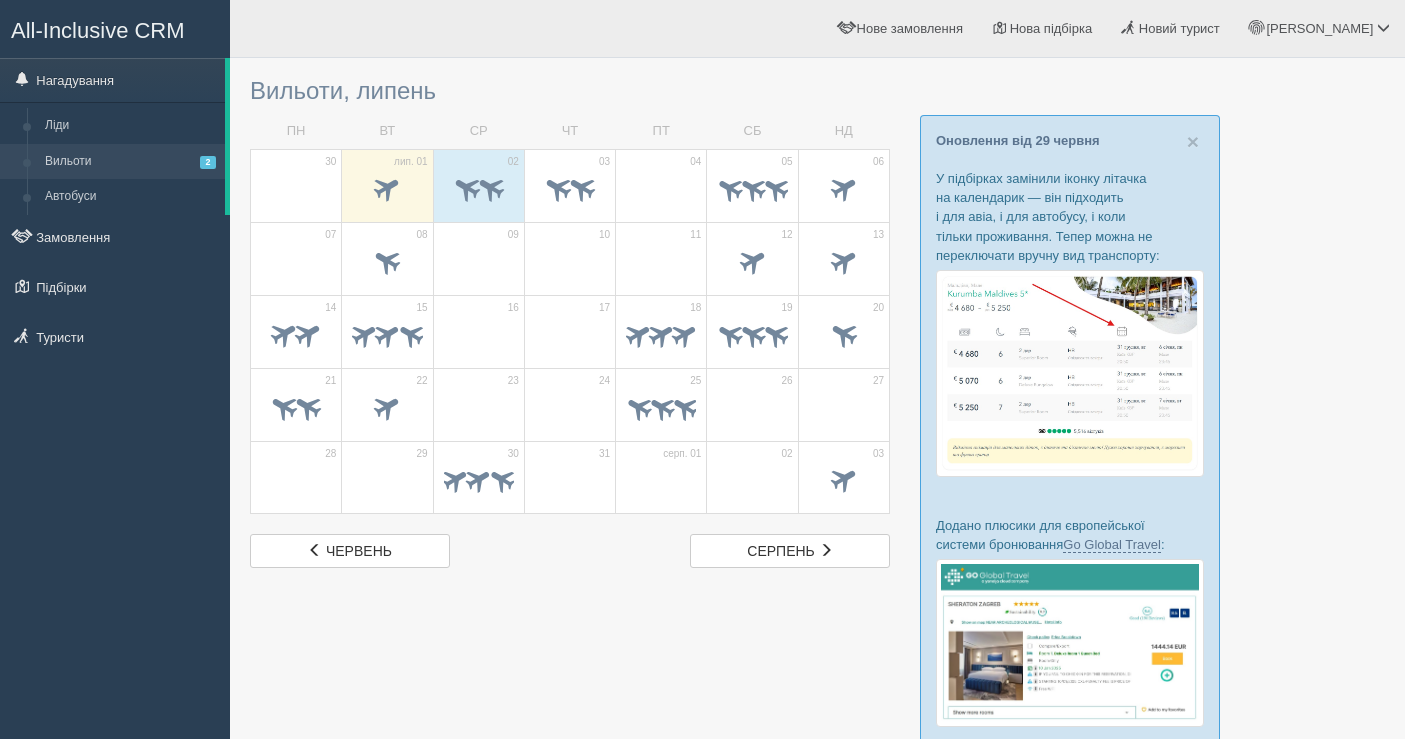 scroll, scrollTop: 0, scrollLeft: 0, axis: both 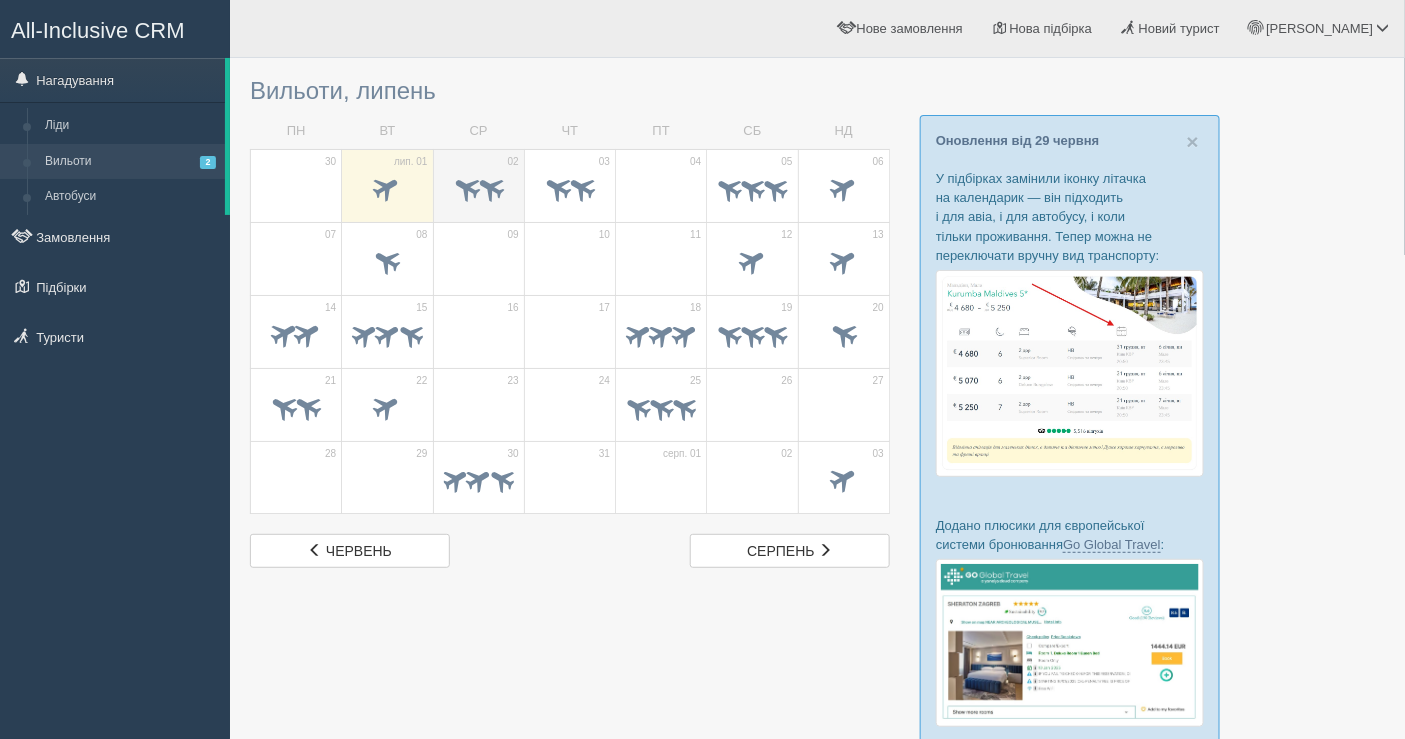 click at bounding box center (466, 187) 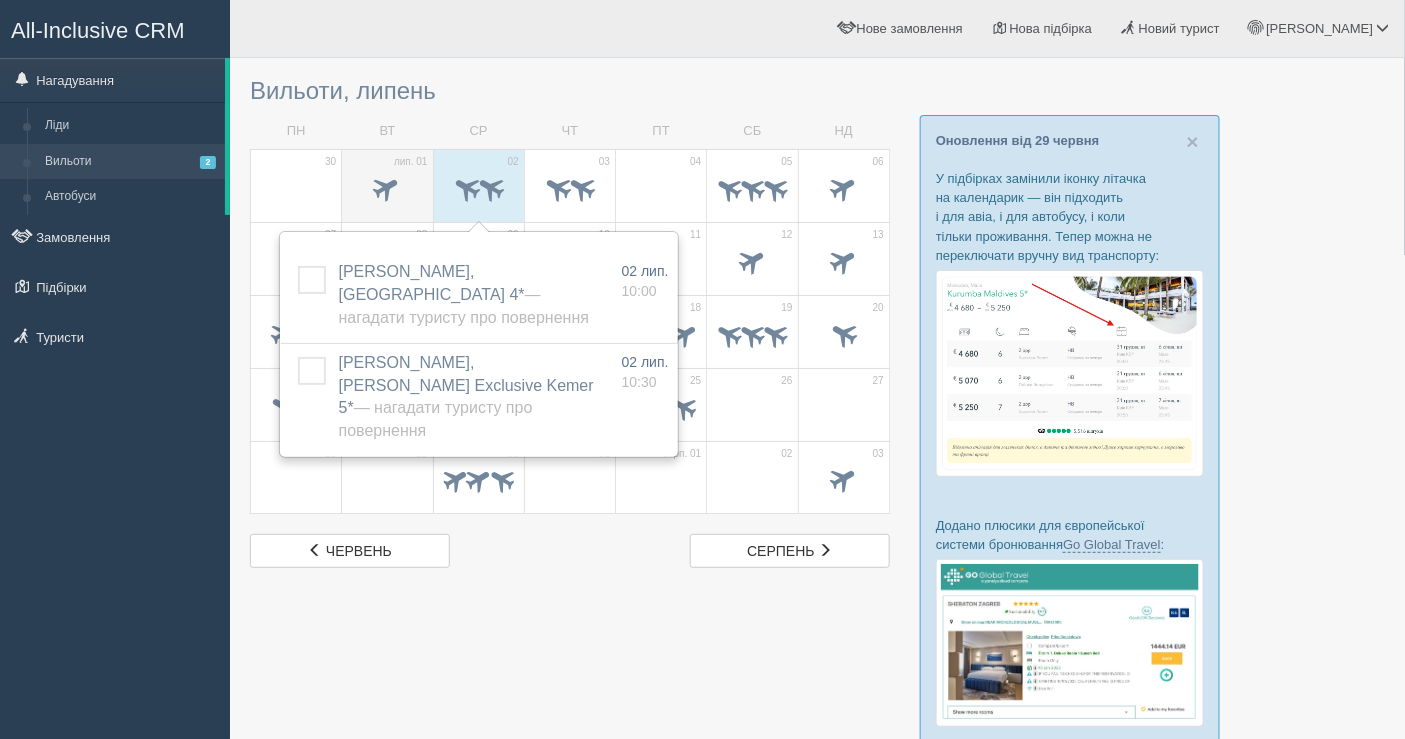 click at bounding box center (387, 187) 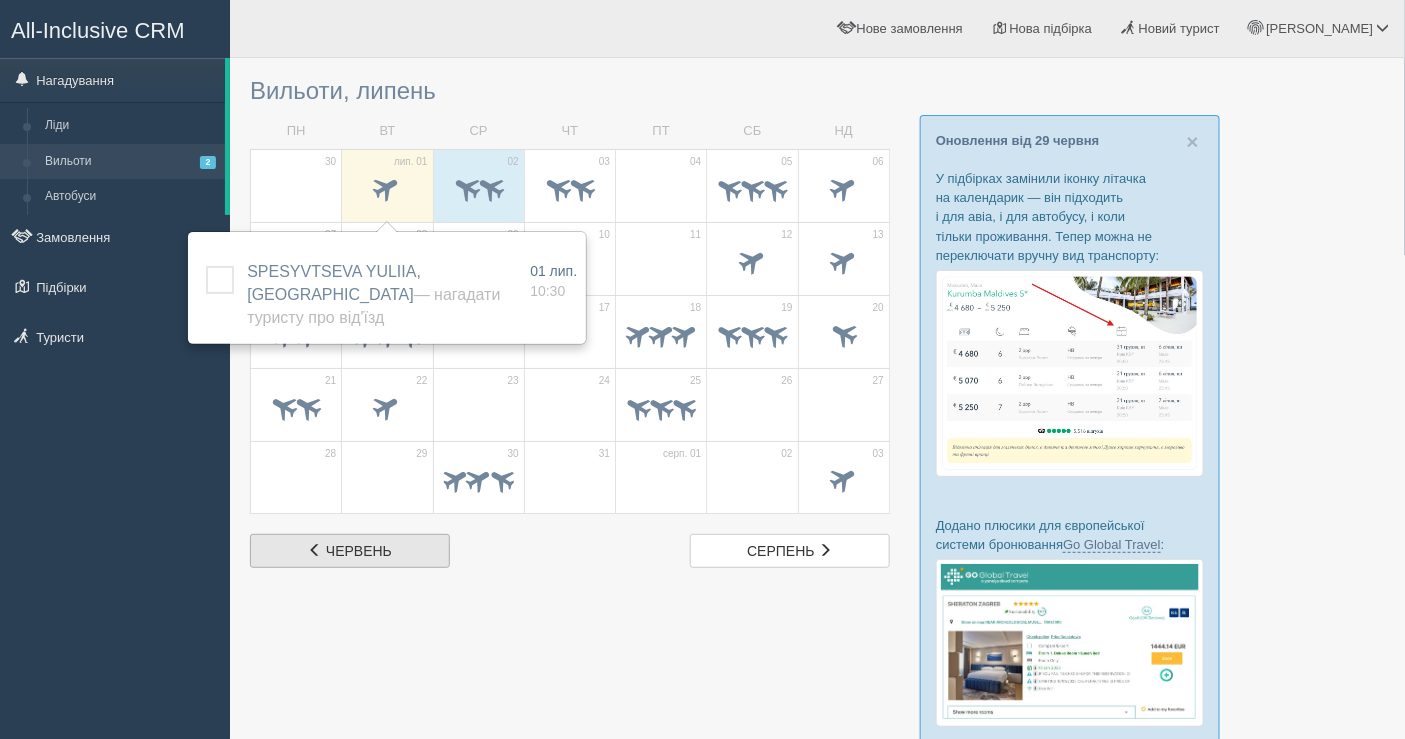 click on "чер
червень" at bounding box center [350, 551] 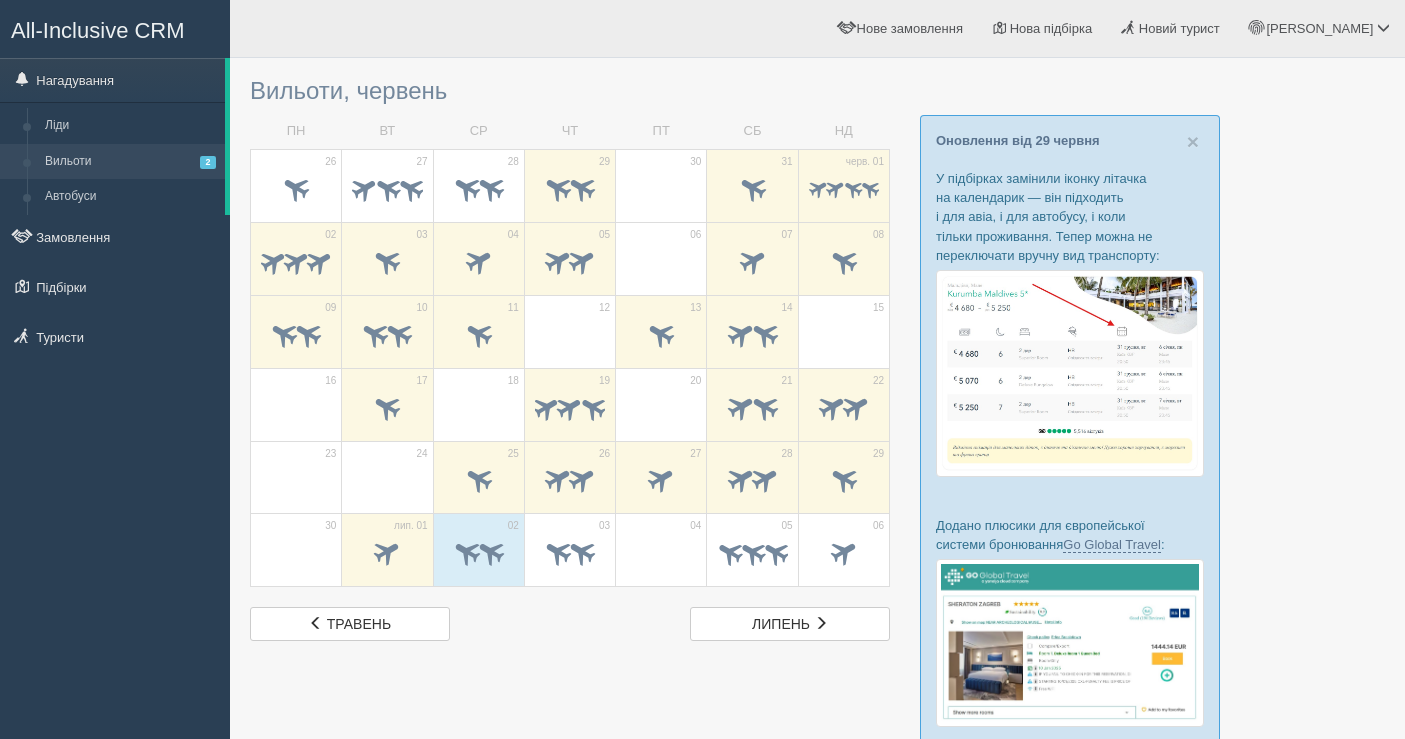 scroll, scrollTop: 0, scrollLeft: 0, axis: both 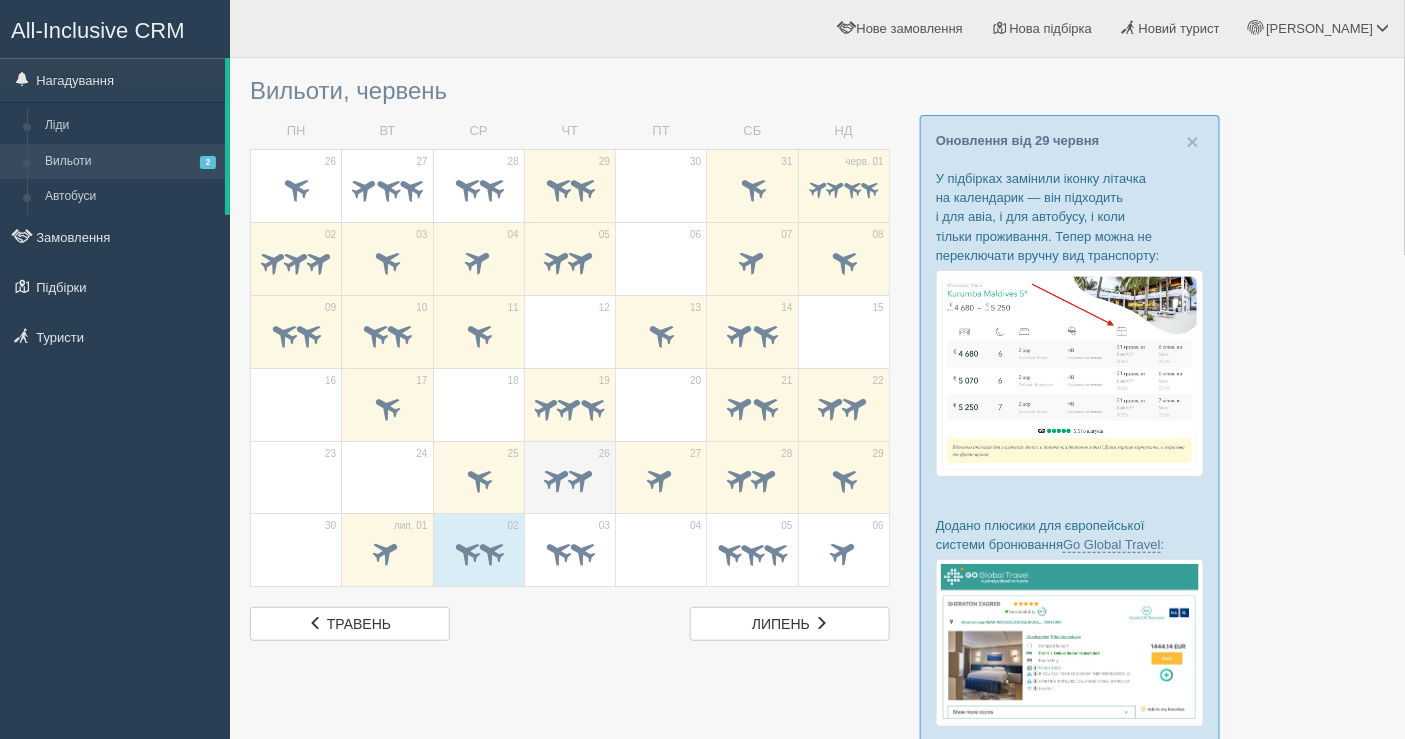 click at bounding box center [582, 479] 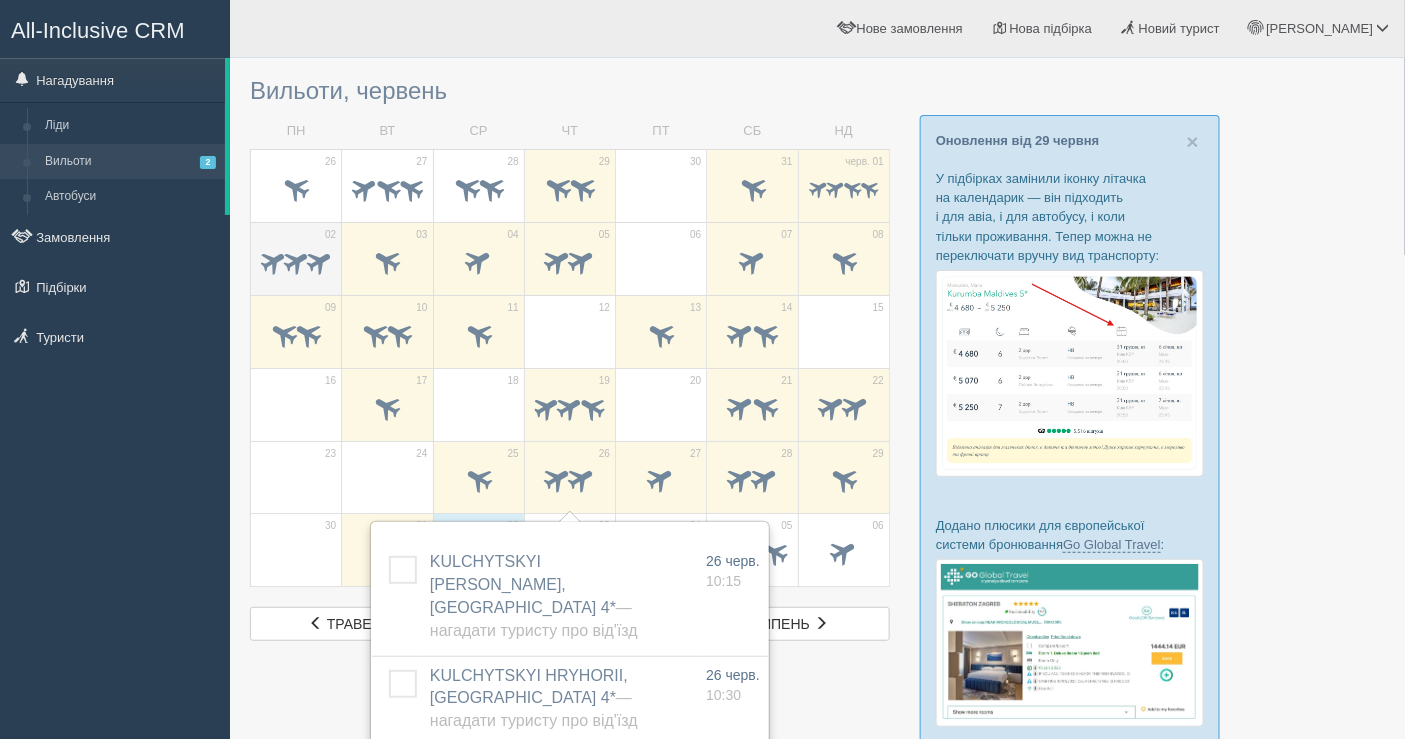 click at bounding box center (295, 260) 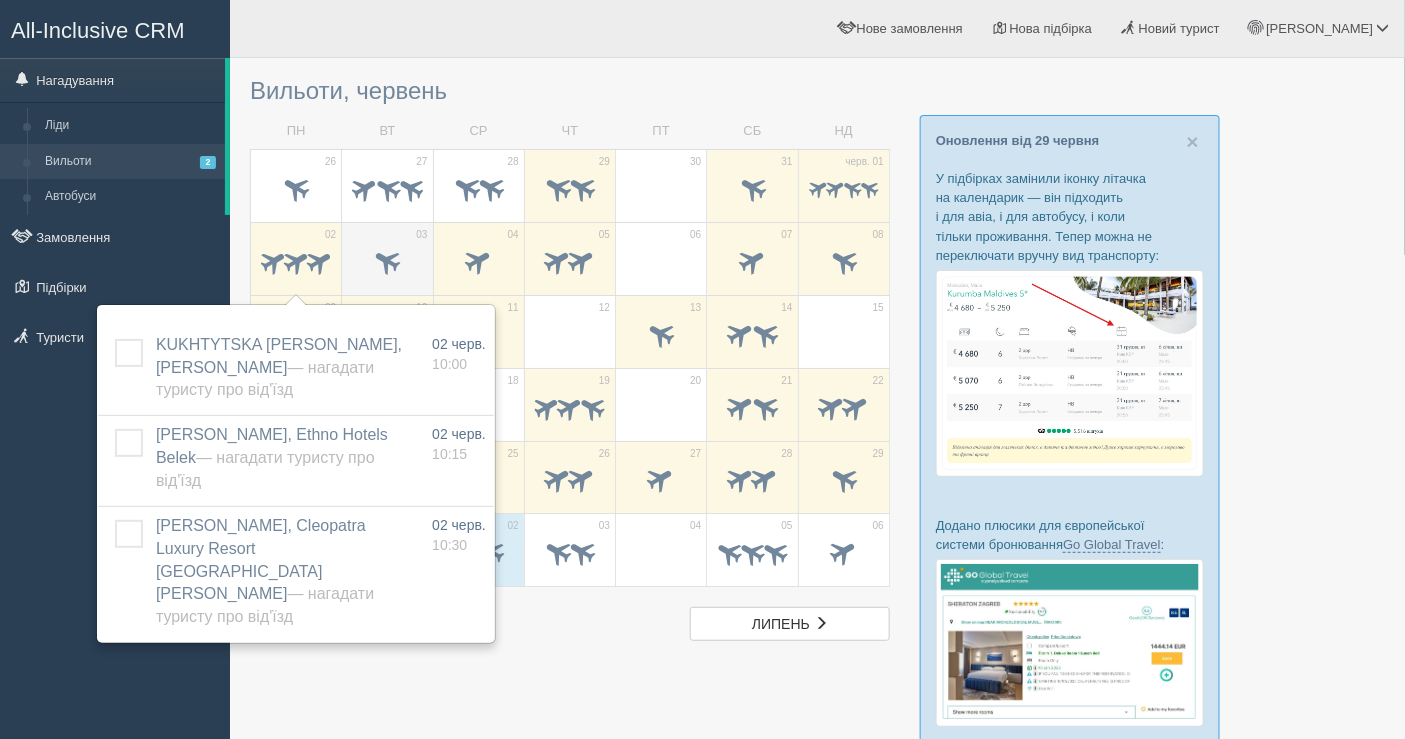 click at bounding box center [387, 260] 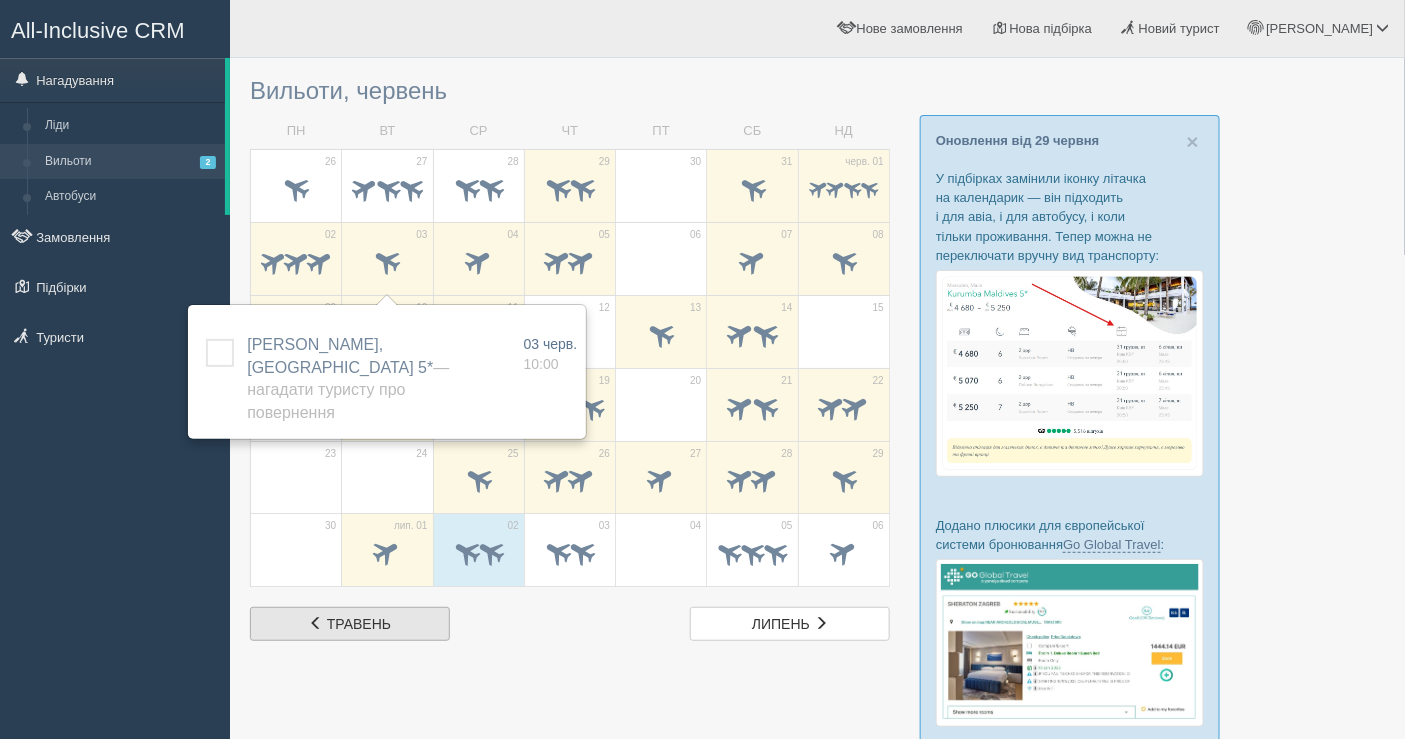 click on "травень" at bounding box center [359, 624] 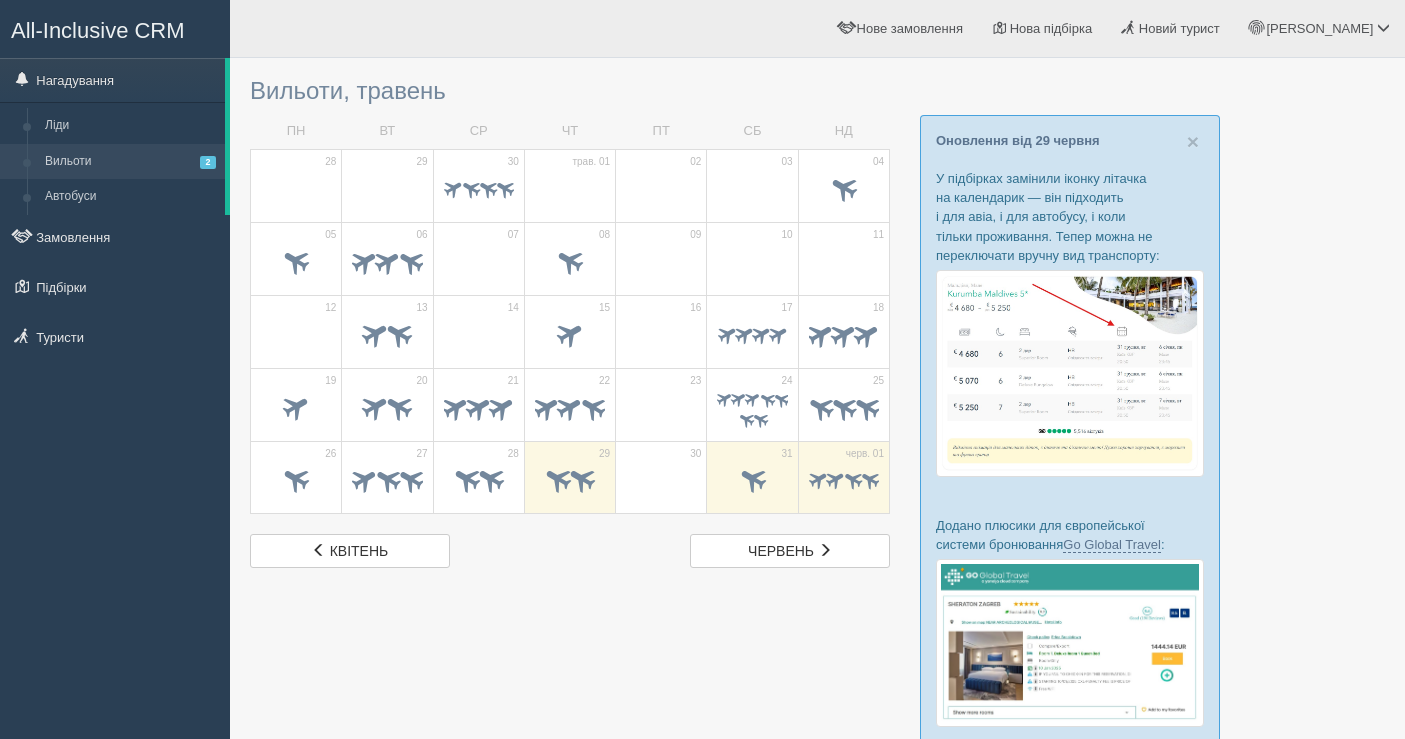 scroll, scrollTop: 0, scrollLeft: 0, axis: both 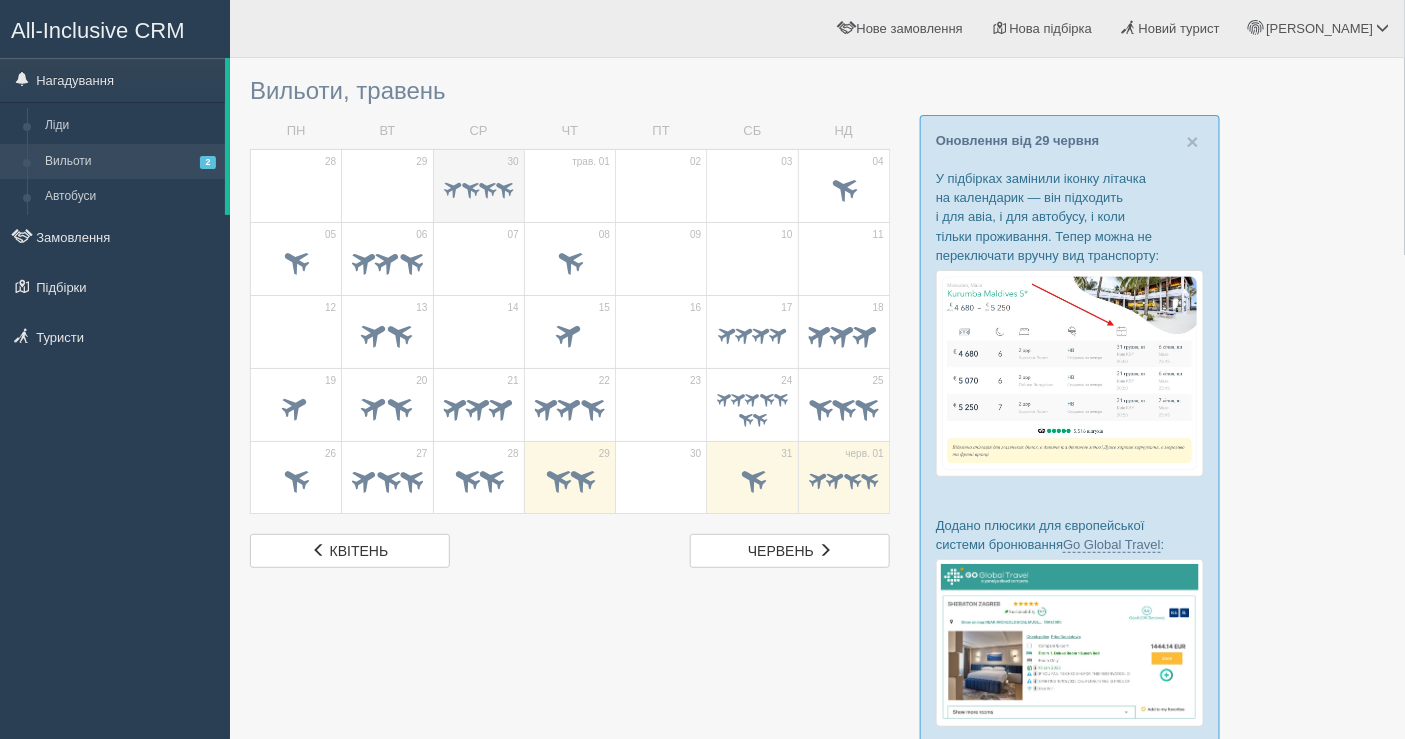 click at bounding box center (487, 188) 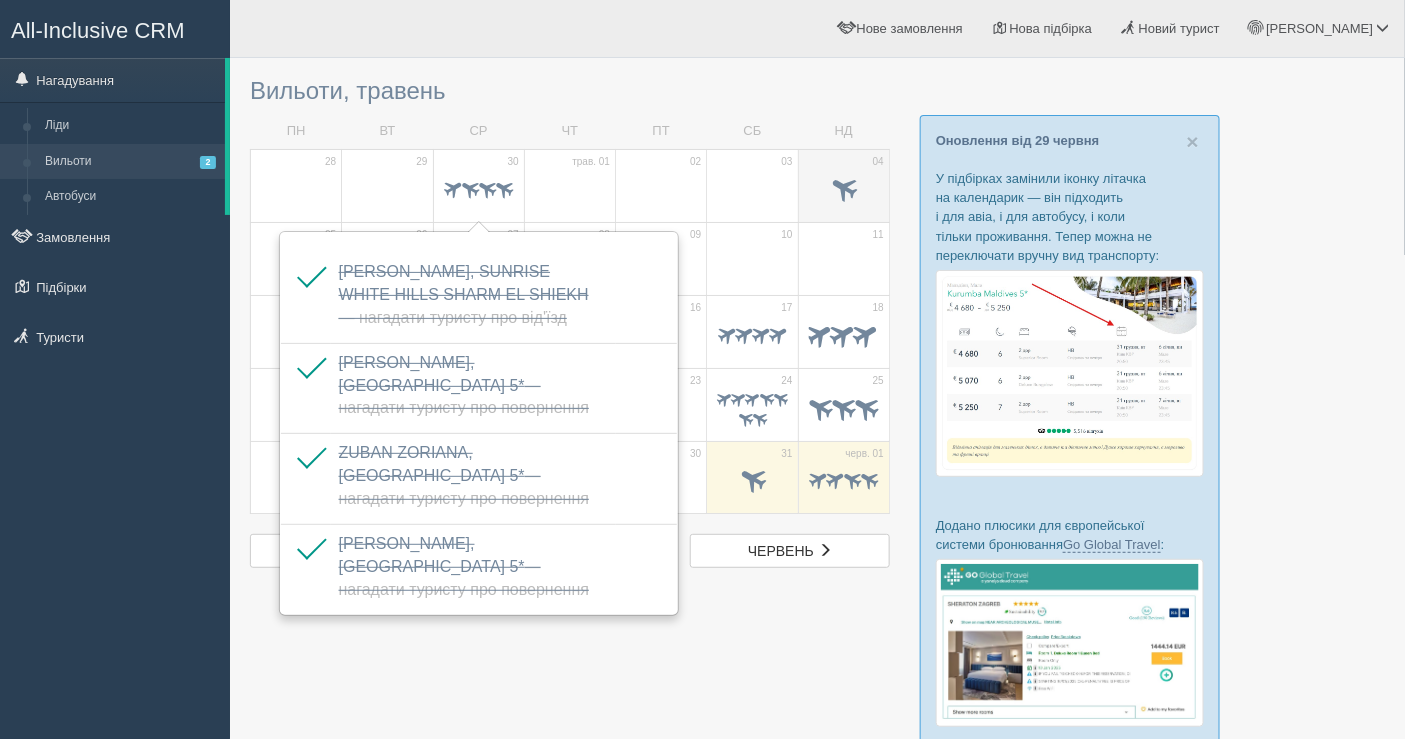 click at bounding box center (843, 187) 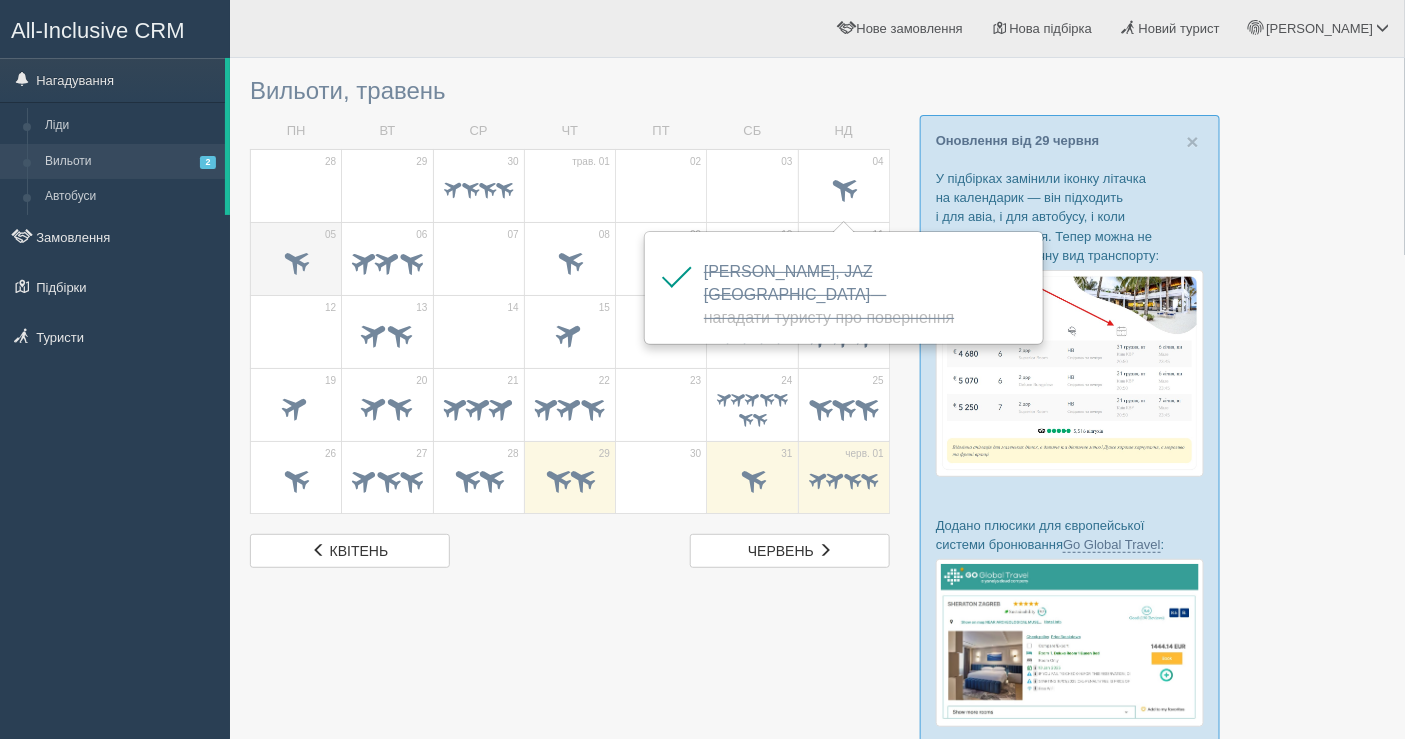 click at bounding box center [296, 264] 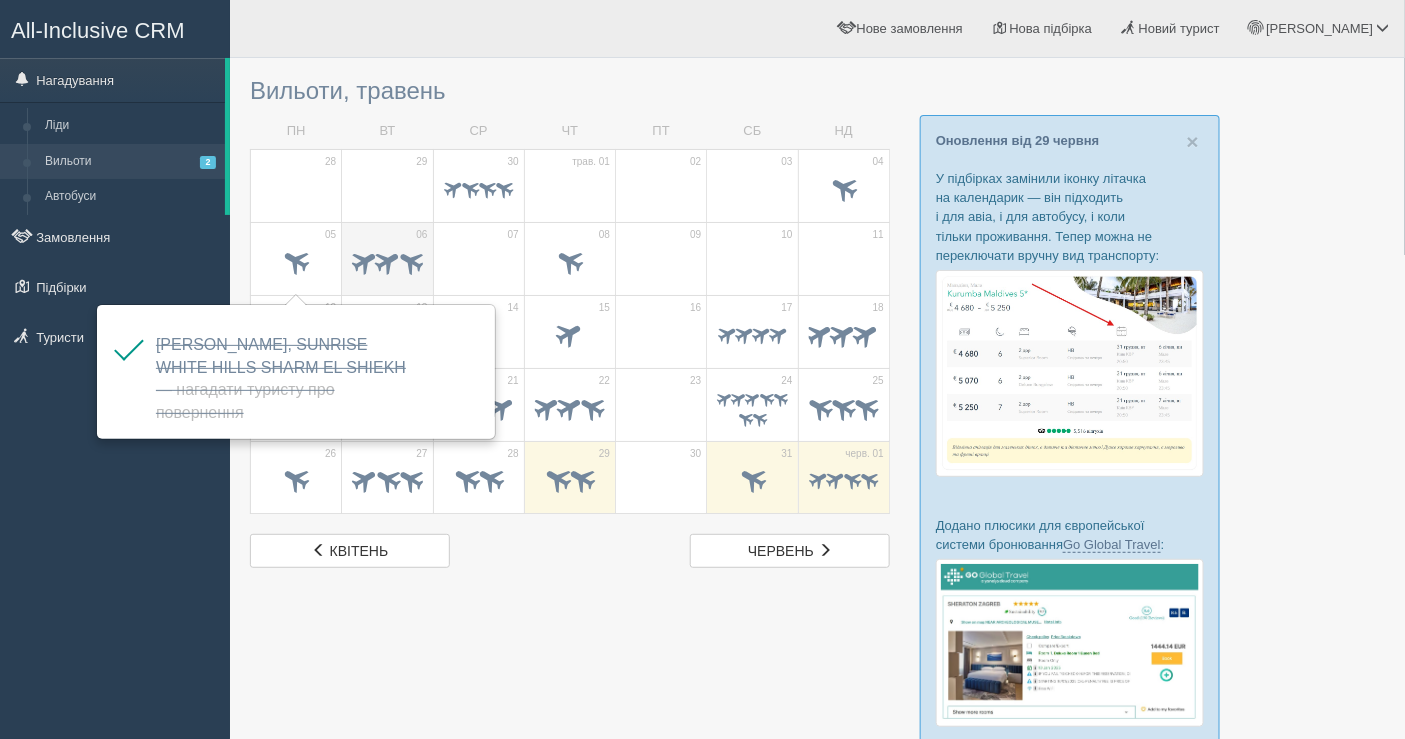 click at bounding box center [410, 260] 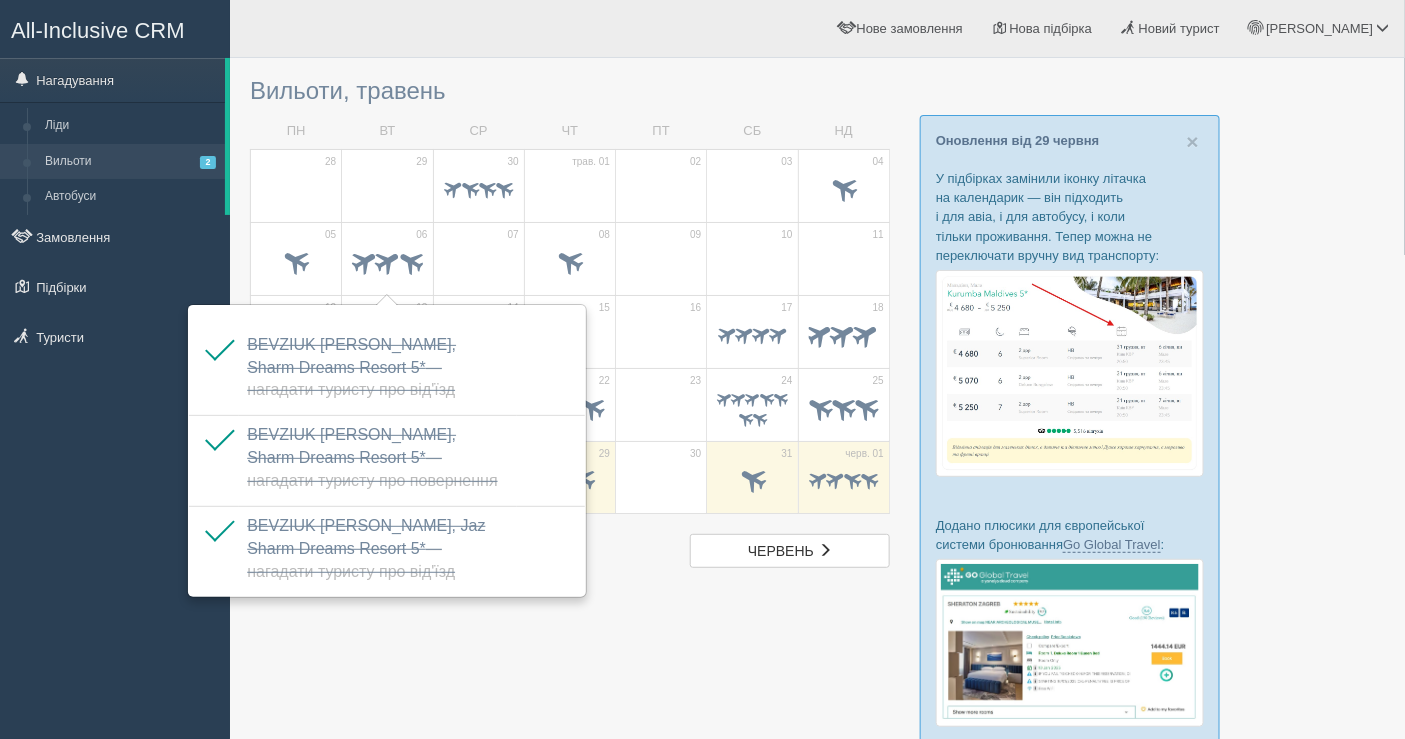 click at bounding box center [817, 546] 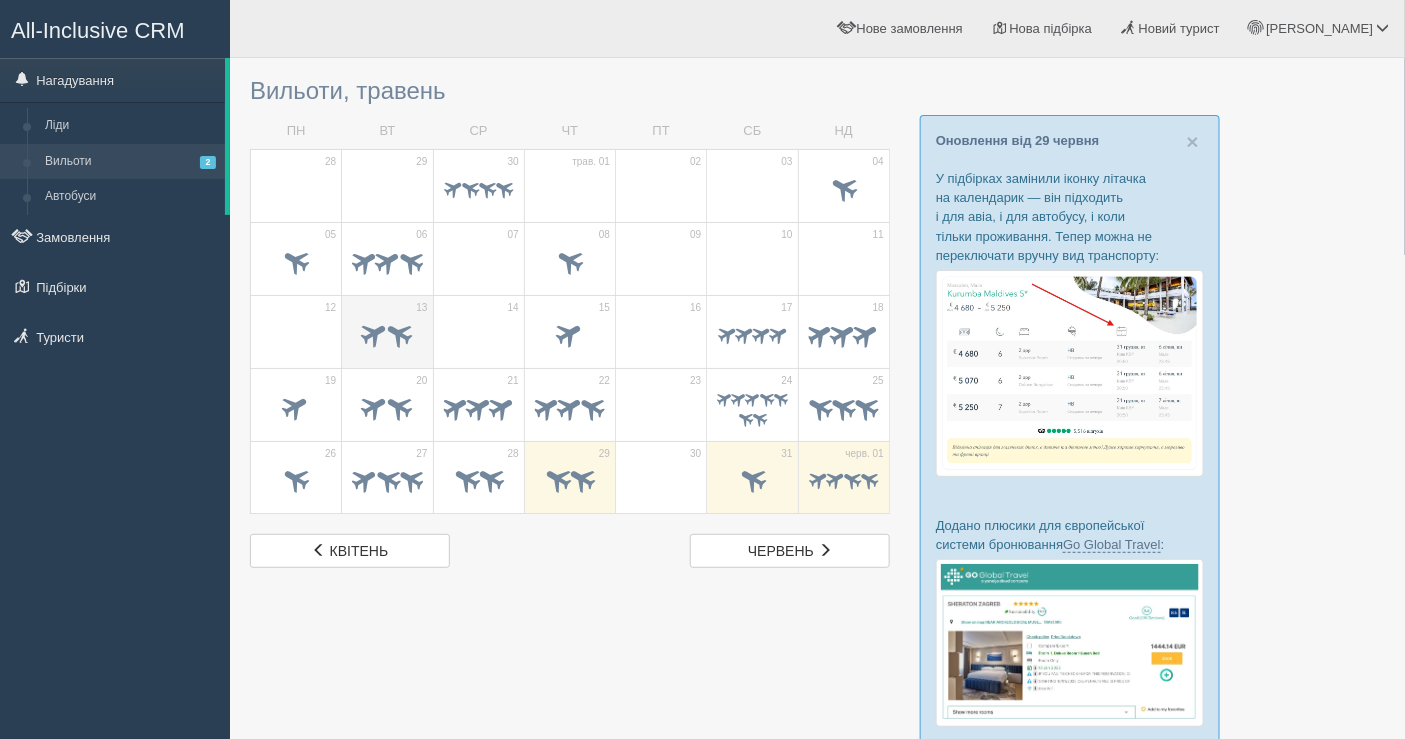 click at bounding box center [375, 333] 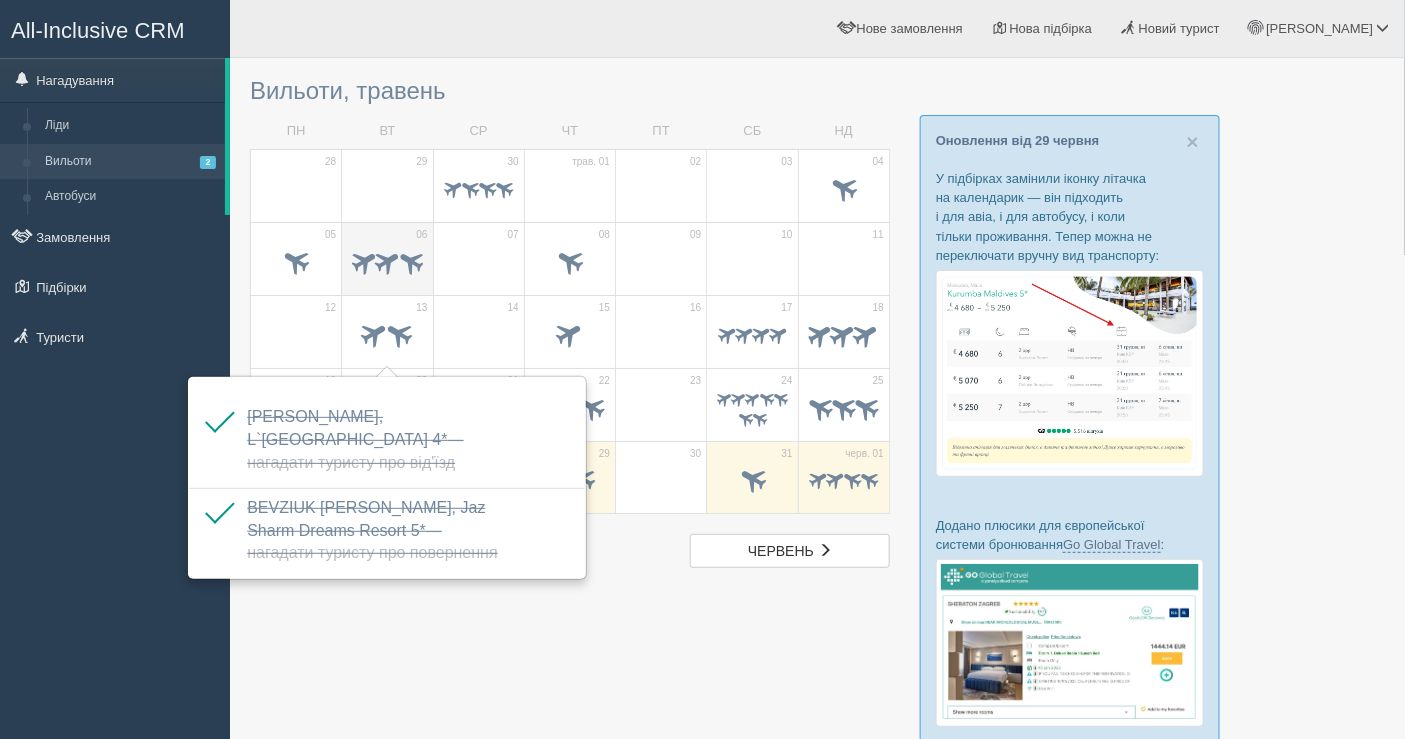 click at bounding box center (387, 264) 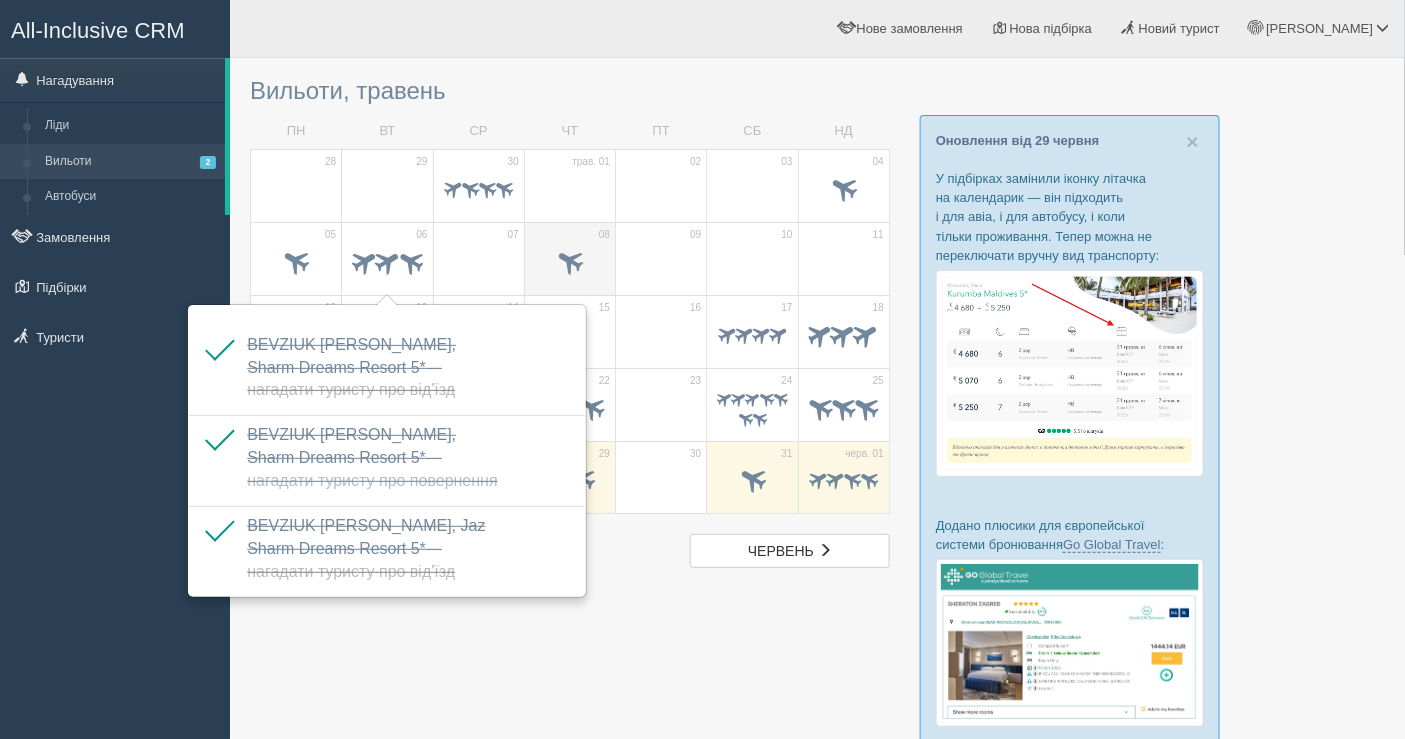 click at bounding box center (570, 264) 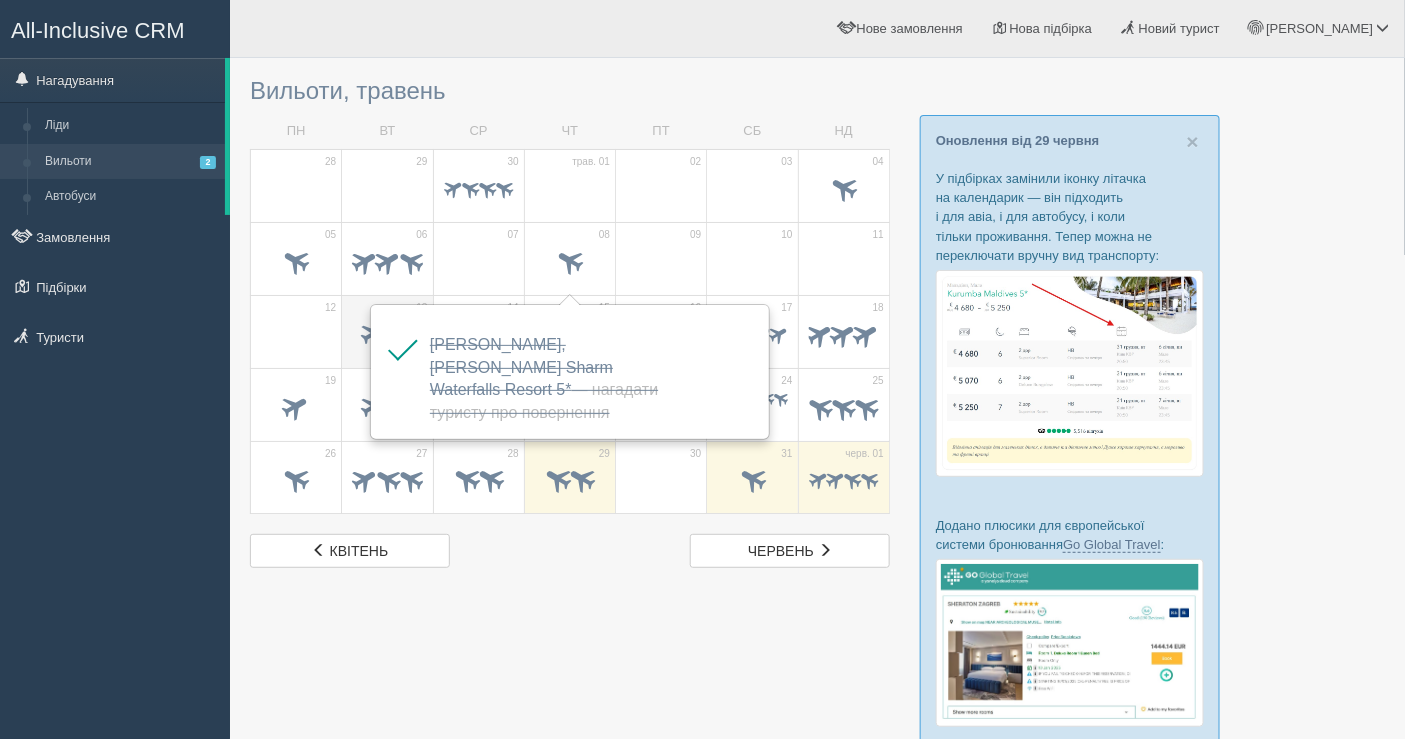 click at bounding box center [375, 333] 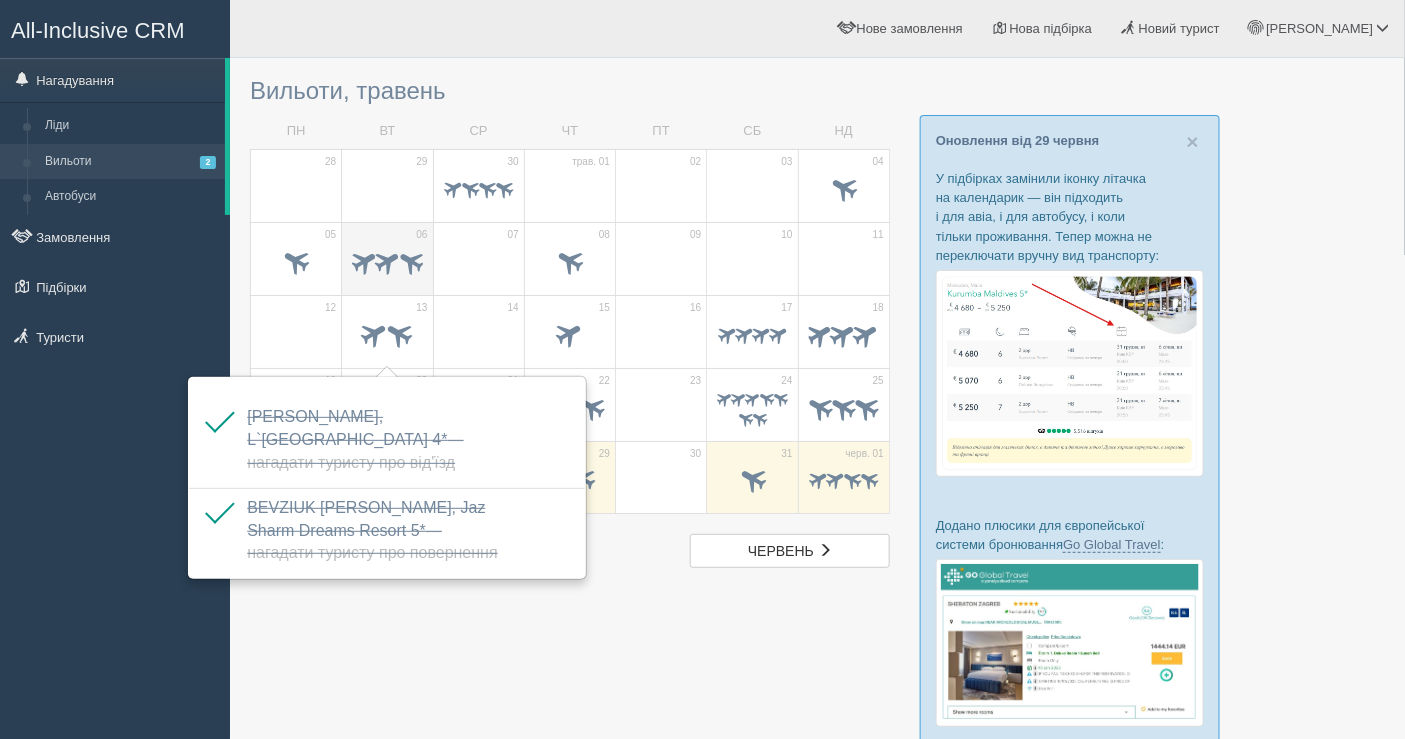 click at bounding box center [387, 260] 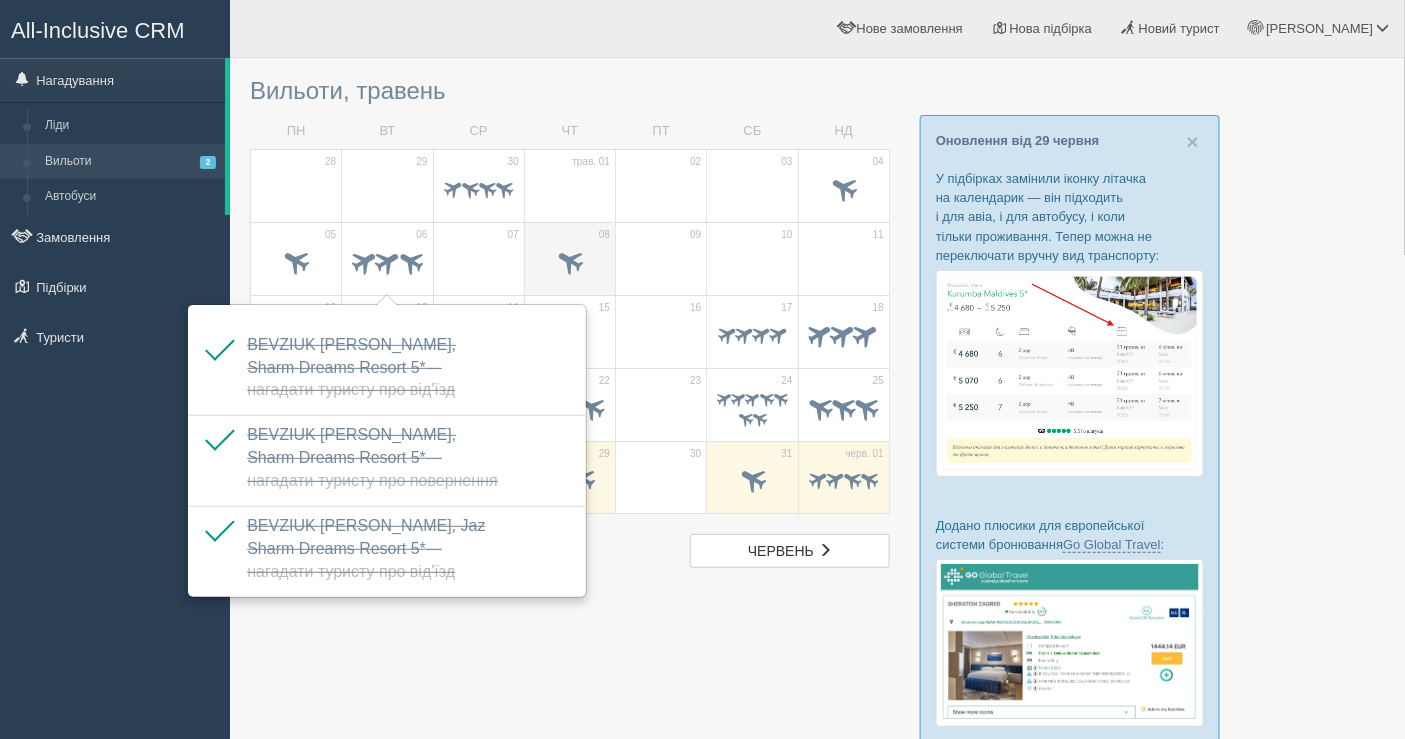 click at bounding box center [570, 260] 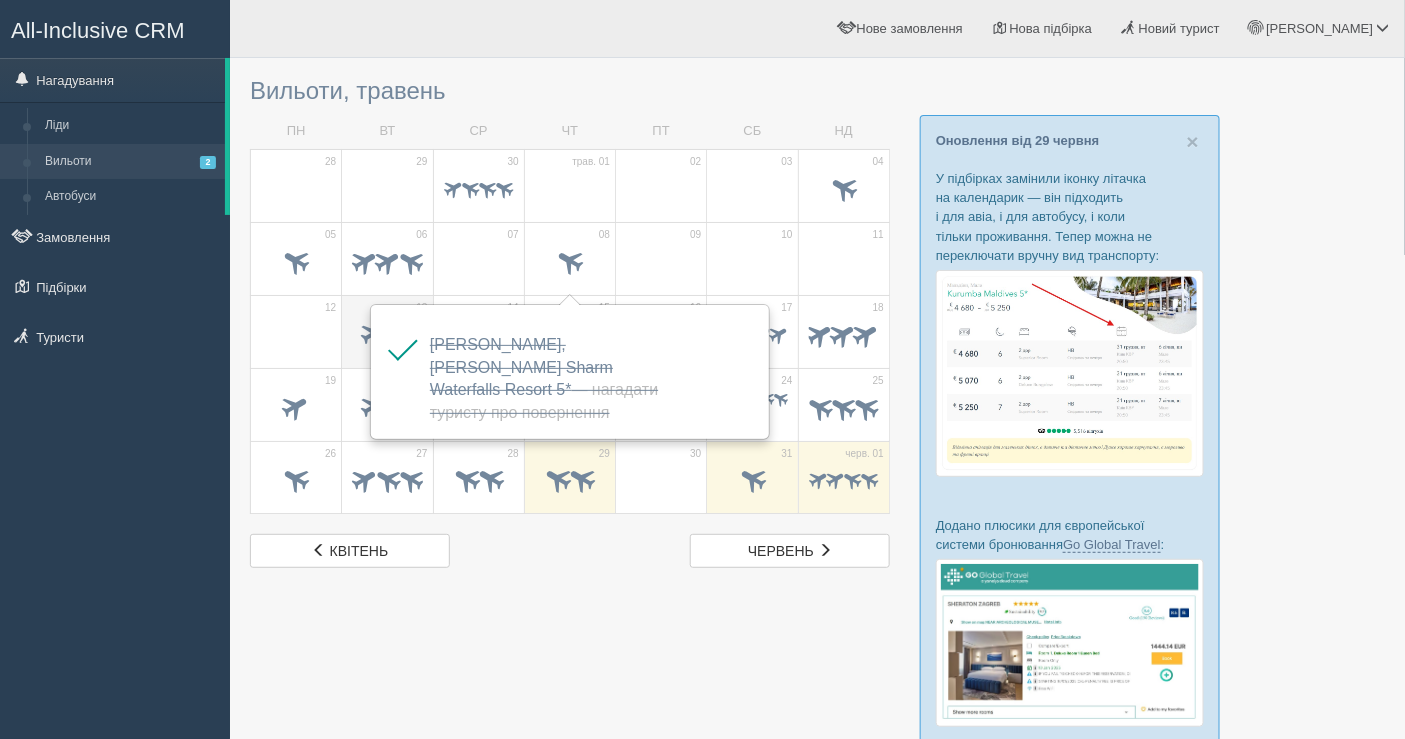 click on "13" at bounding box center (387, 331) 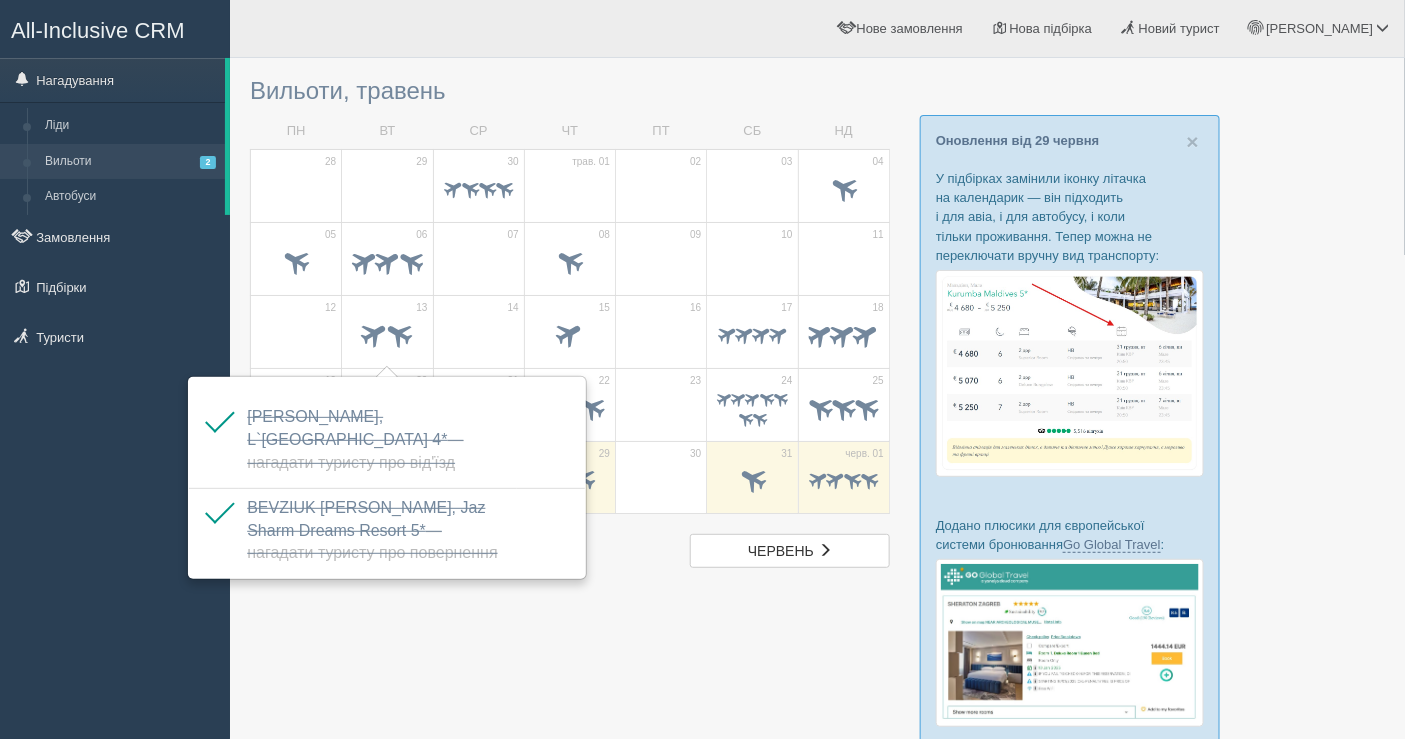 click on "All-Inclusive CRM
Нагадування
Ліди
Вильоти 2
Автобуси" at bounding box center [115, 369] 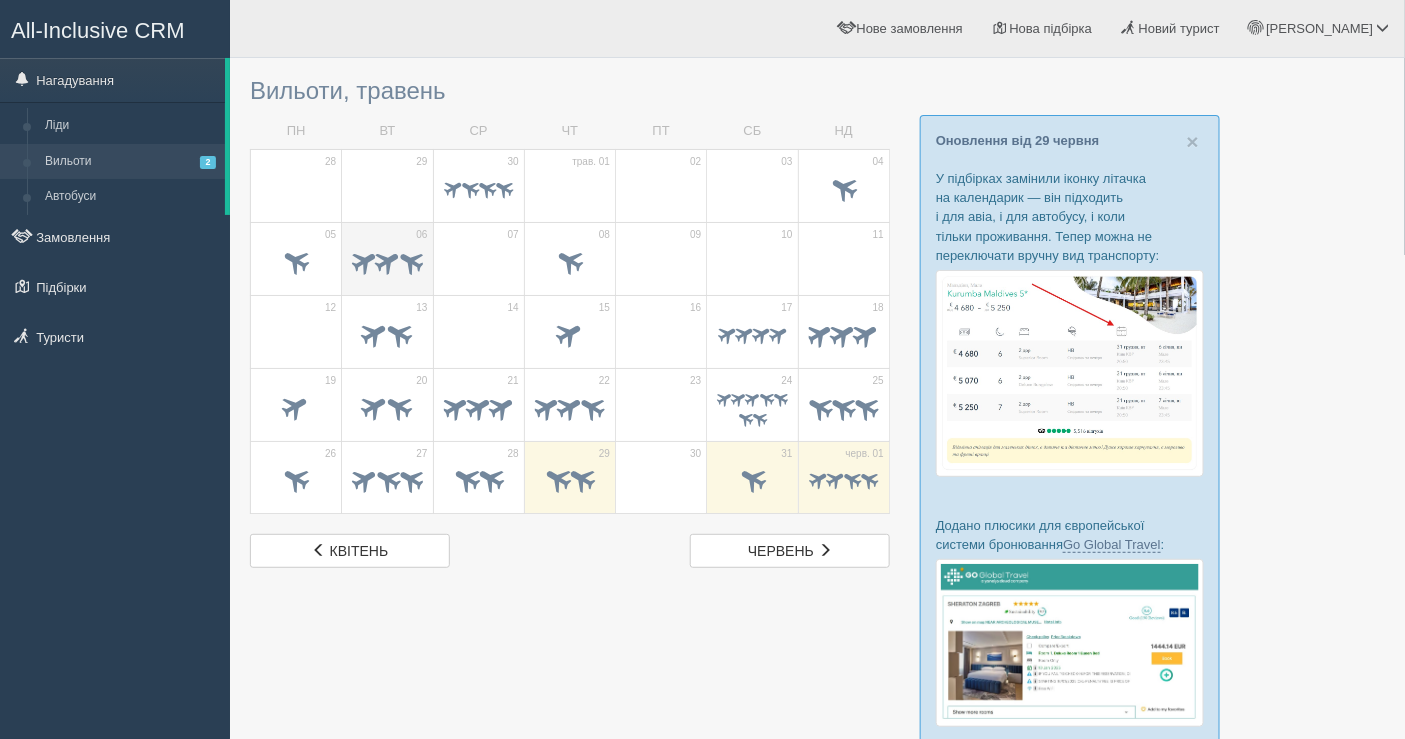 click at bounding box center (387, 264) 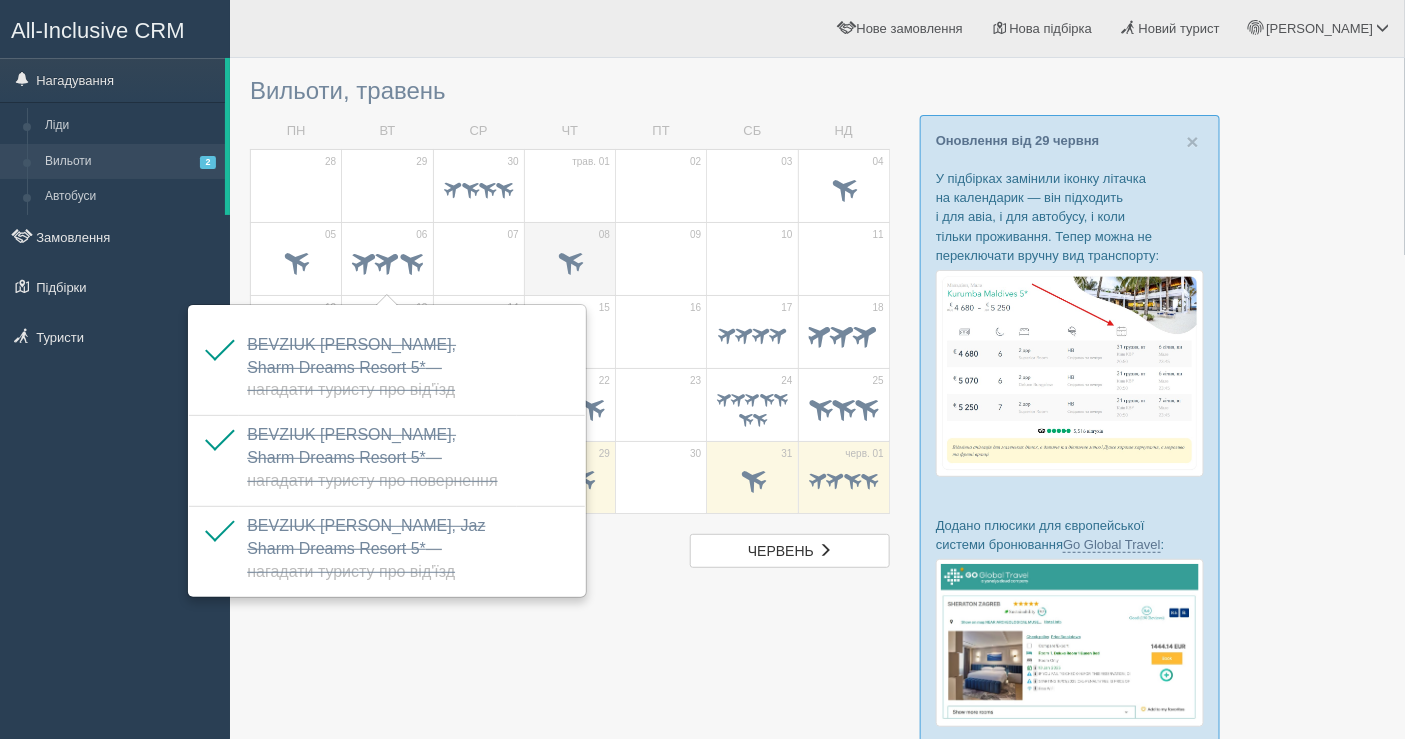 click on "08" at bounding box center [569, 258] 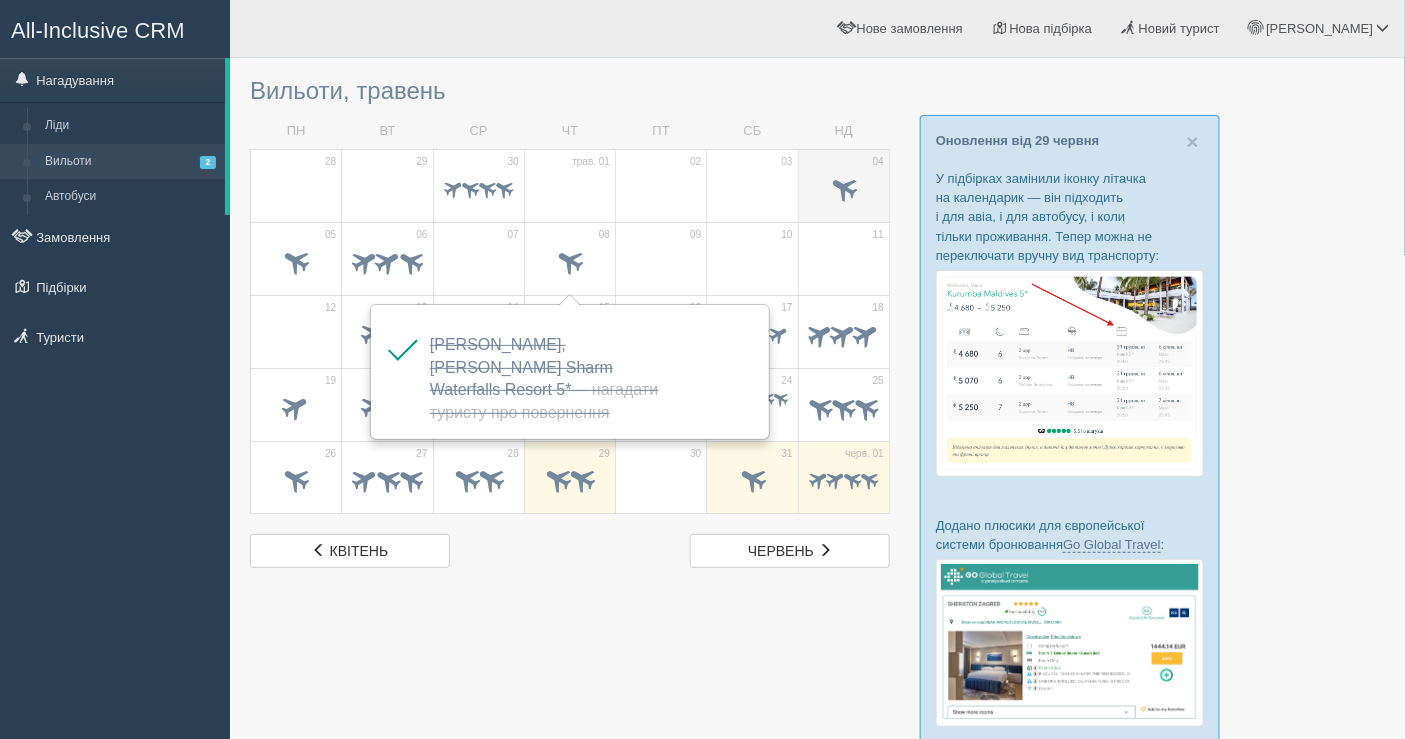 click on "04" at bounding box center [878, 162] 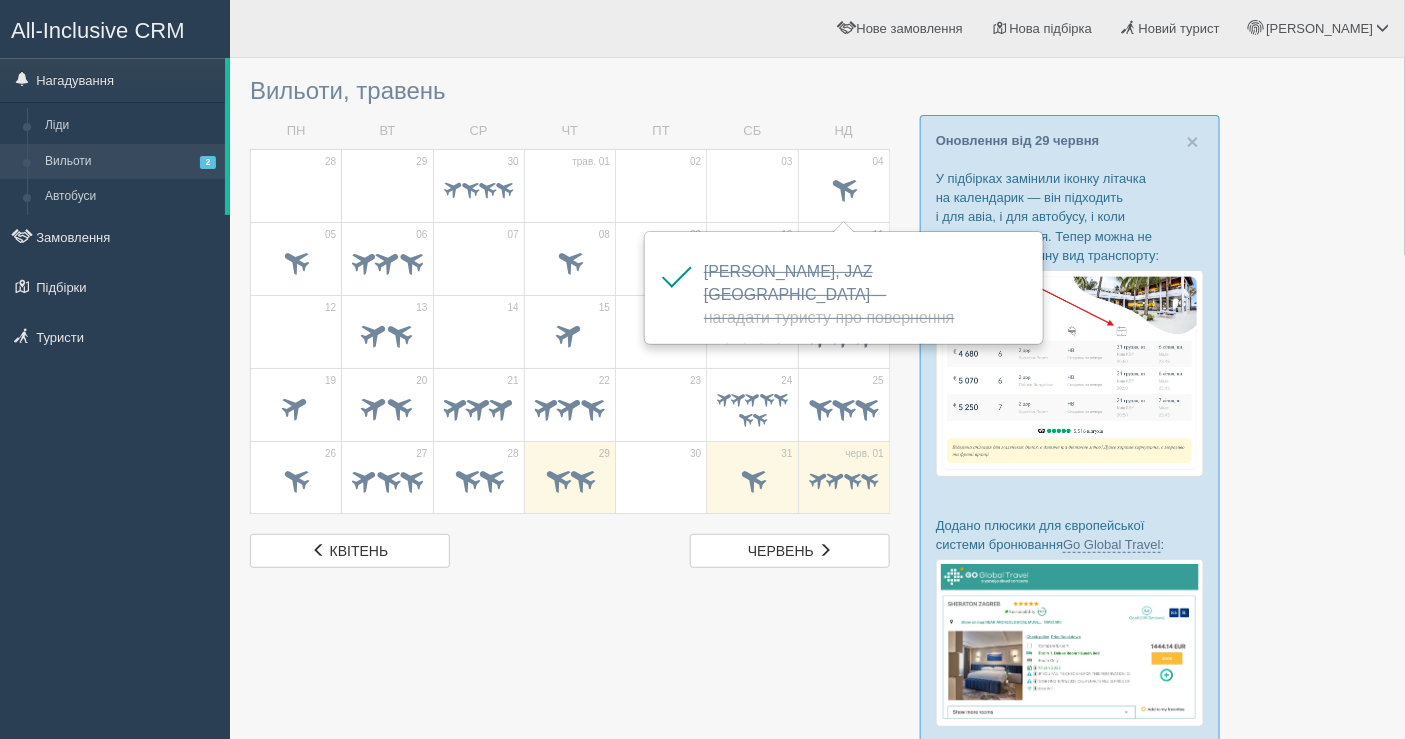 click on "All-Inclusive CRM
Нагадування
Ліди
Вильоти 2
Автобуси" at bounding box center (115, 369) 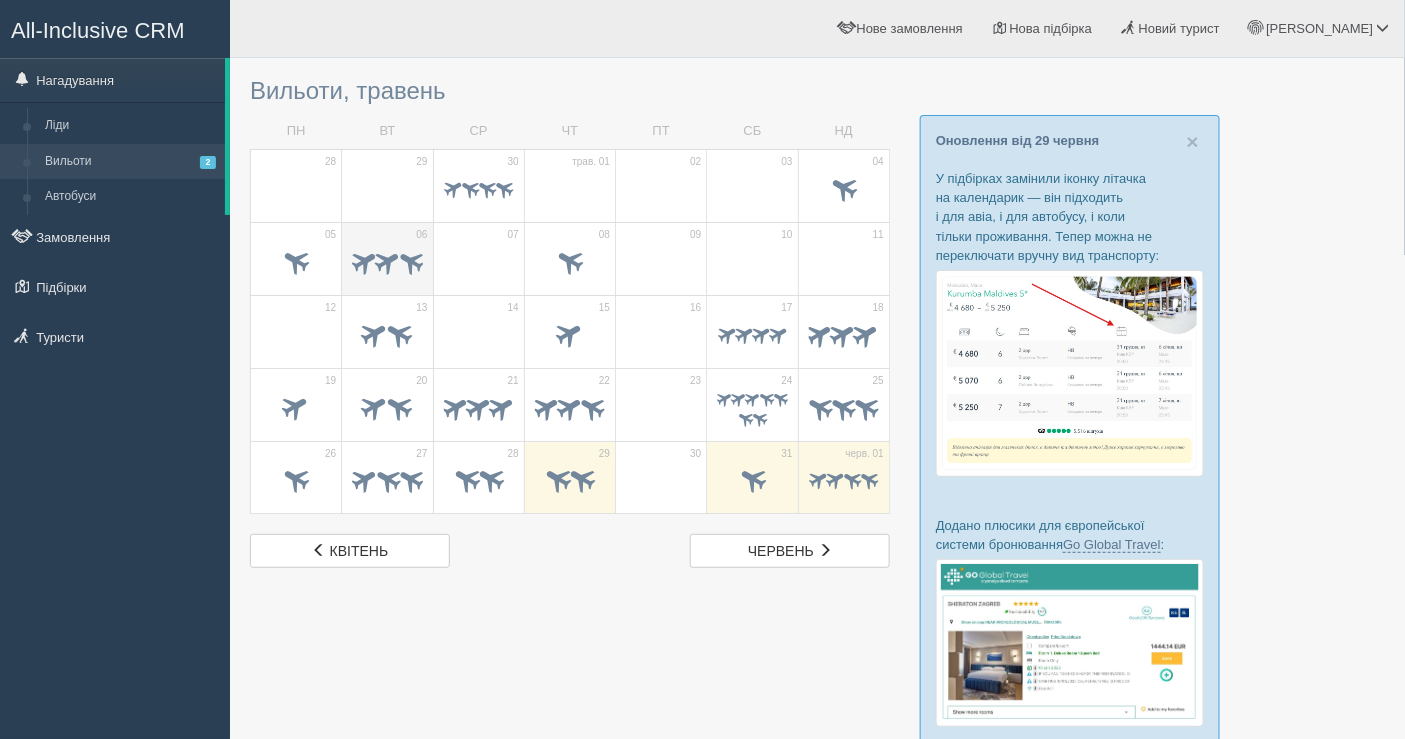 click at bounding box center [364, 260] 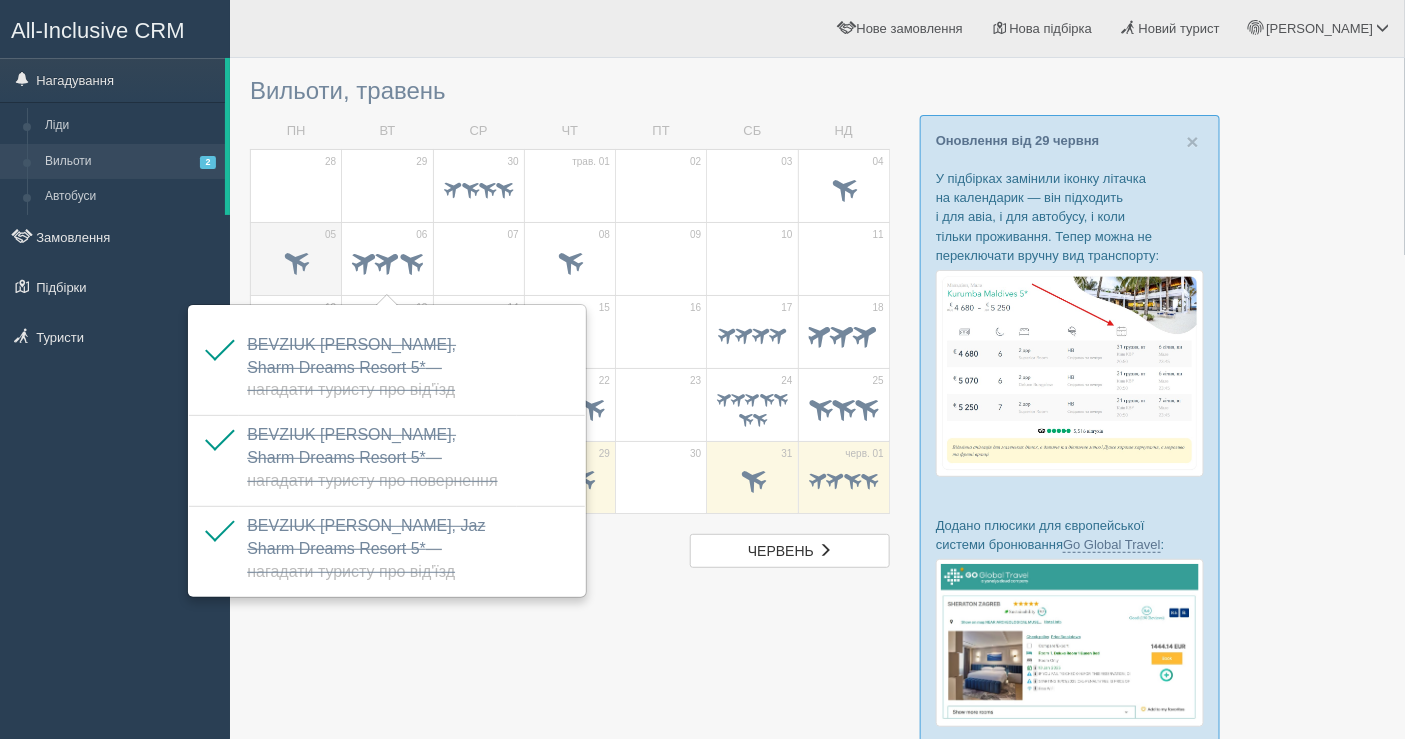 click at bounding box center (296, 264) 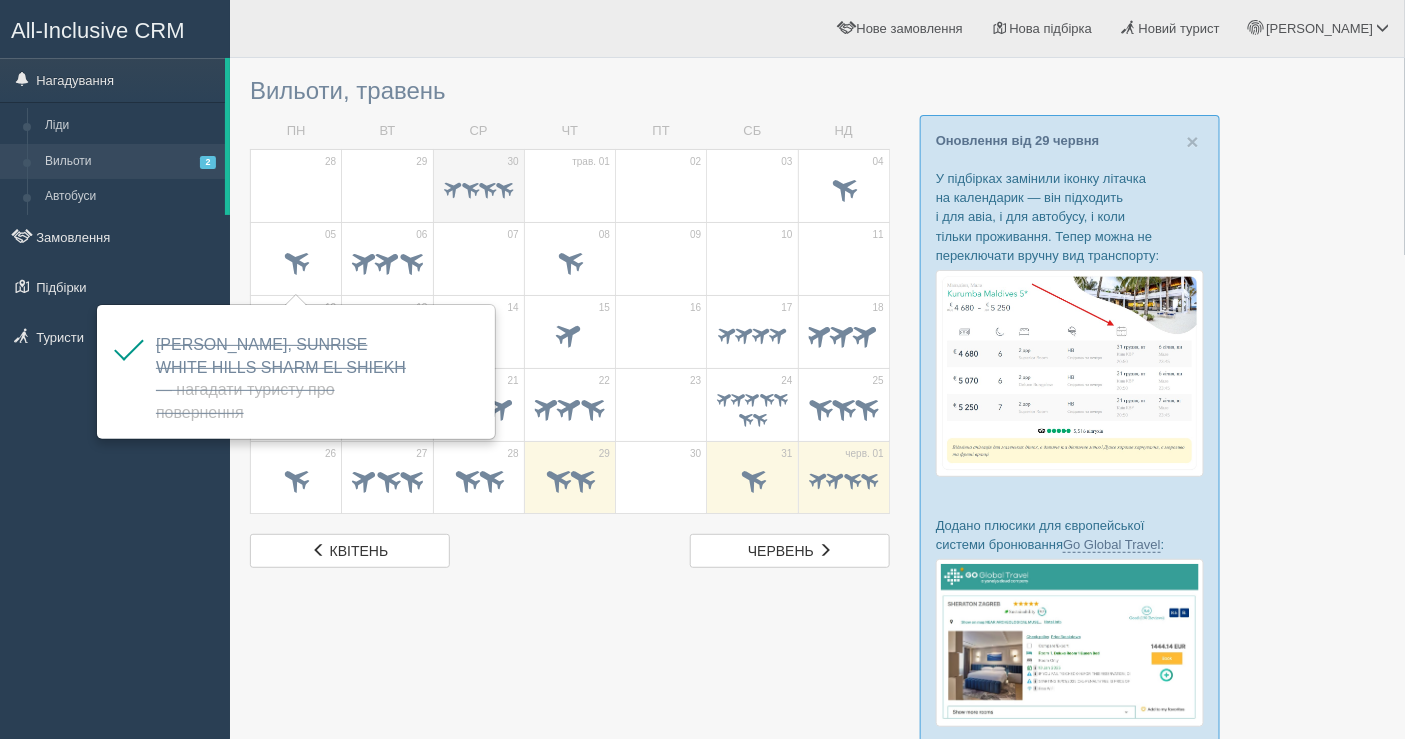 click at bounding box center (479, 191) 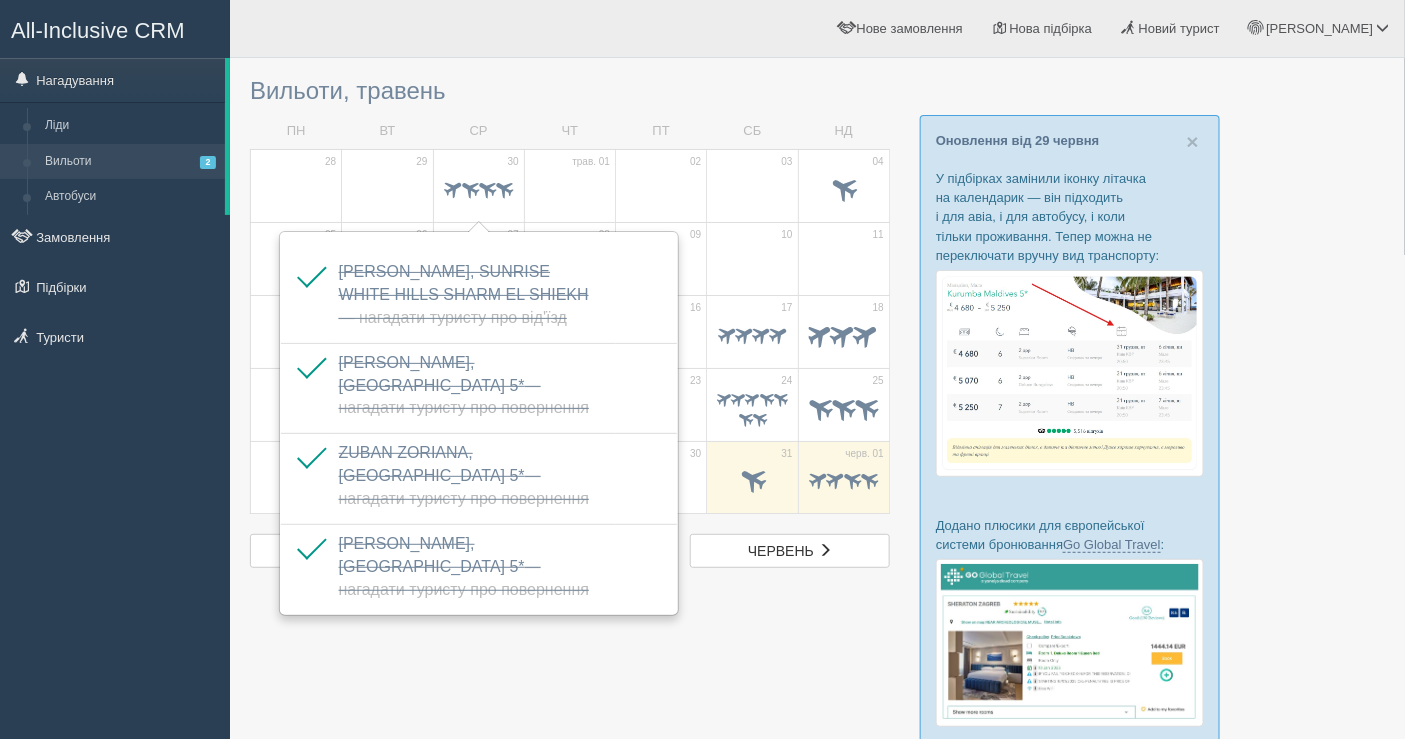 click at bounding box center [752, 264] 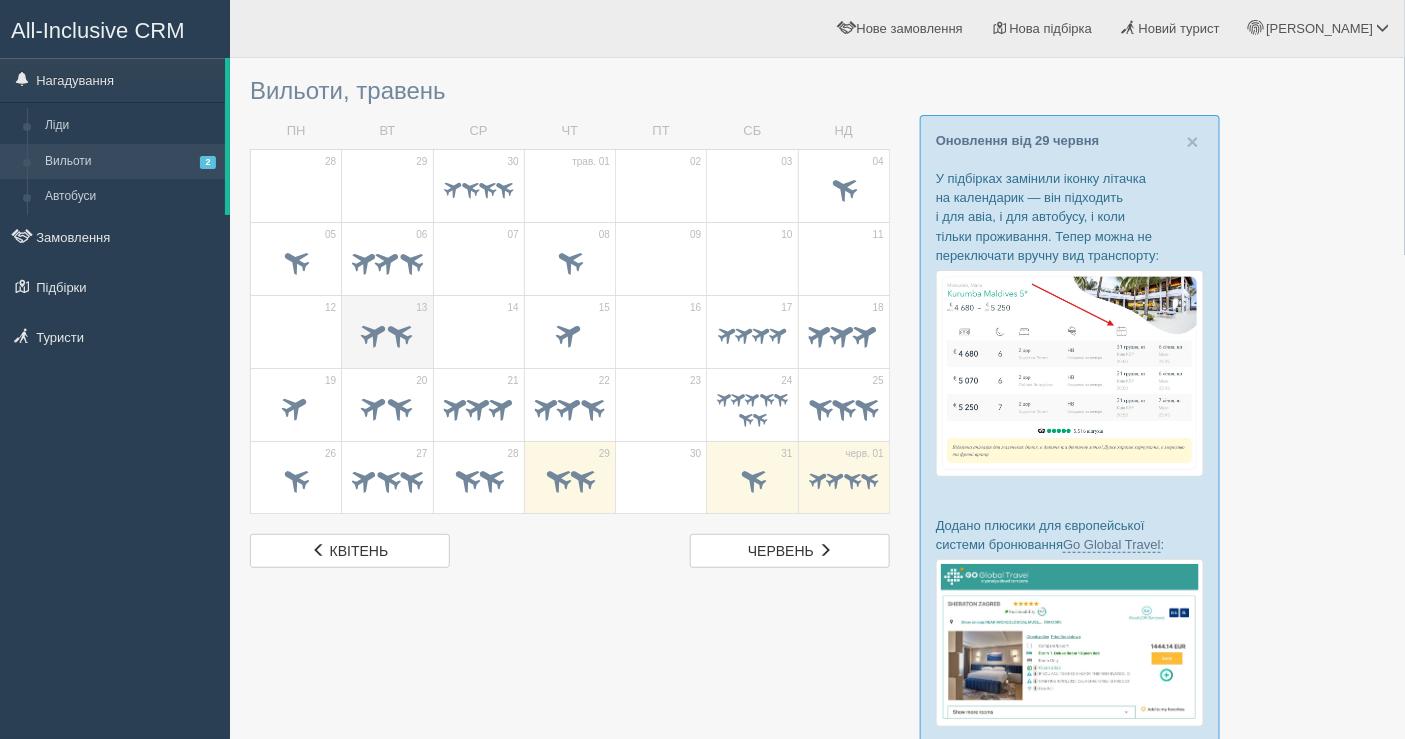 click at bounding box center (399, 333) 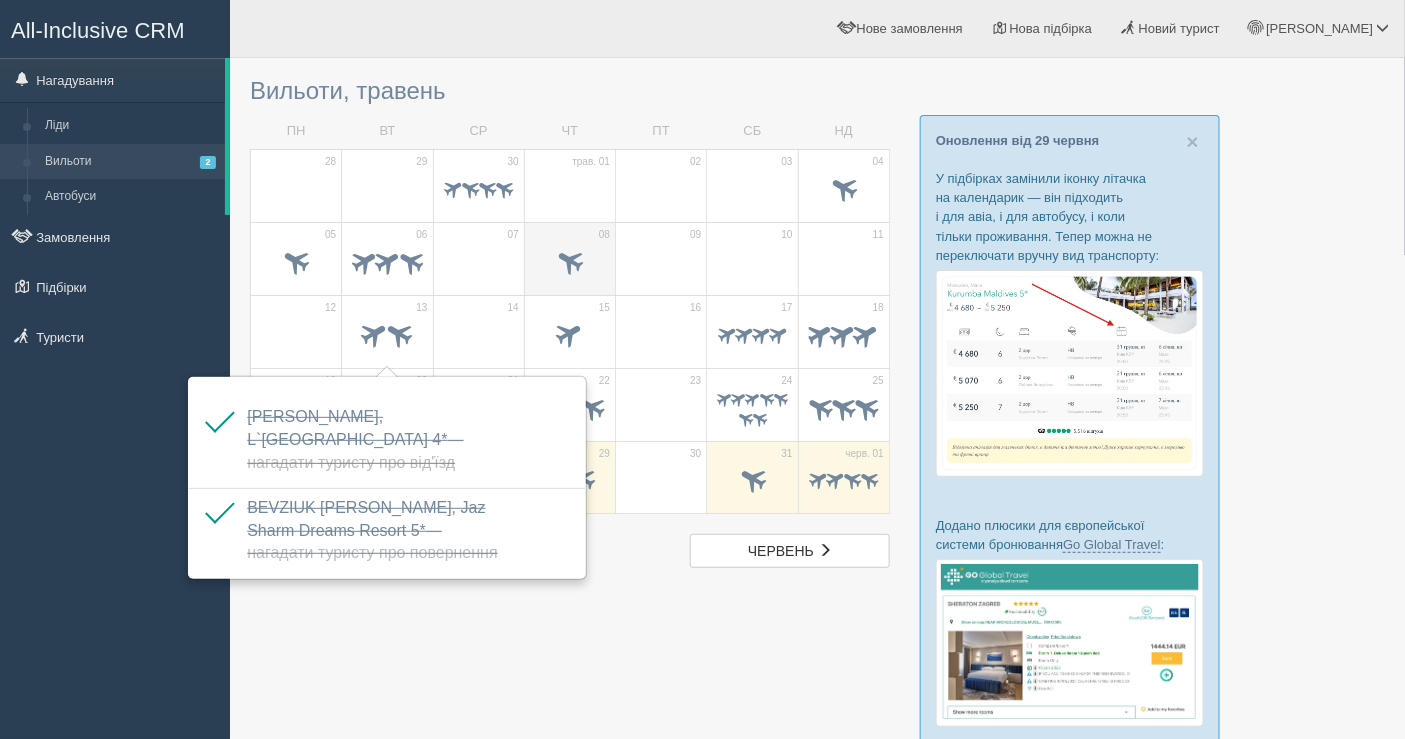 click at bounding box center (570, 264) 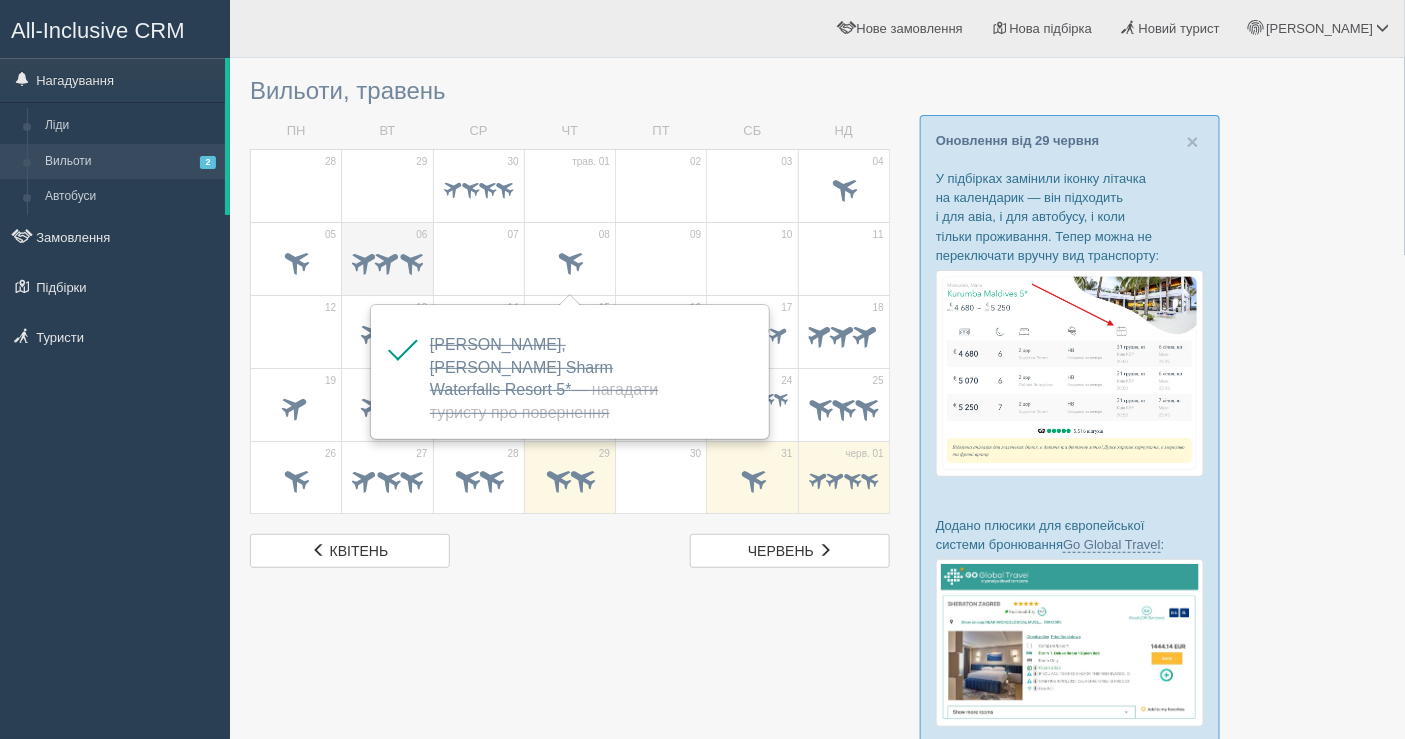 click at bounding box center [387, 260] 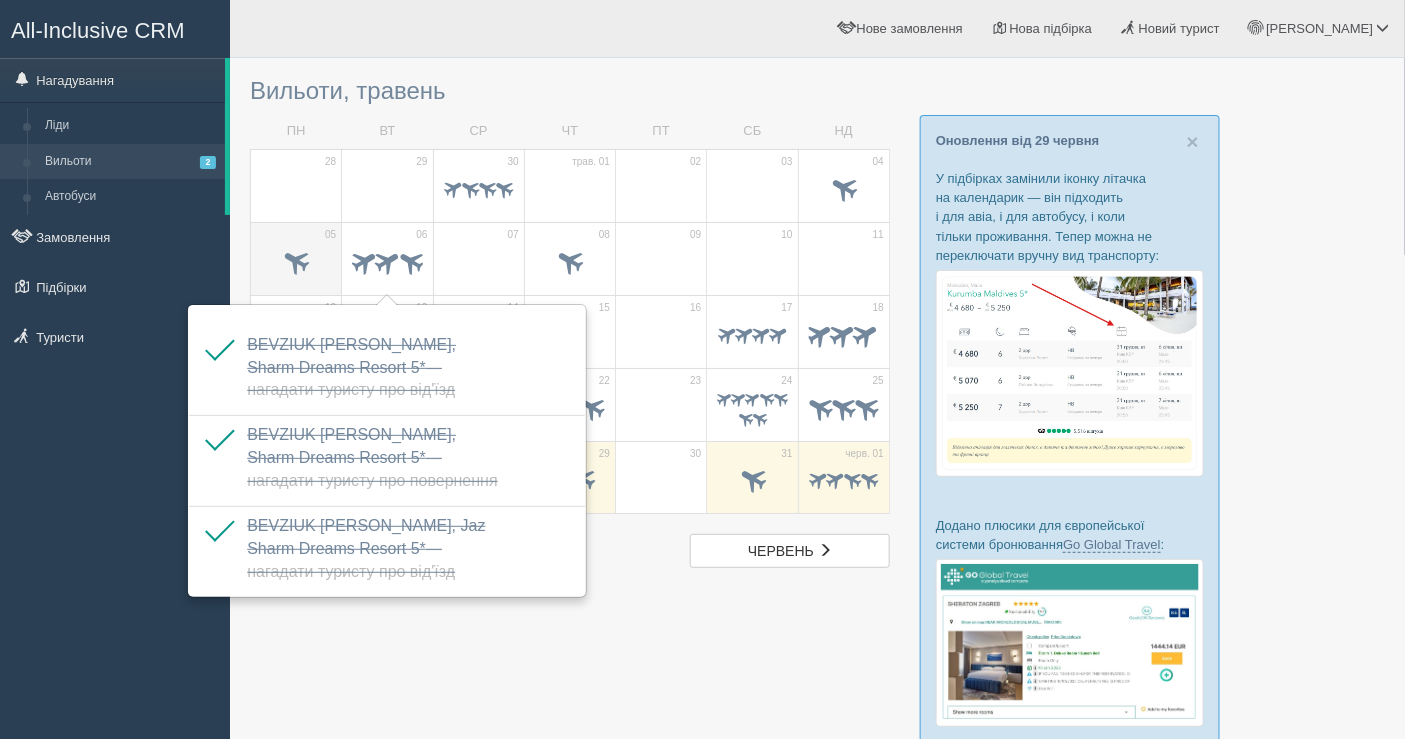 click on "05" at bounding box center (296, 258) 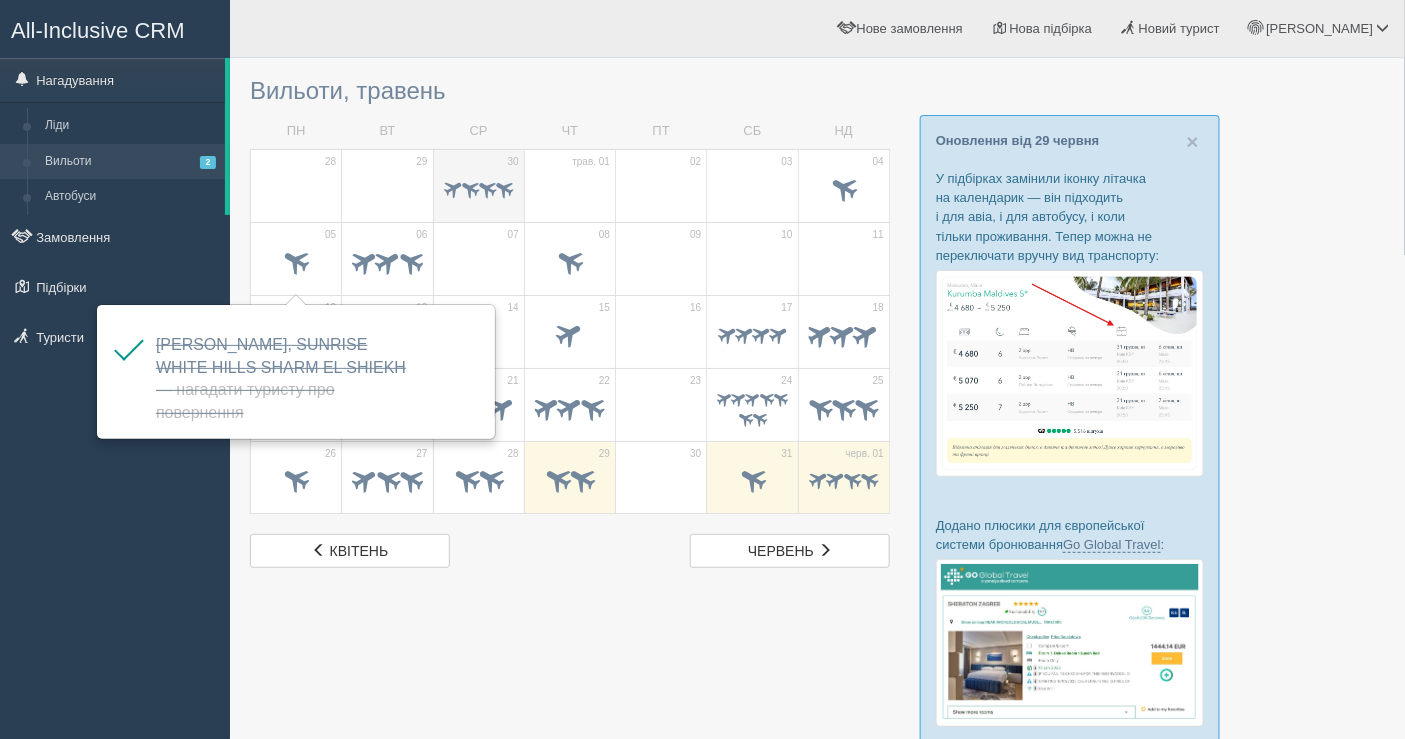 click at bounding box center (479, 191) 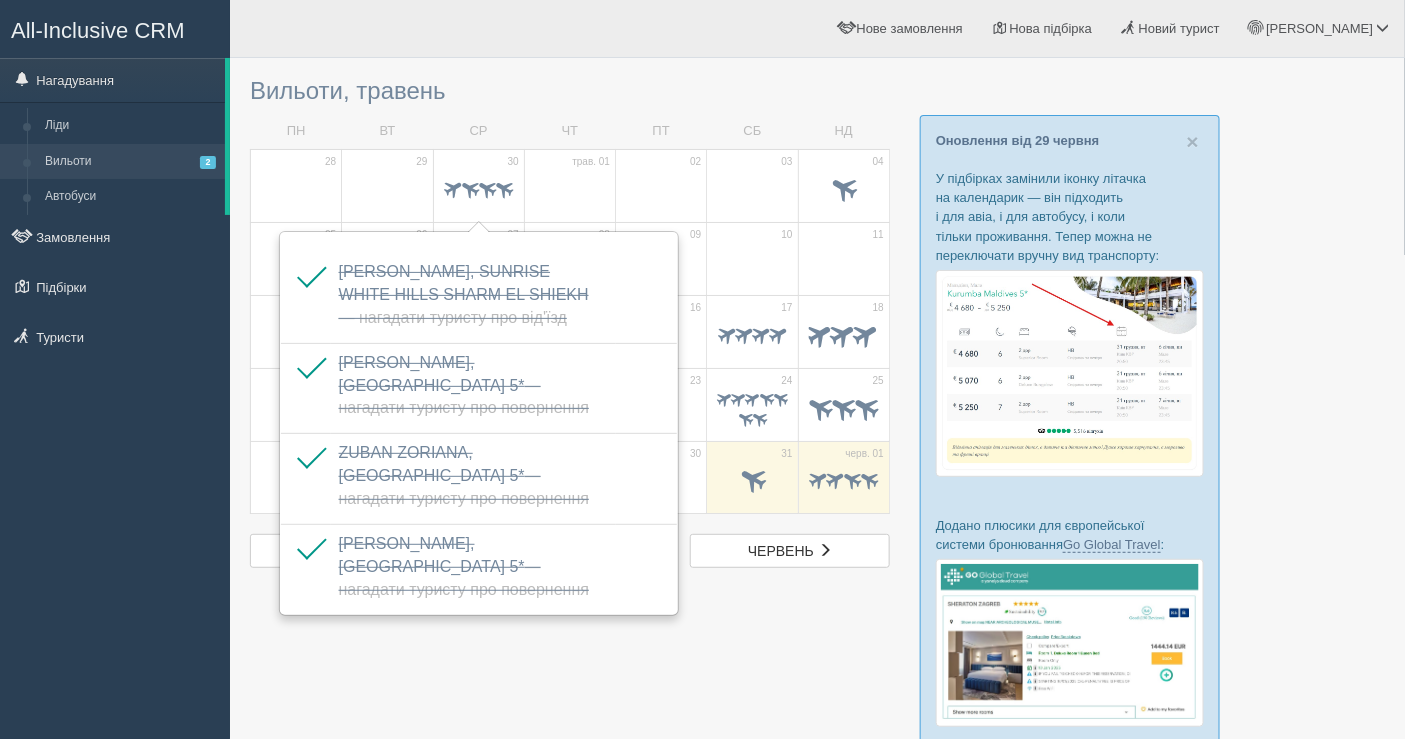 click at bounding box center [817, 546] 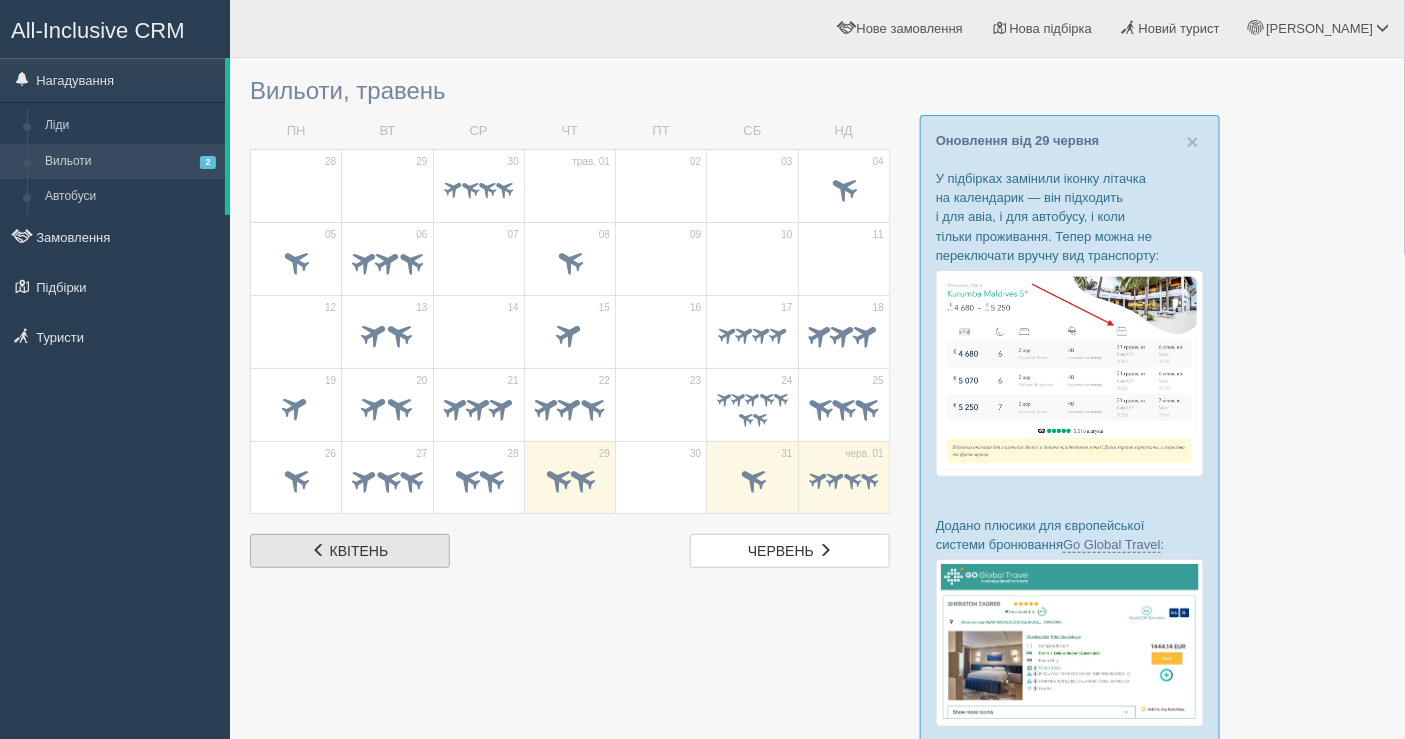 click on "кві
квітень" at bounding box center [350, 551] 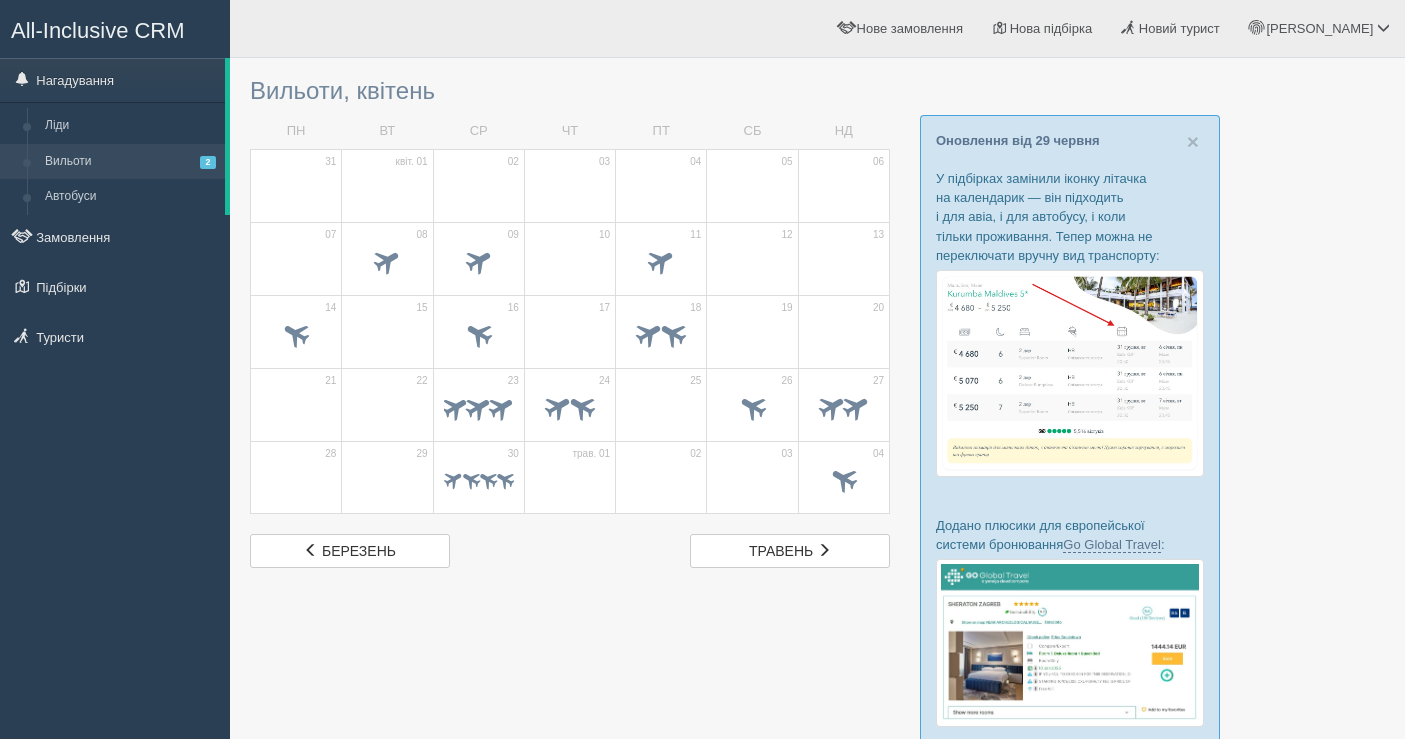 scroll, scrollTop: 0, scrollLeft: 0, axis: both 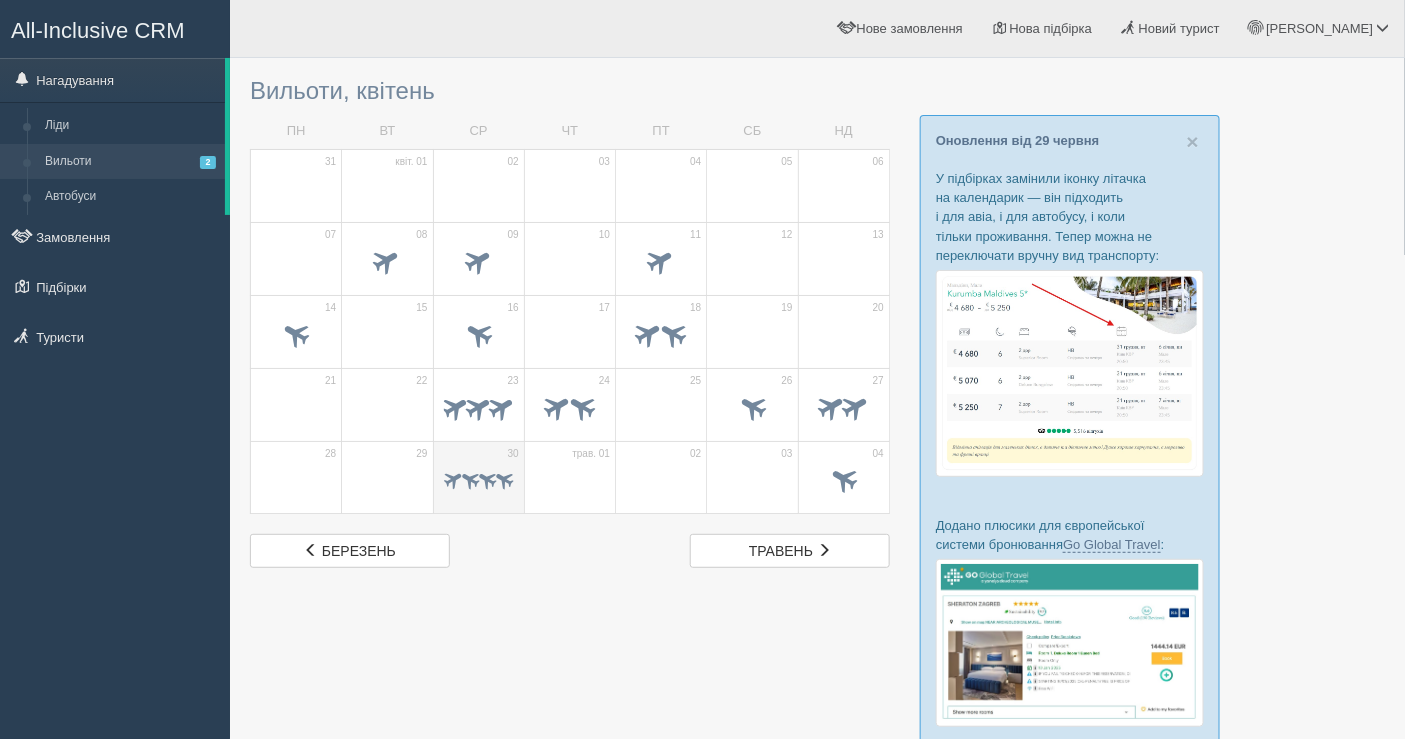 click on "30" at bounding box center [513, 454] 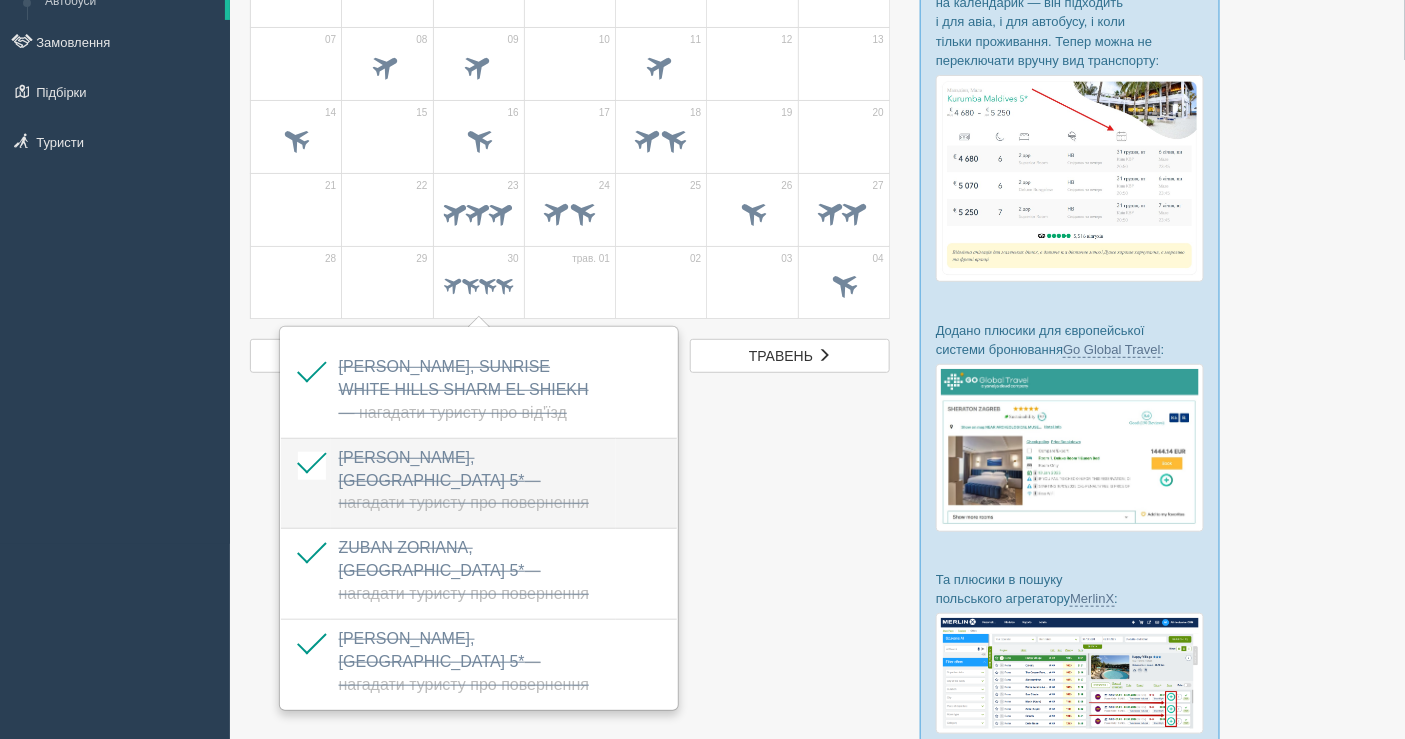 scroll, scrollTop: 222, scrollLeft: 0, axis: vertical 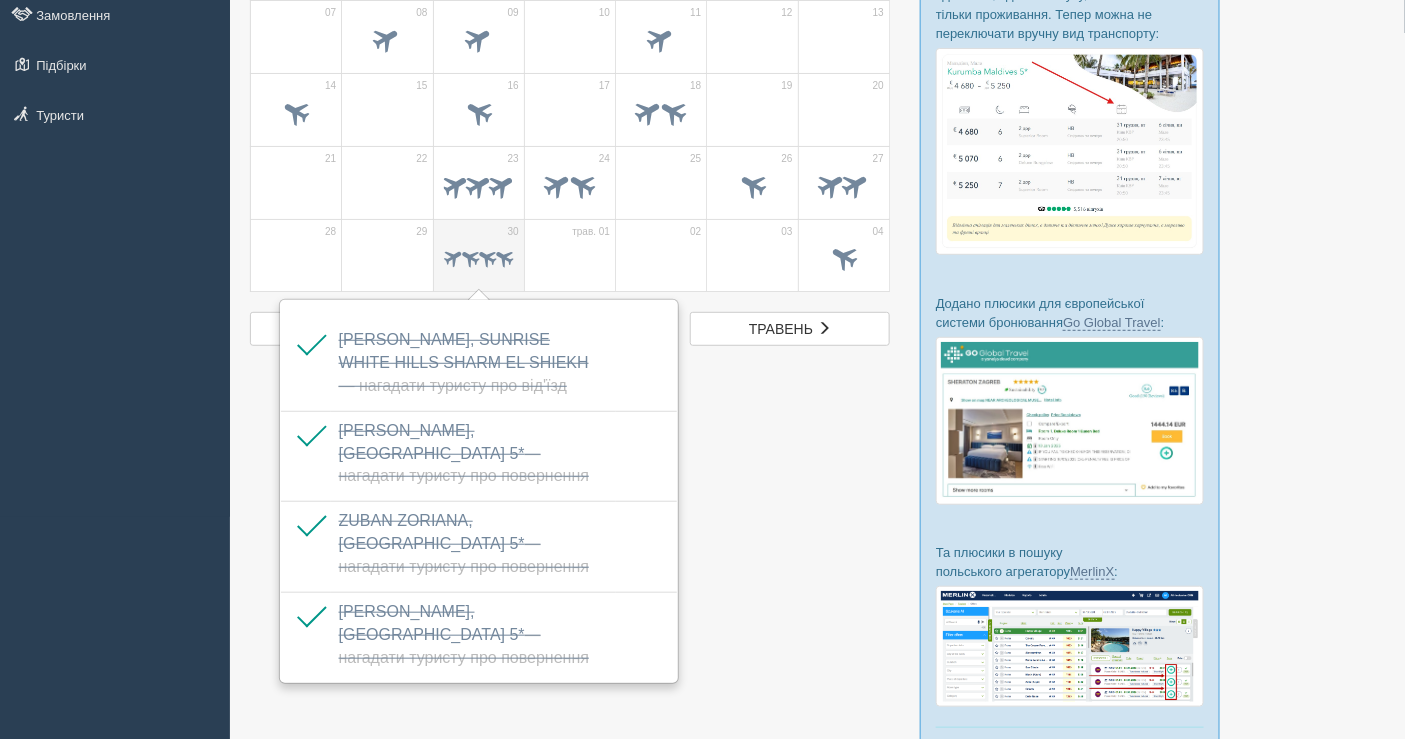 click at bounding box center (470, 257) 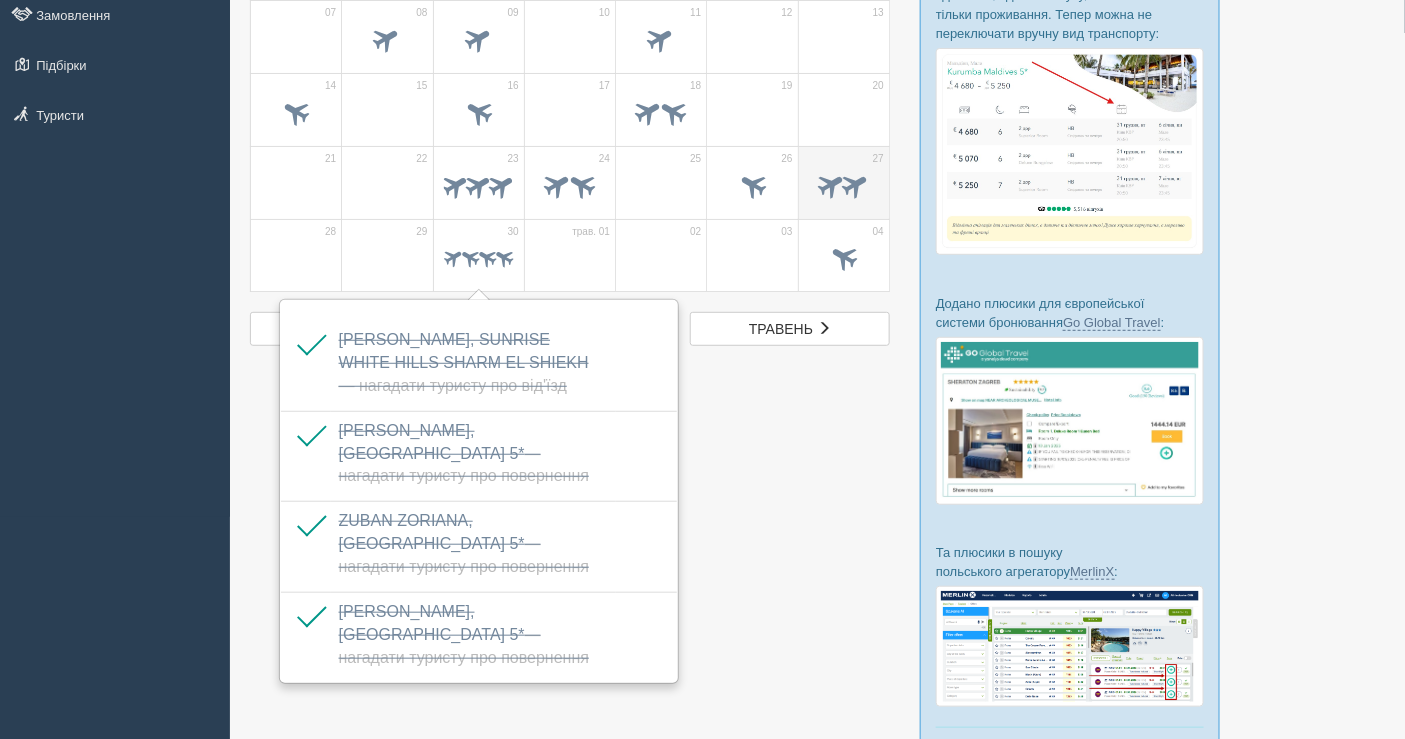 click at bounding box center [855, 184] 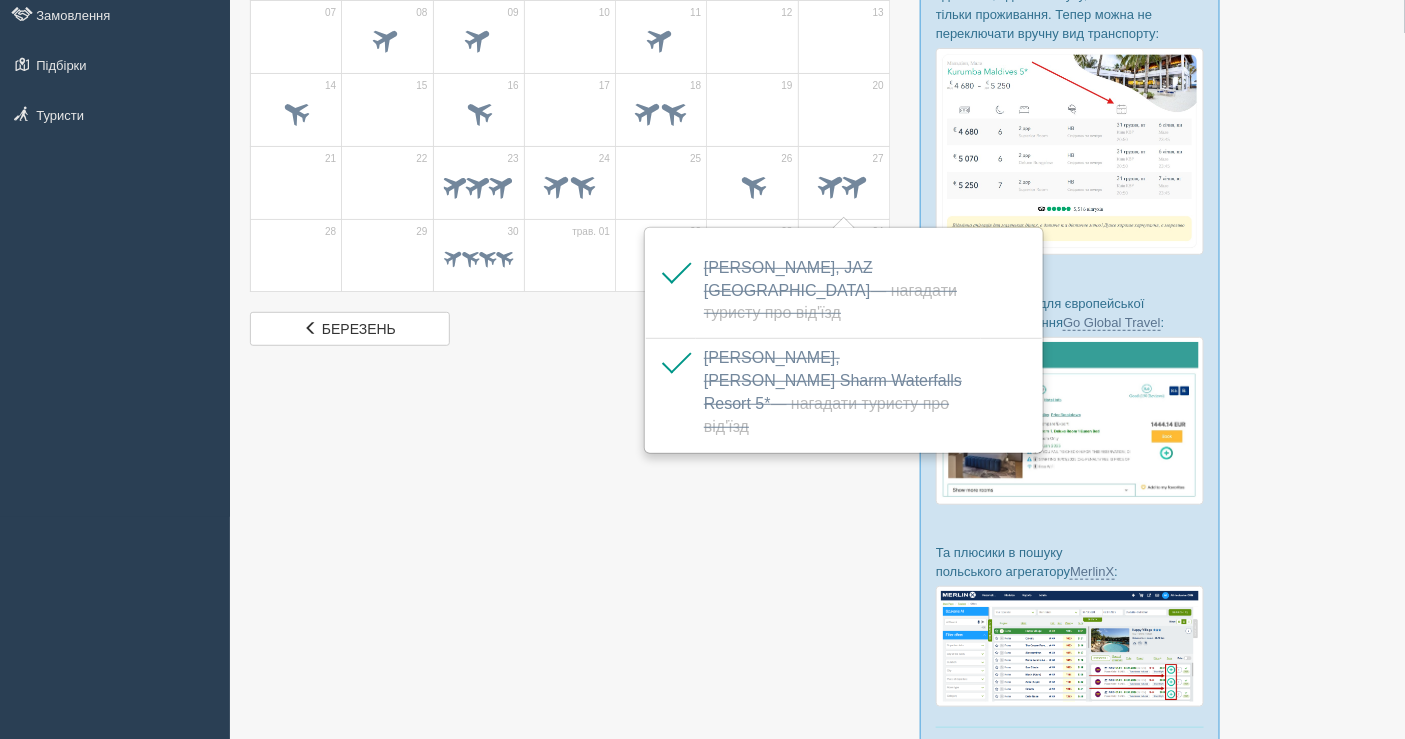 click on "All-Inclusive CRM
Нагадування
[GEOGRAPHIC_DATA]
Вильоти 2
Автобуси" at bounding box center [115, 147] 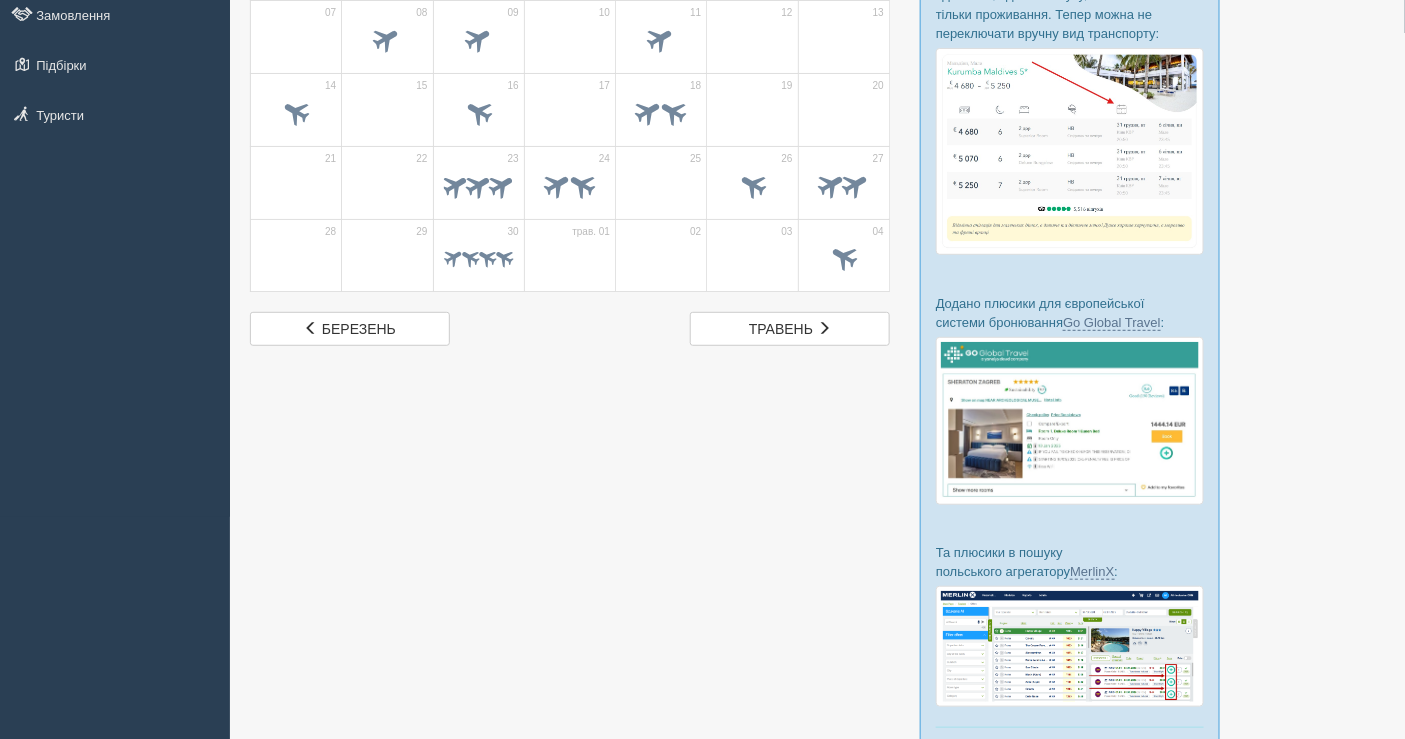 click on "25" at bounding box center [661, 182] 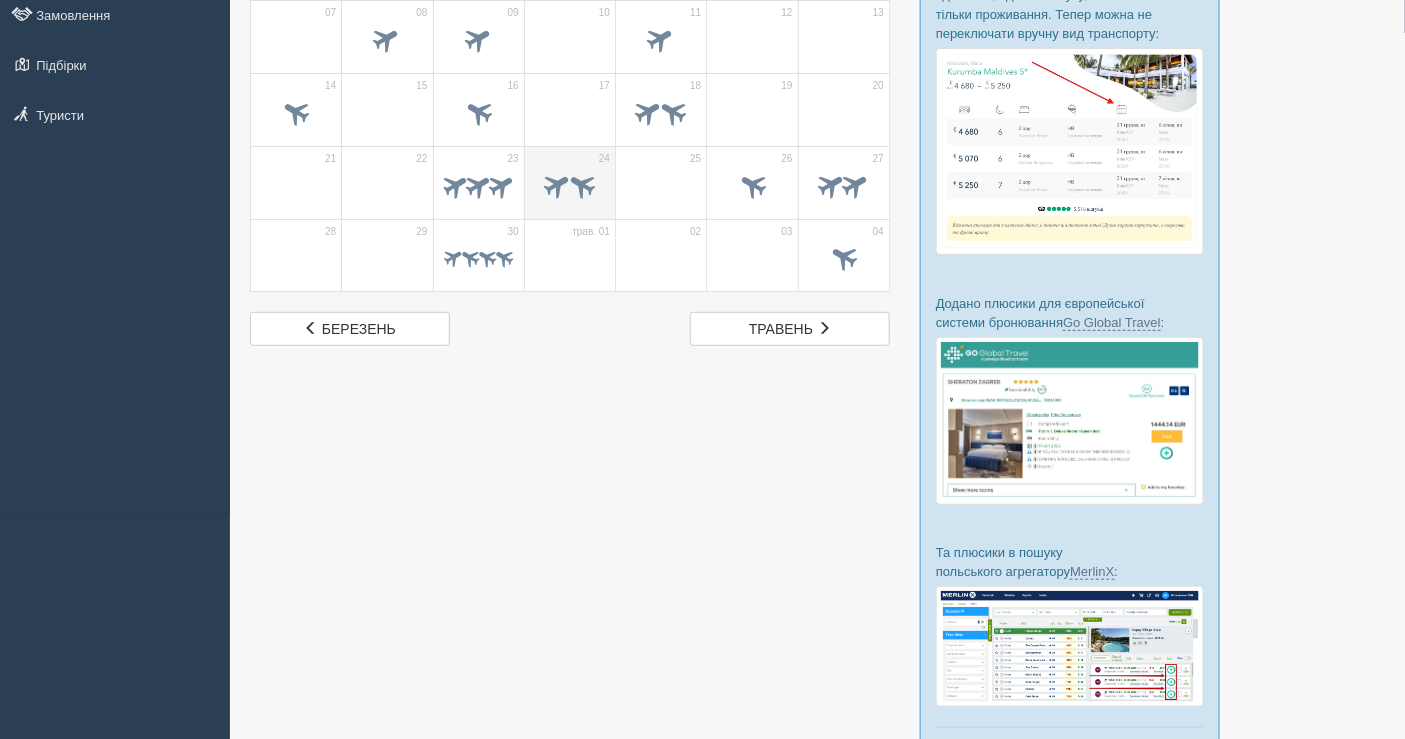 click at bounding box center (582, 184) 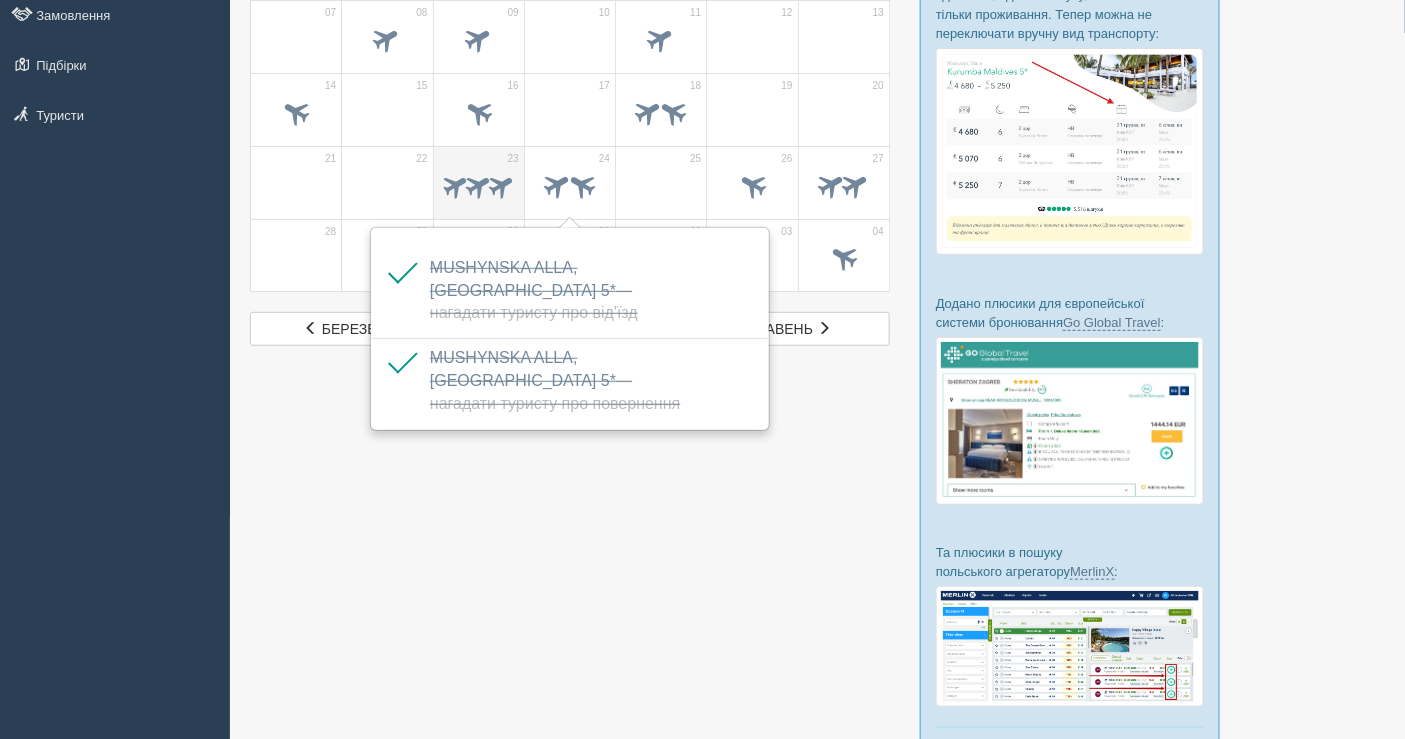 click at bounding box center [501, 184] 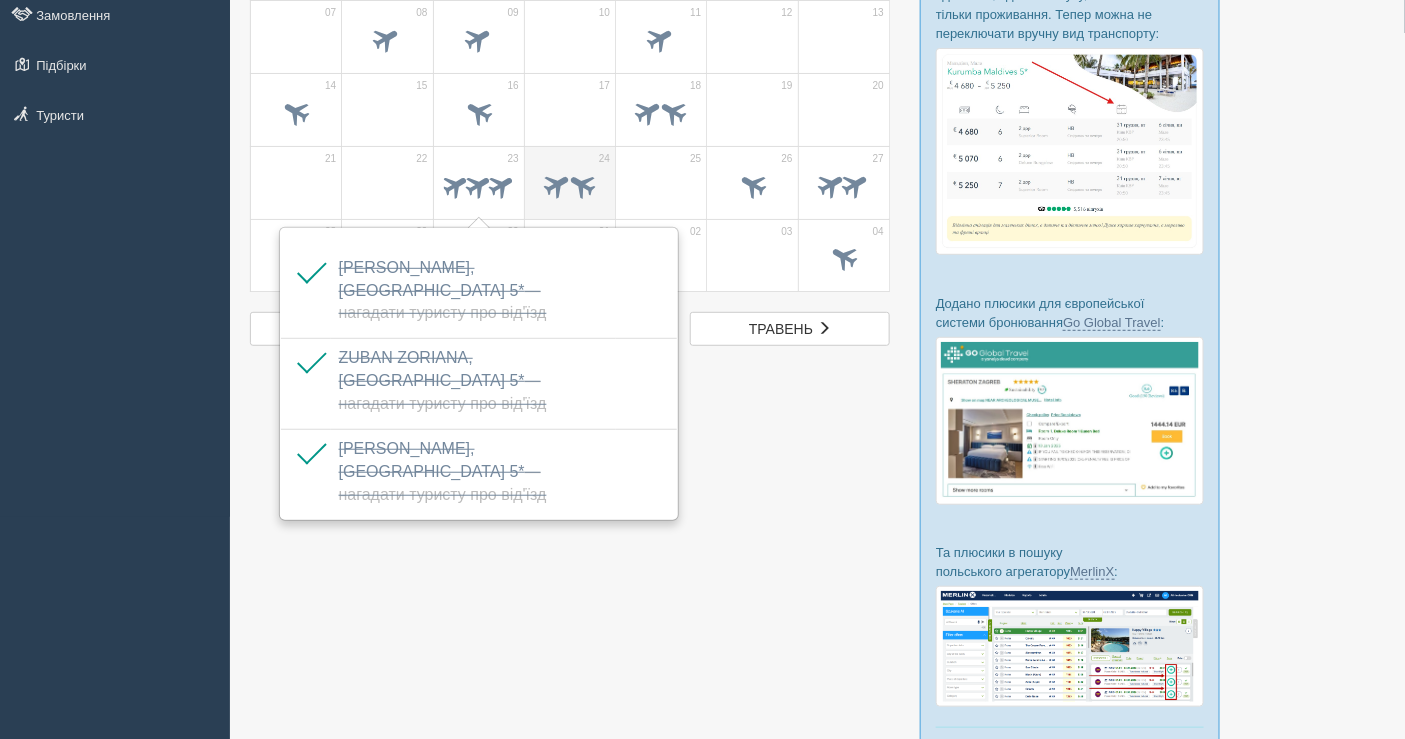 click at bounding box center [582, 184] 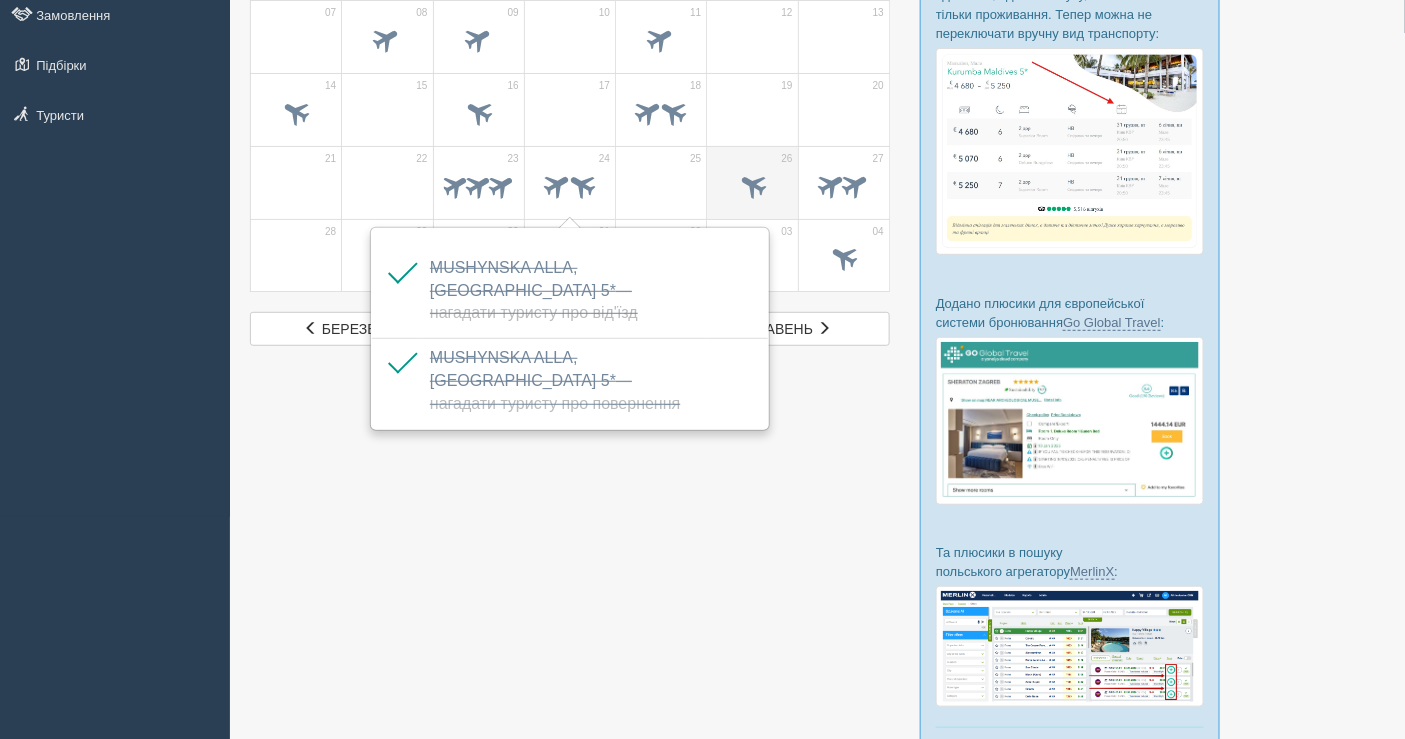 click on "26" at bounding box center [752, 182] 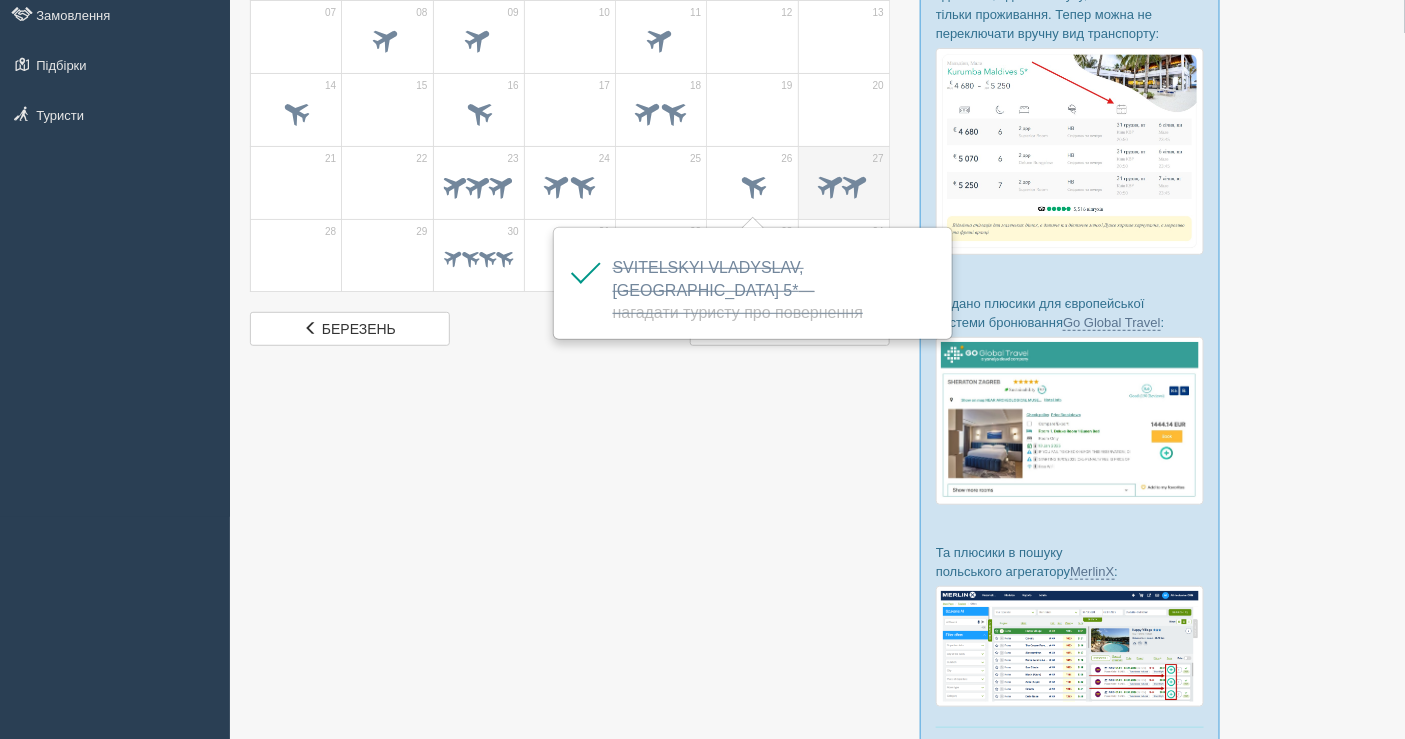 click at bounding box center [855, 184] 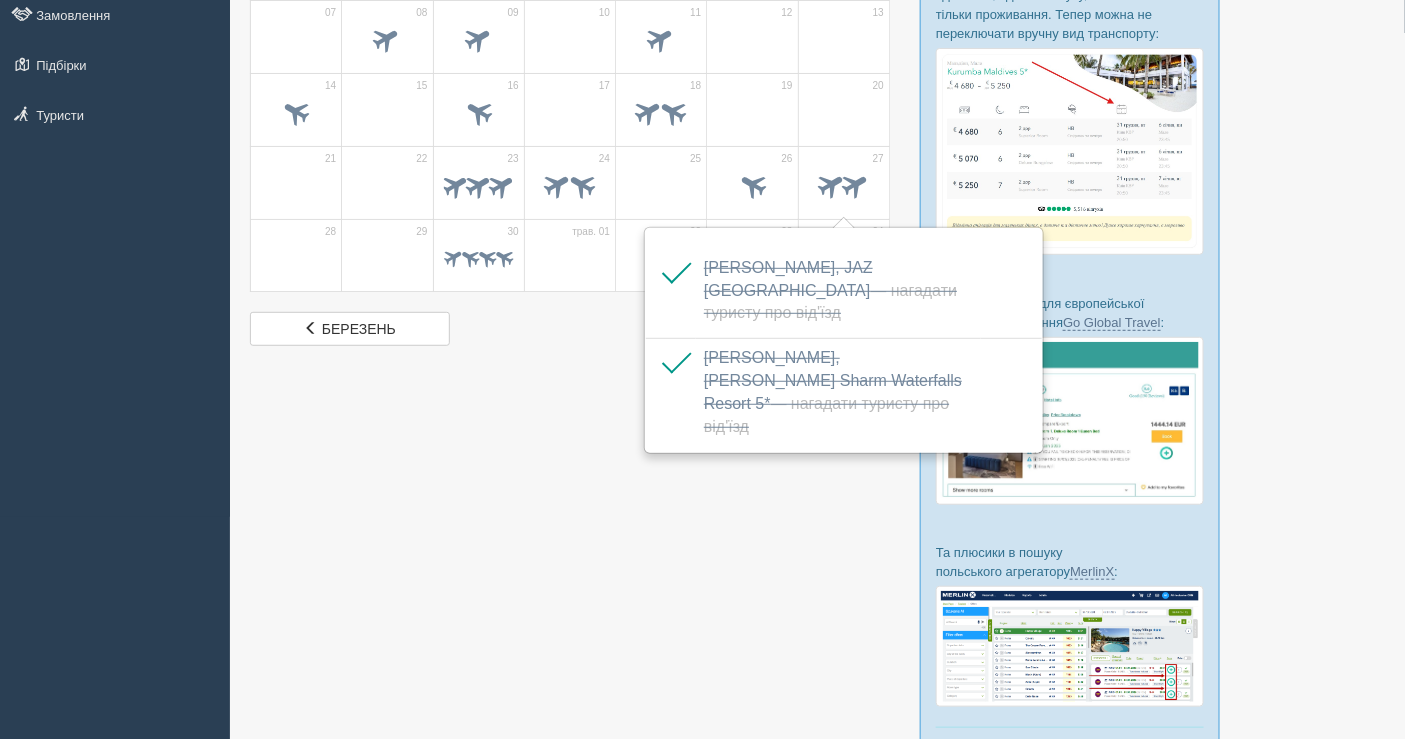 click on "All-Inclusive CRM
Нагадування
Ліди
Вильоти 2
Автобуси" at bounding box center (115, 147) 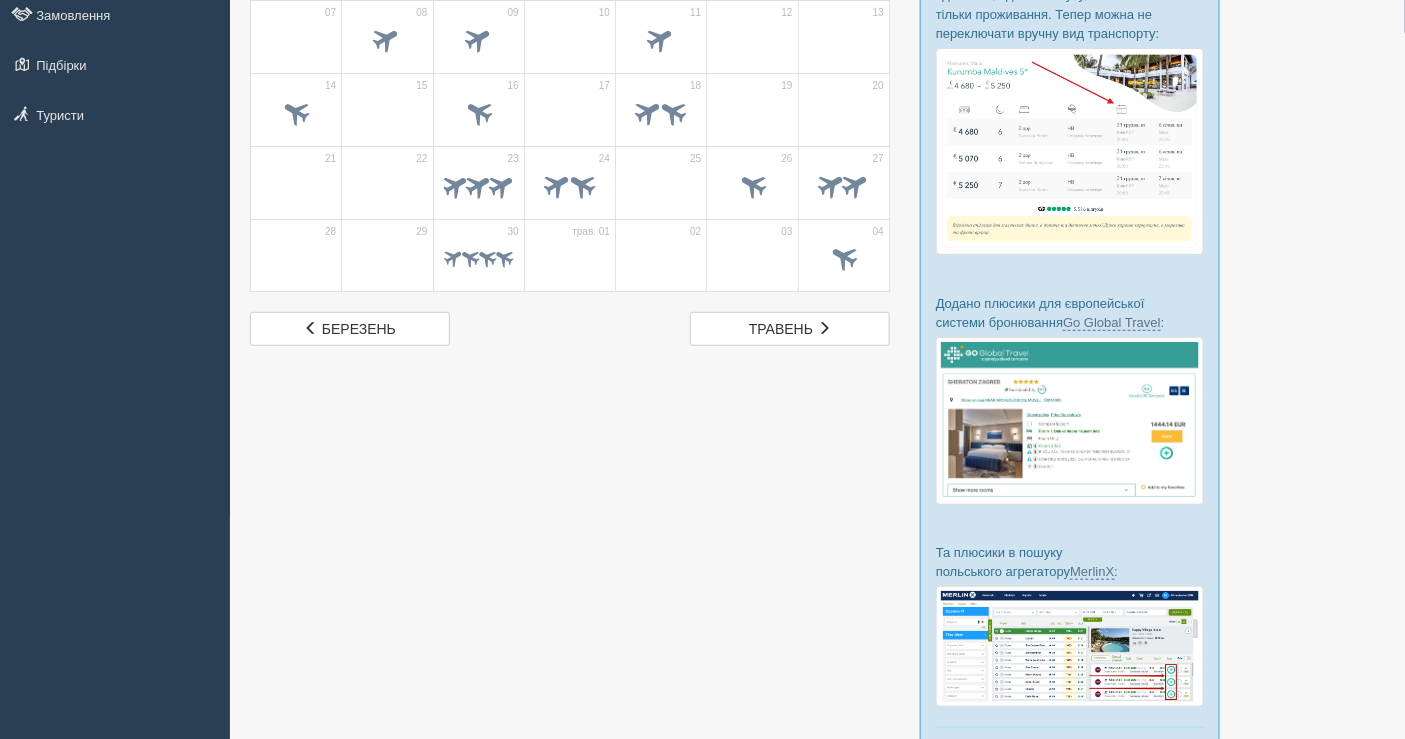scroll, scrollTop: 0, scrollLeft: 0, axis: both 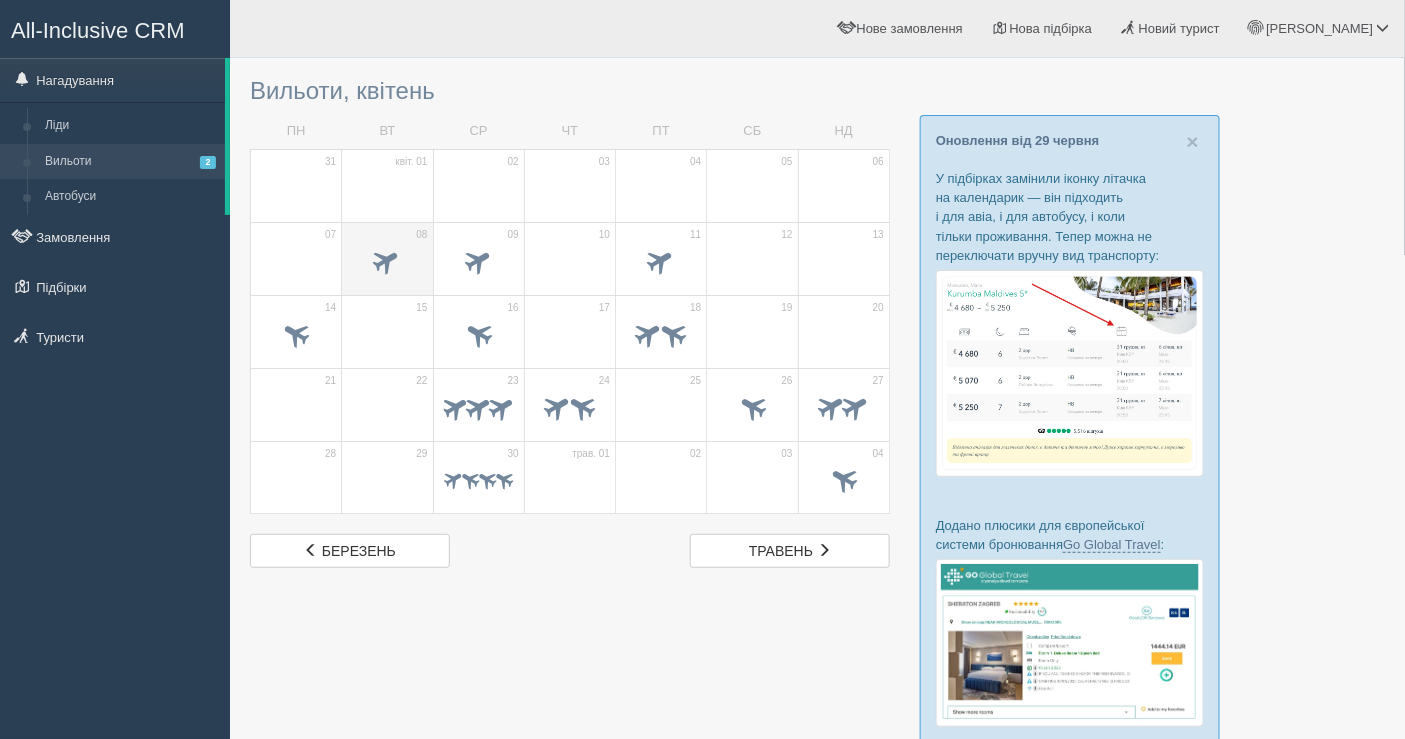 click at bounding box center [387, 260] 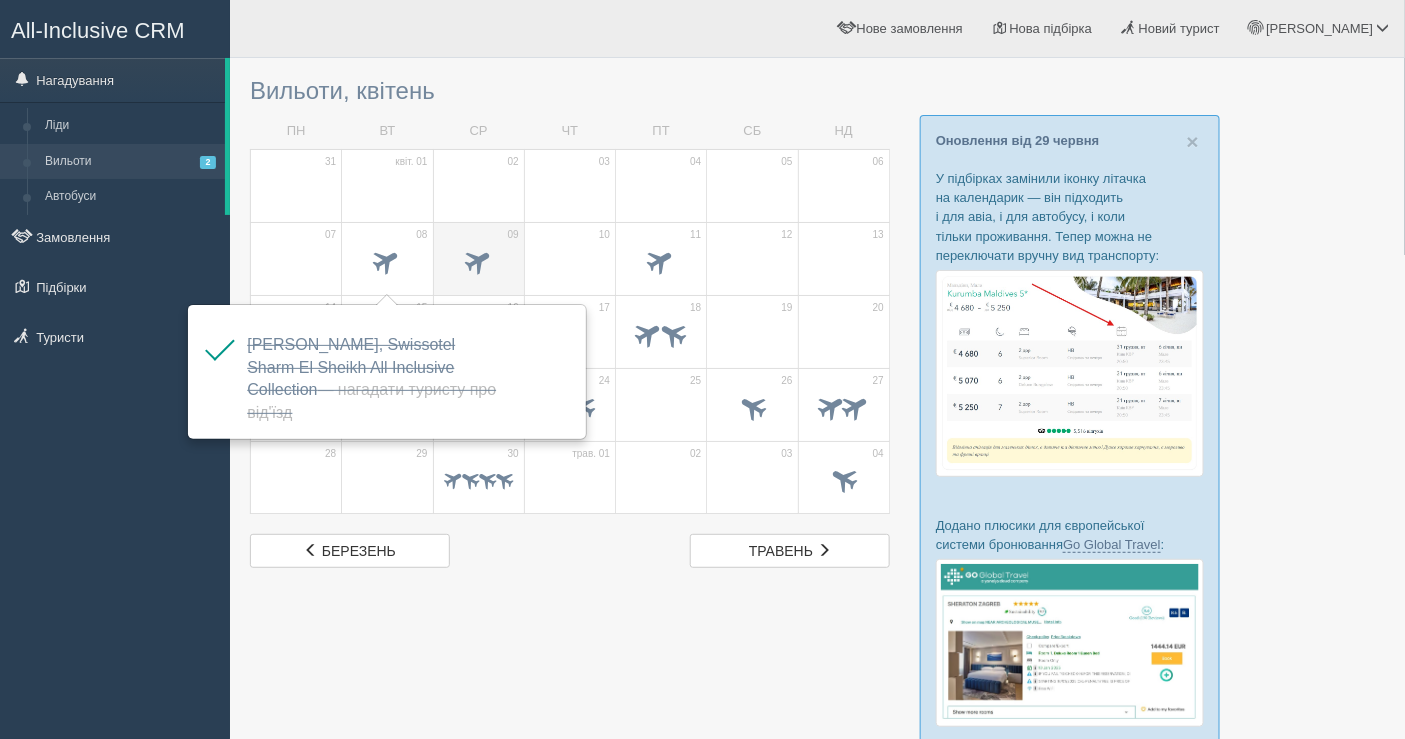 click at bounding box center (479, 264) 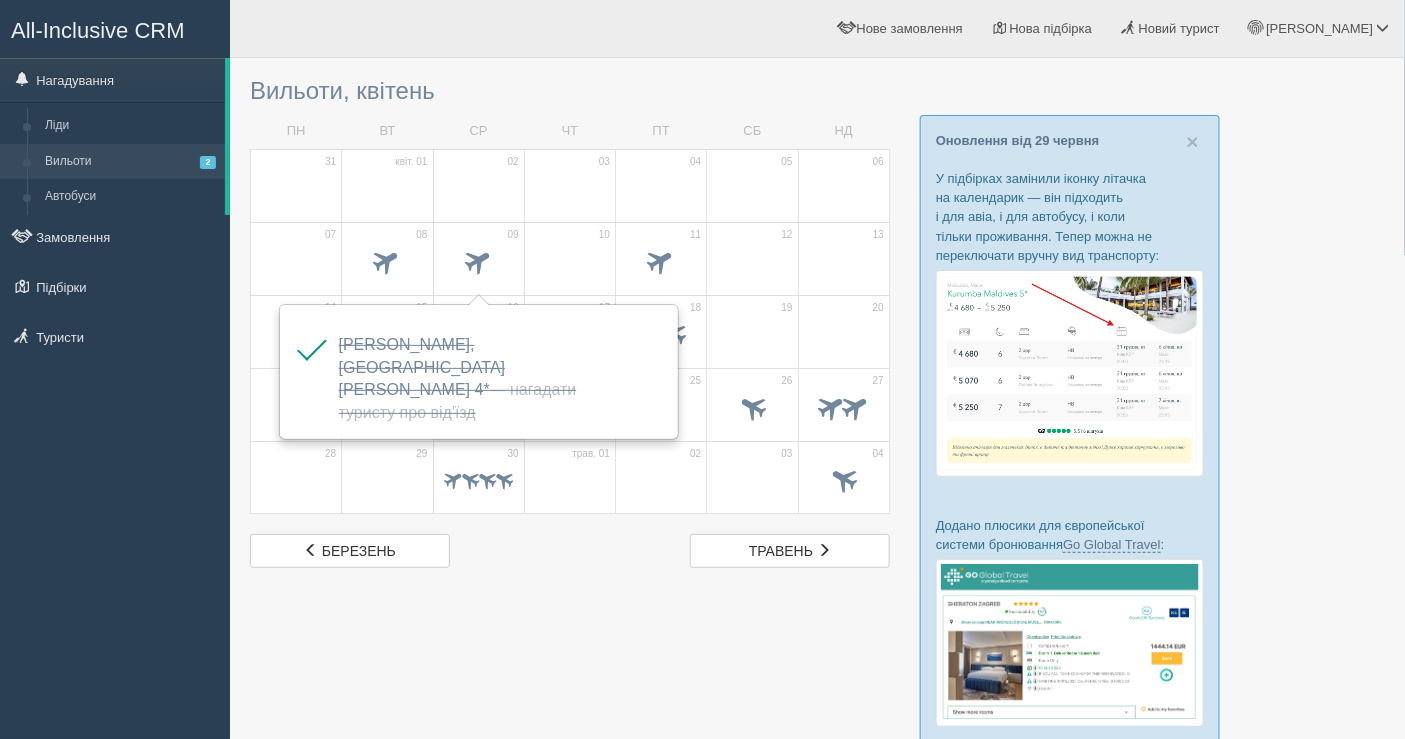 click at bounding box center [479, 409] 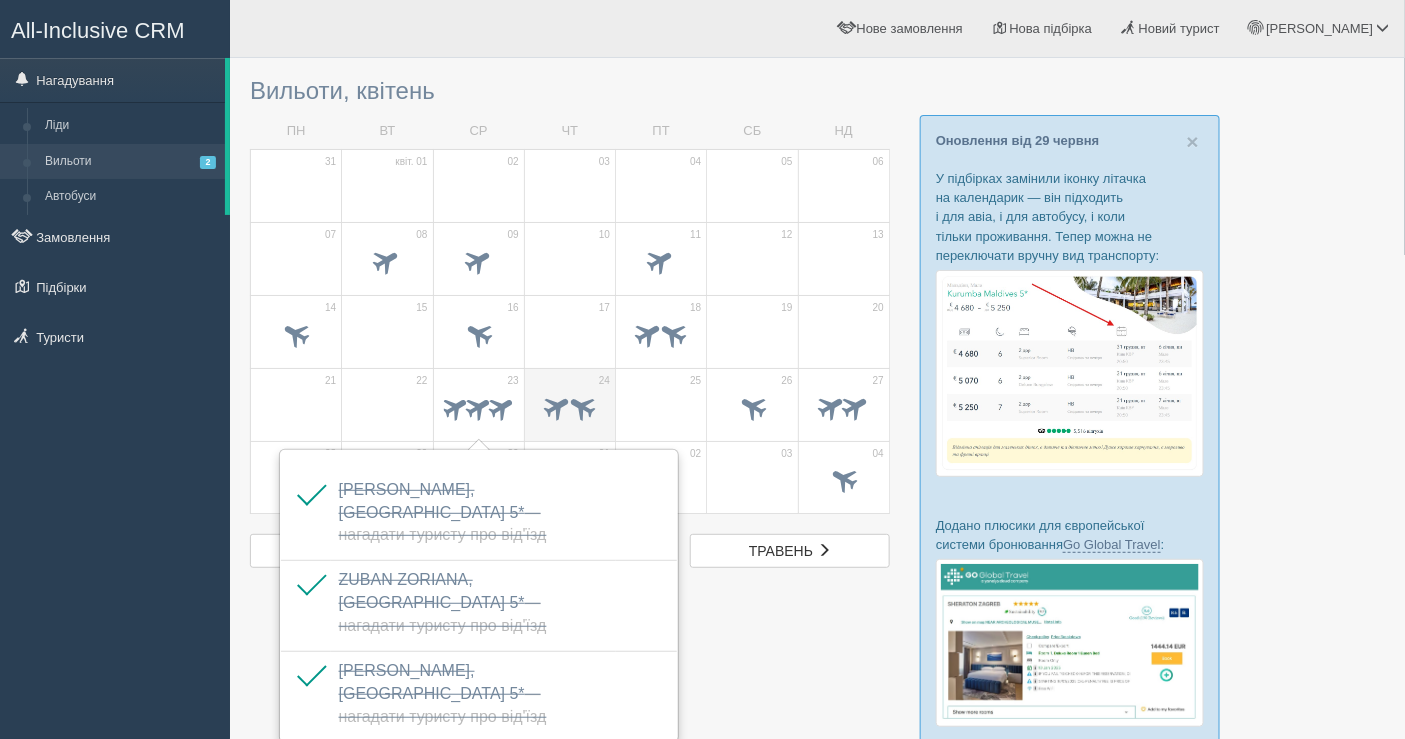 click at bounding box center (570, 409) 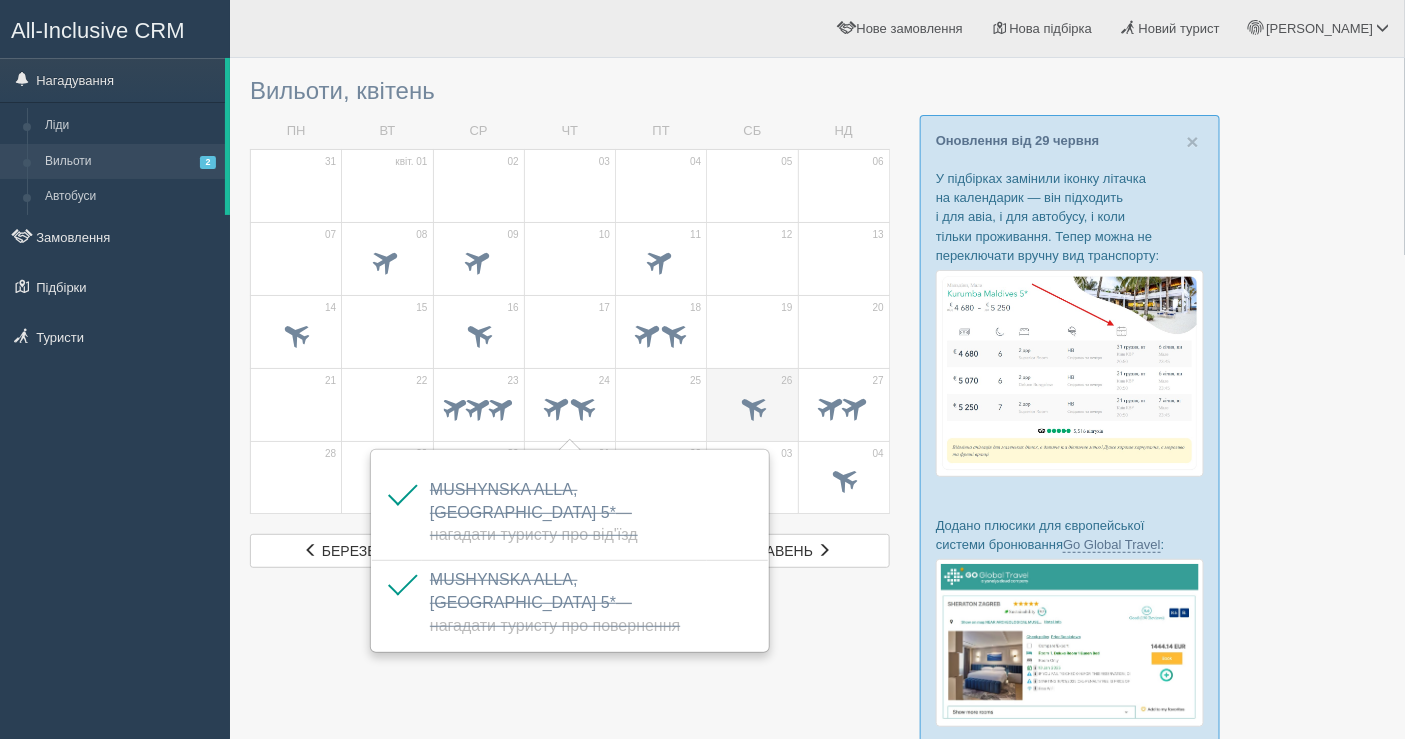 click at bounding box center [752, 409] 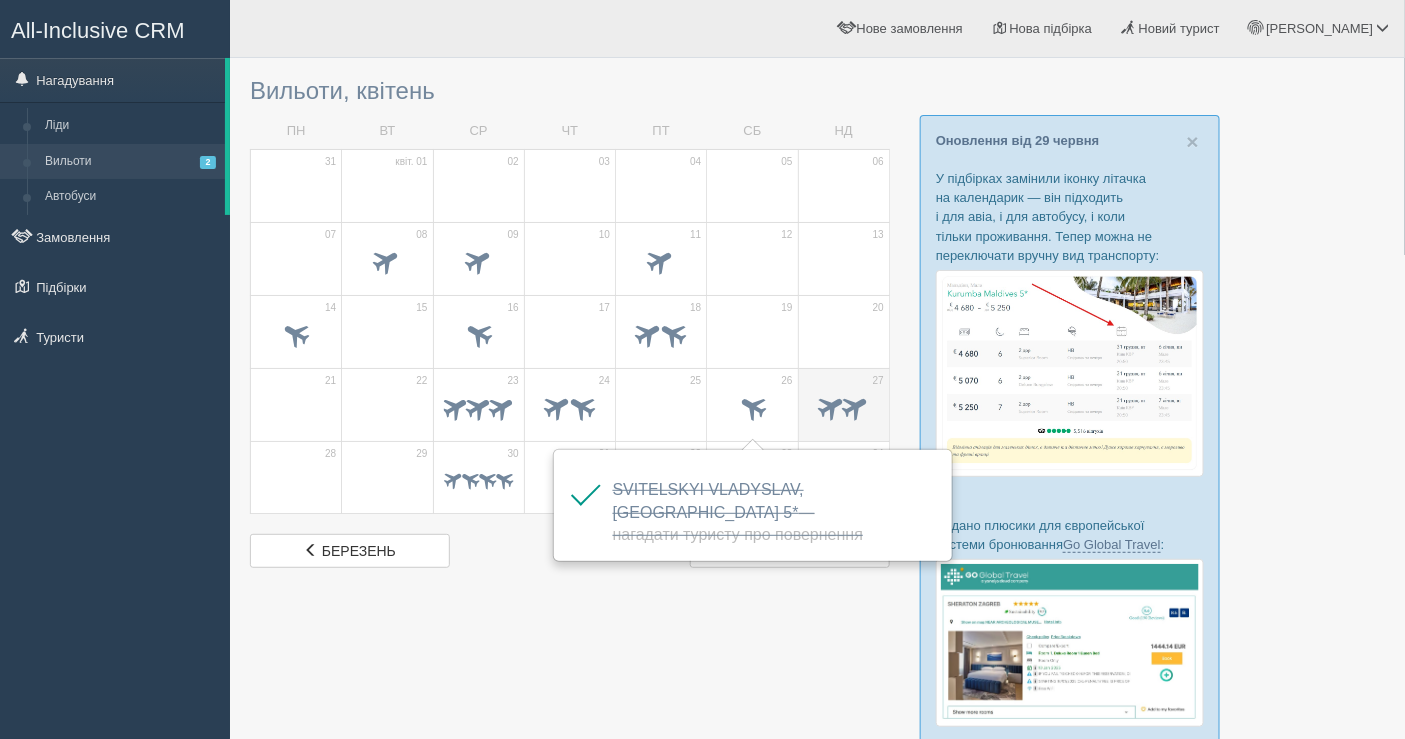 click at bounding box center (844, 409) 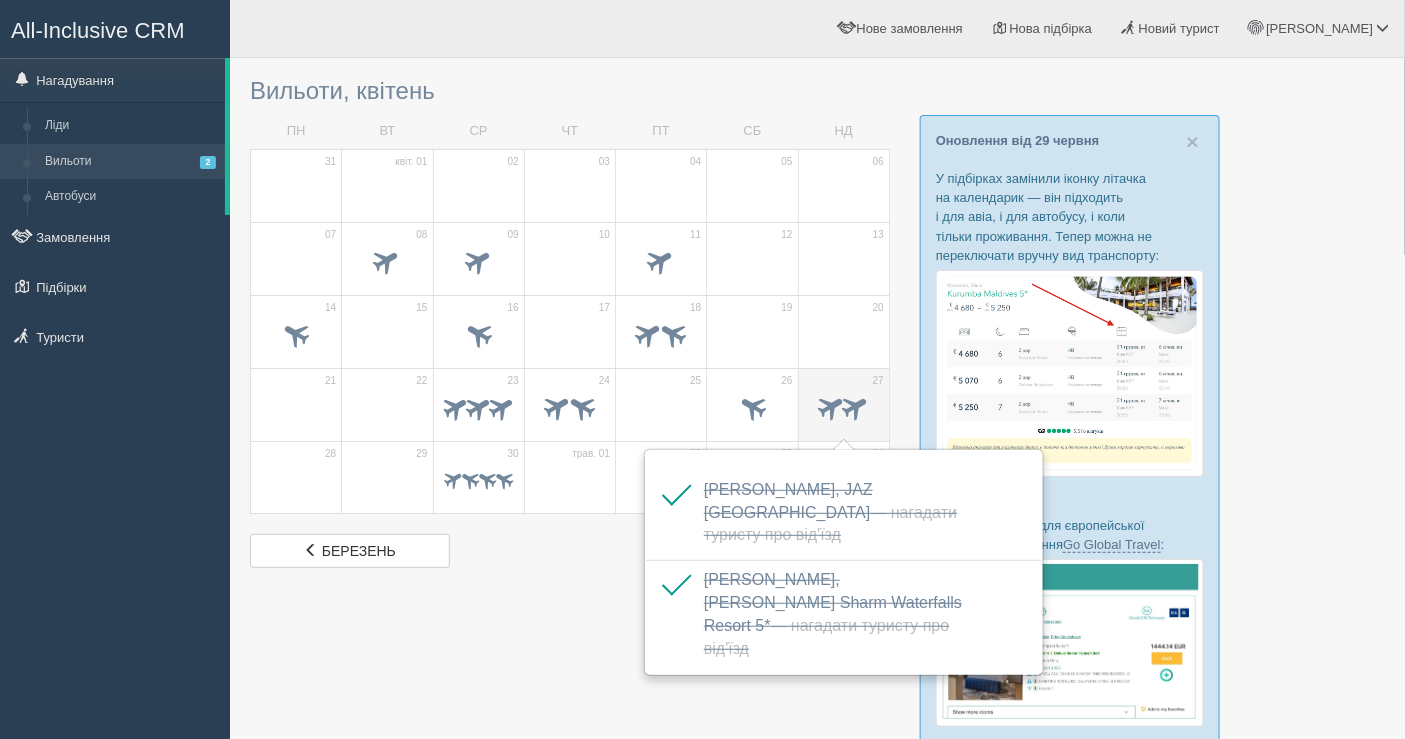 click at bounding box center (855, 406) 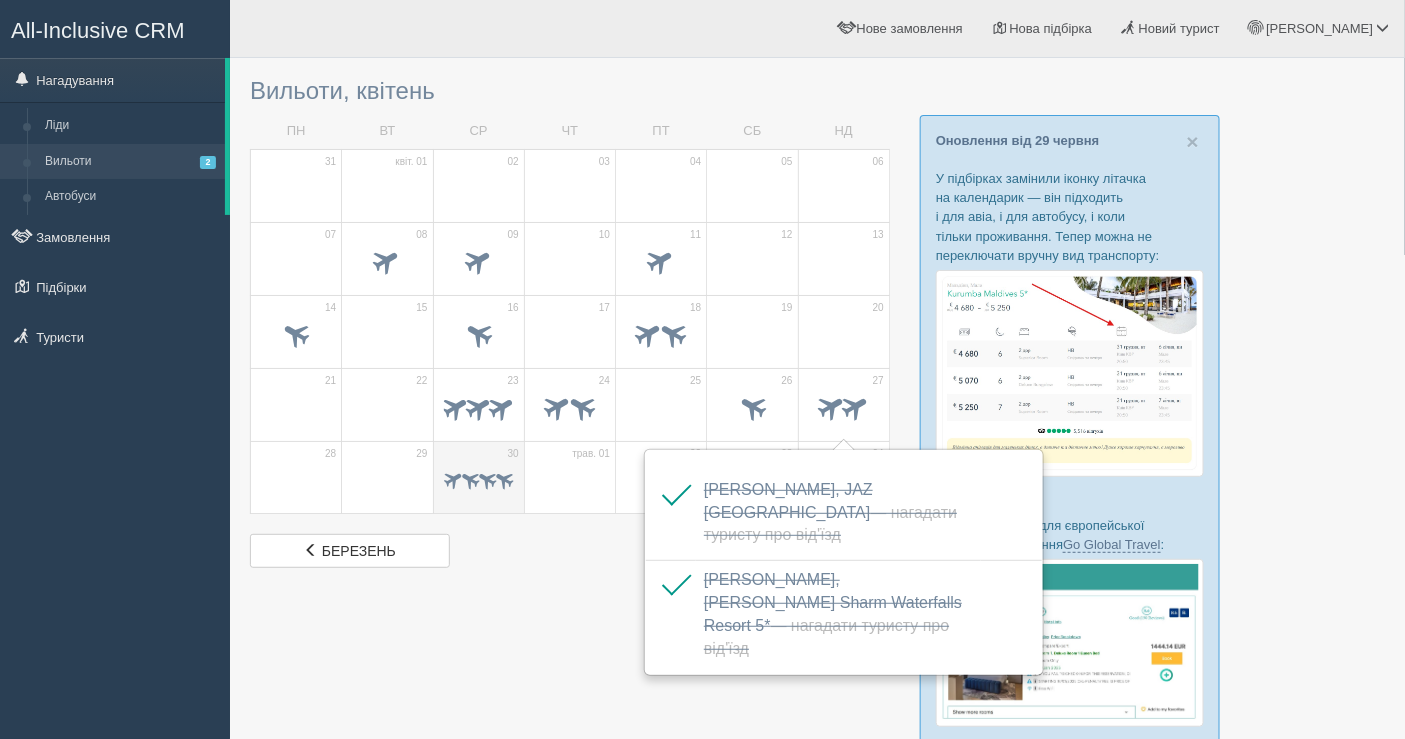 click at bounding box center (470, 479) 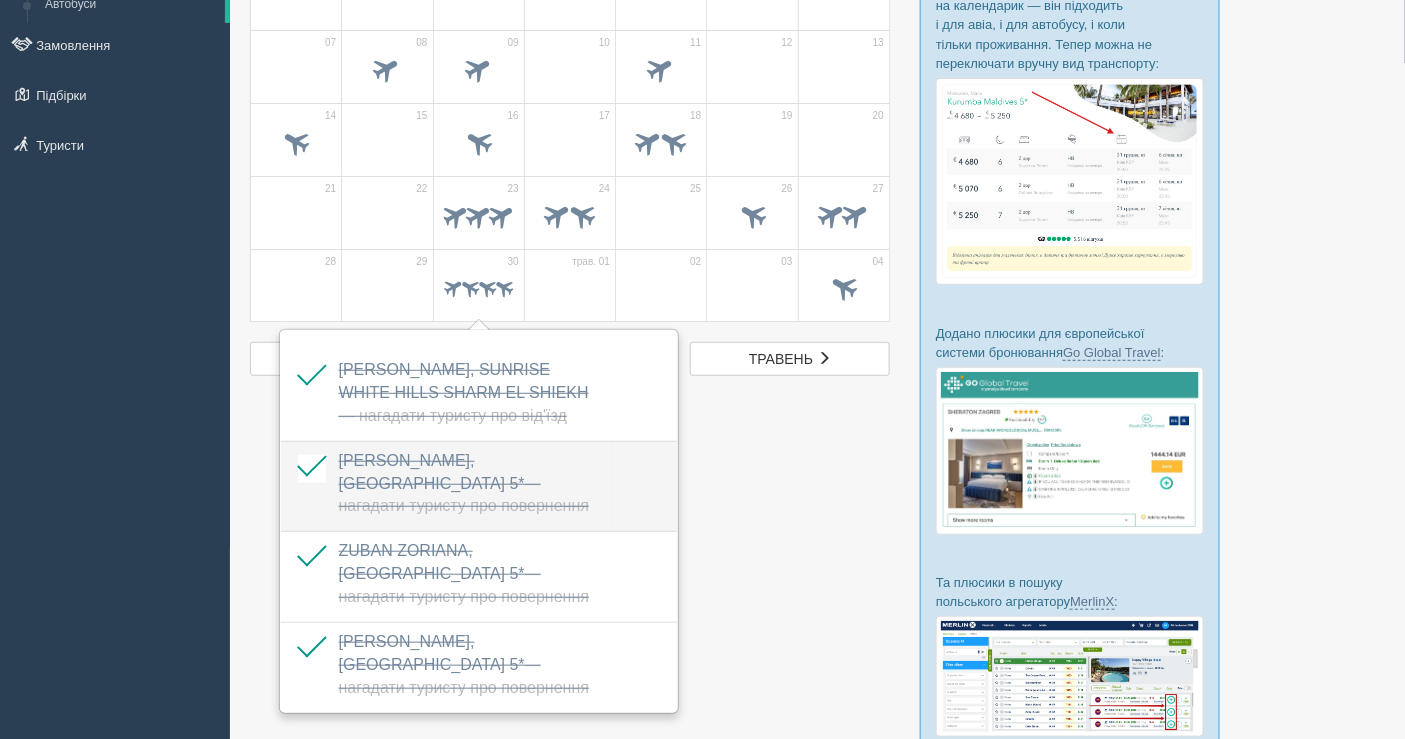 scroll, scrollTop: 222, scrollLeft: 0, axis: vertical 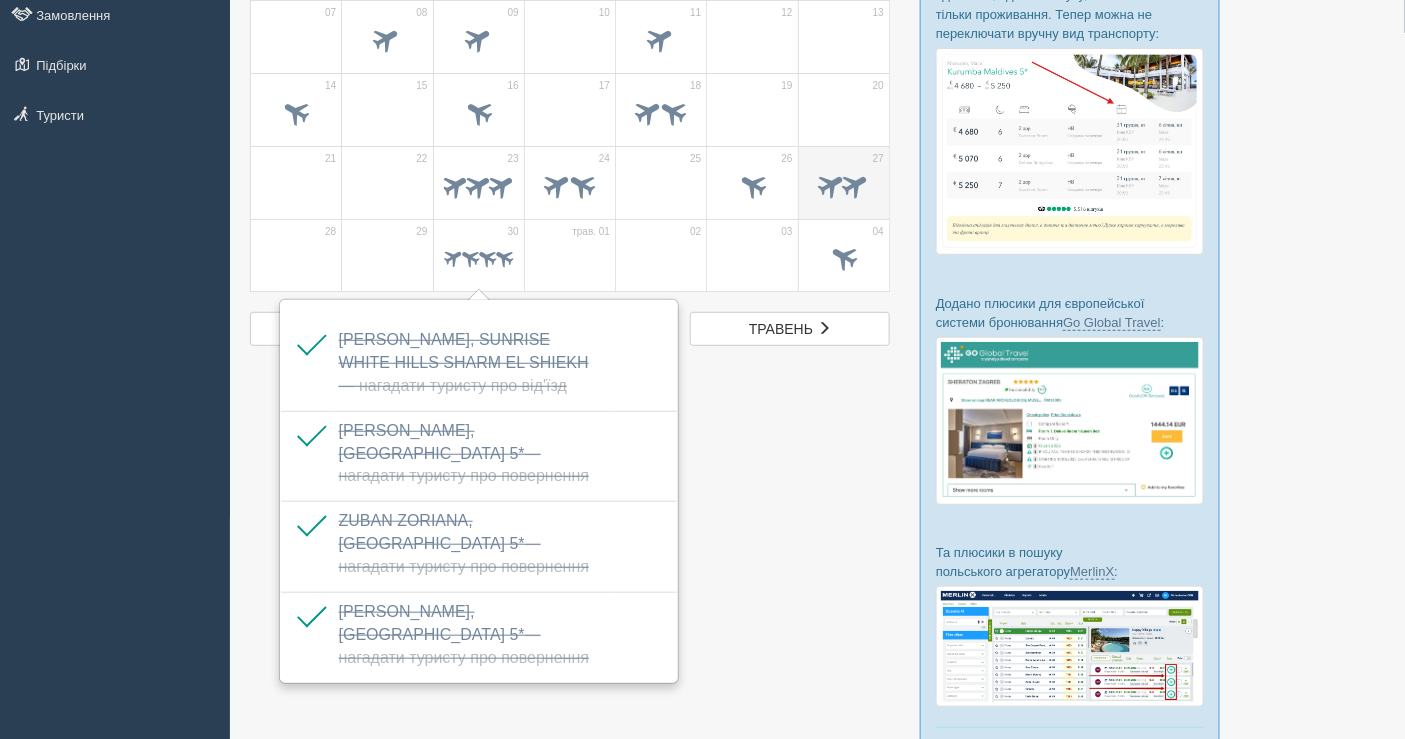 click on "27" at bounding box center (843, 182) 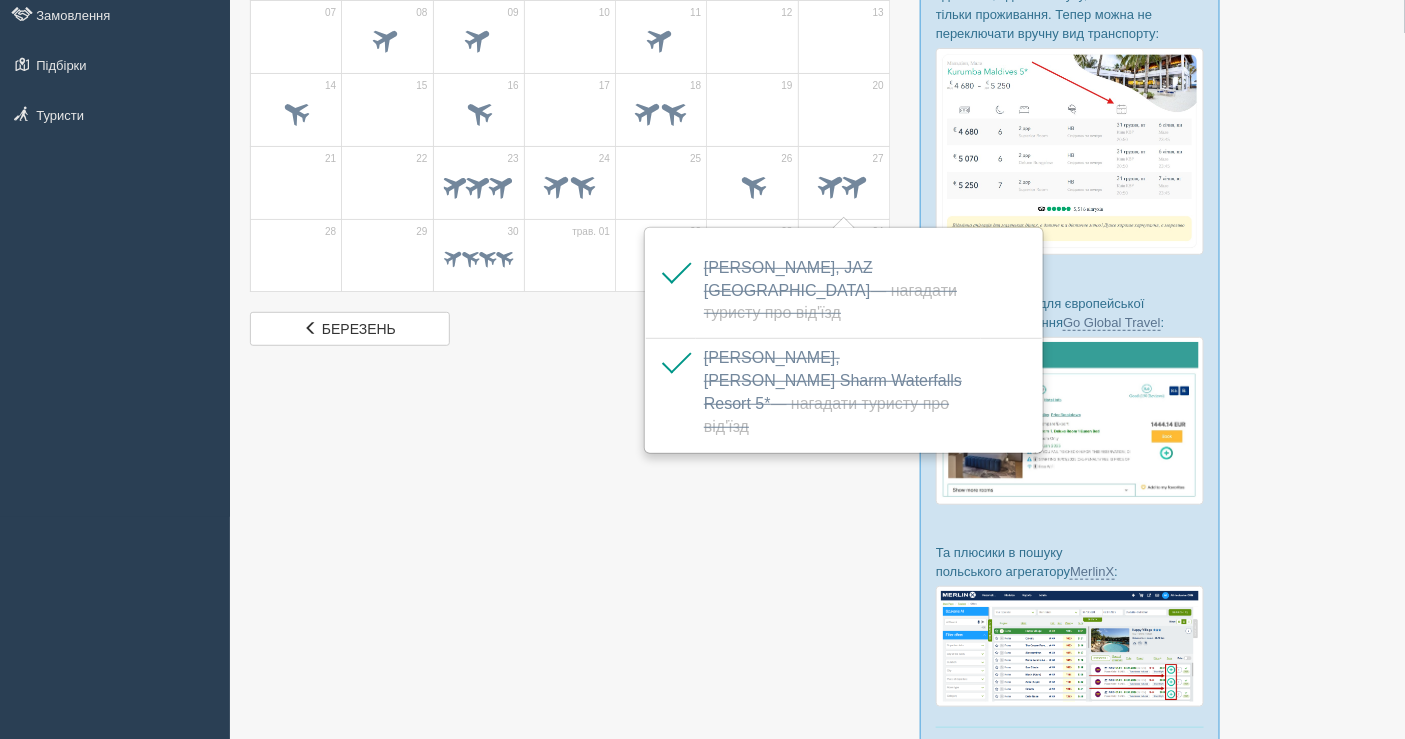 click at bounding box center [817, 324] 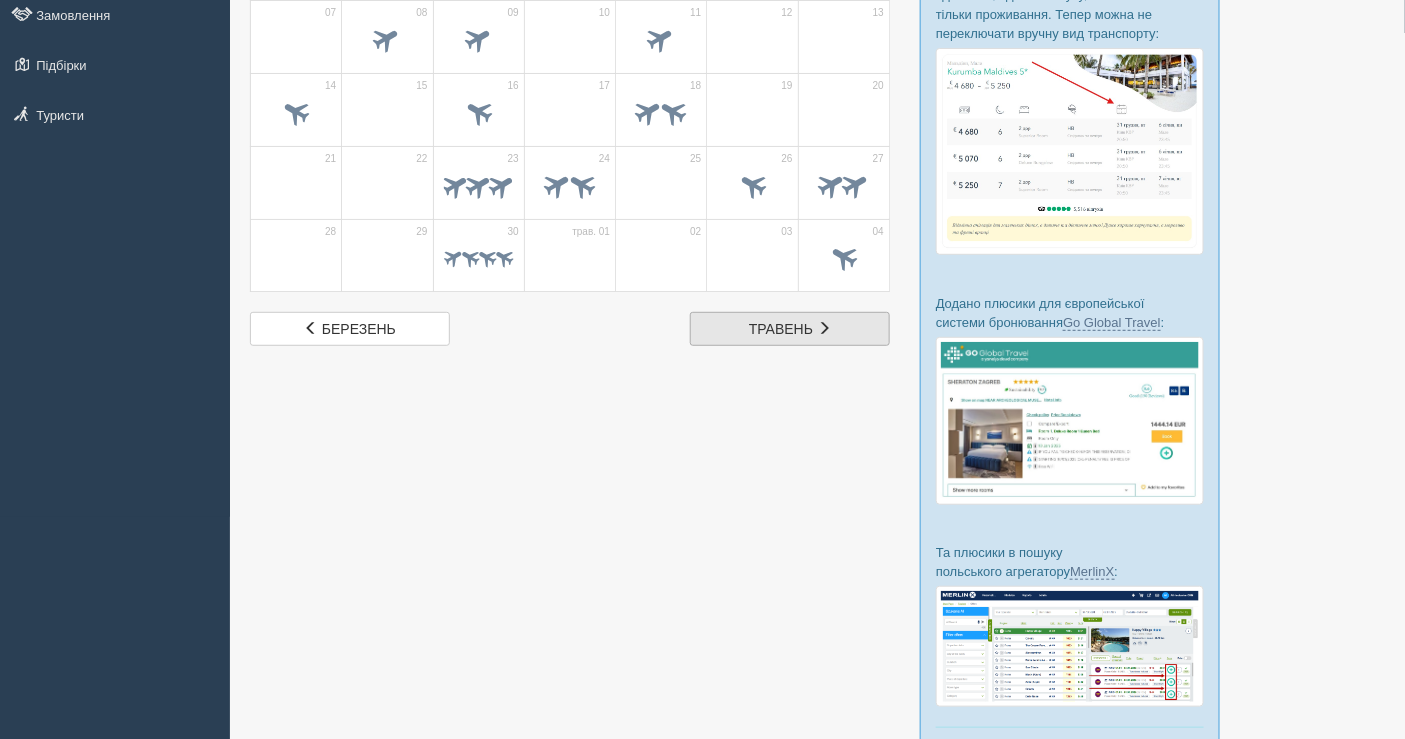 click on "травень" at bounding box center [781, 329] 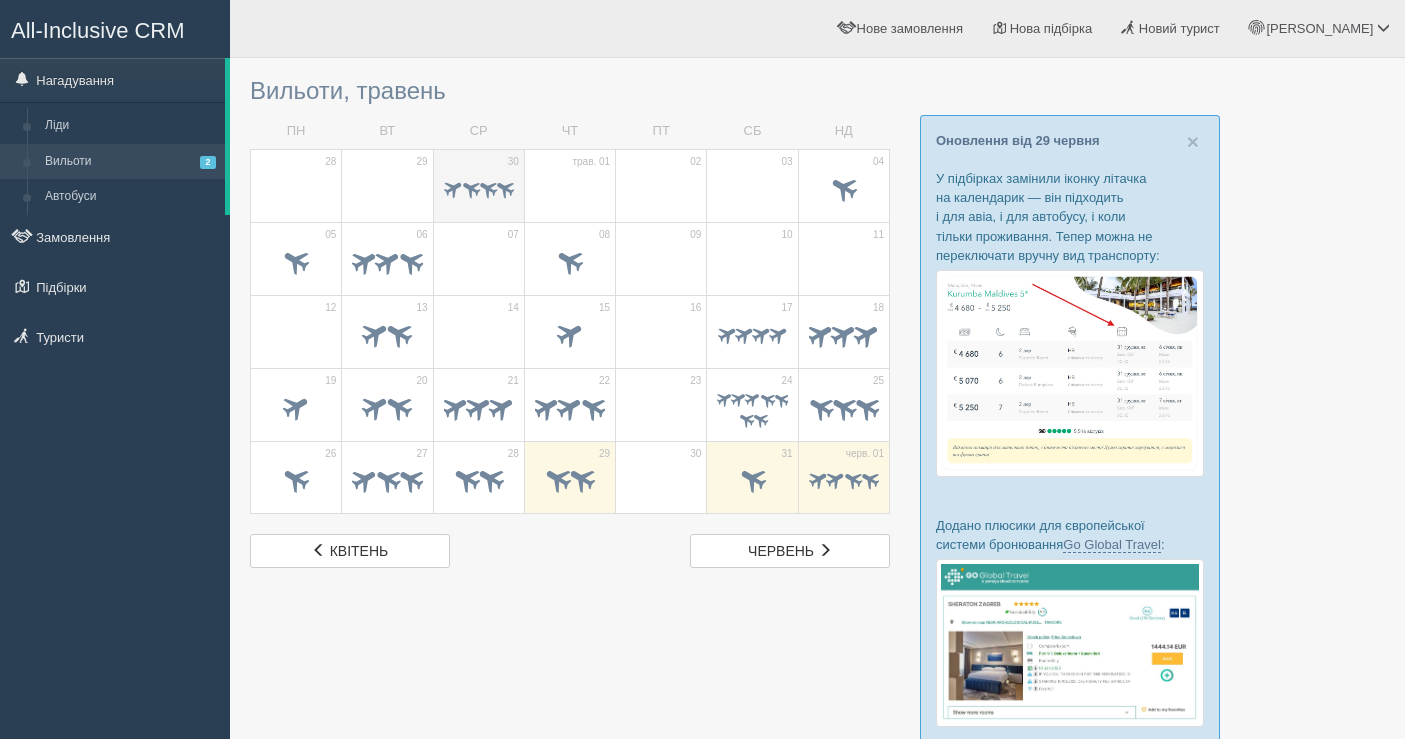 scroll, scrollTop: 0, scrollLeft: 0, axis: both 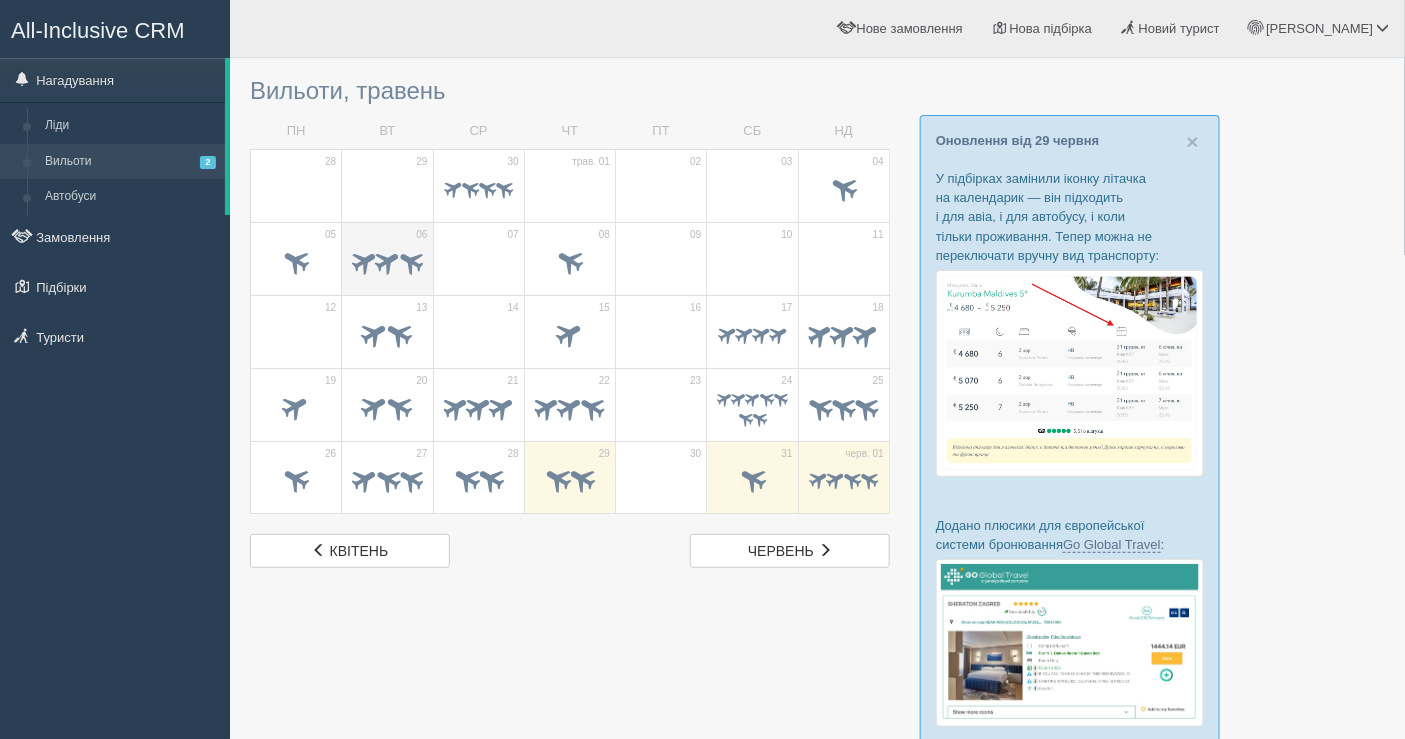 click at bounding box center [364, 260] 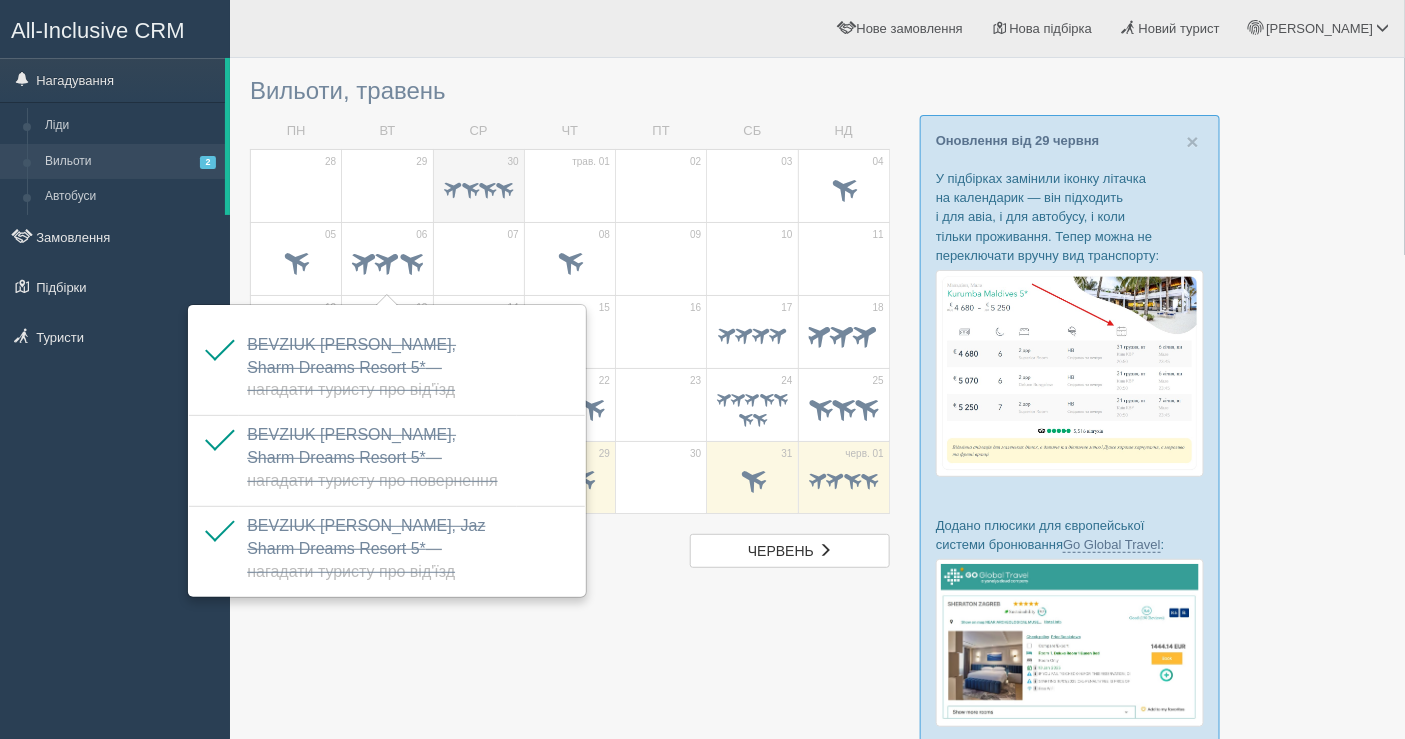 click at bounding box center [487, 188] 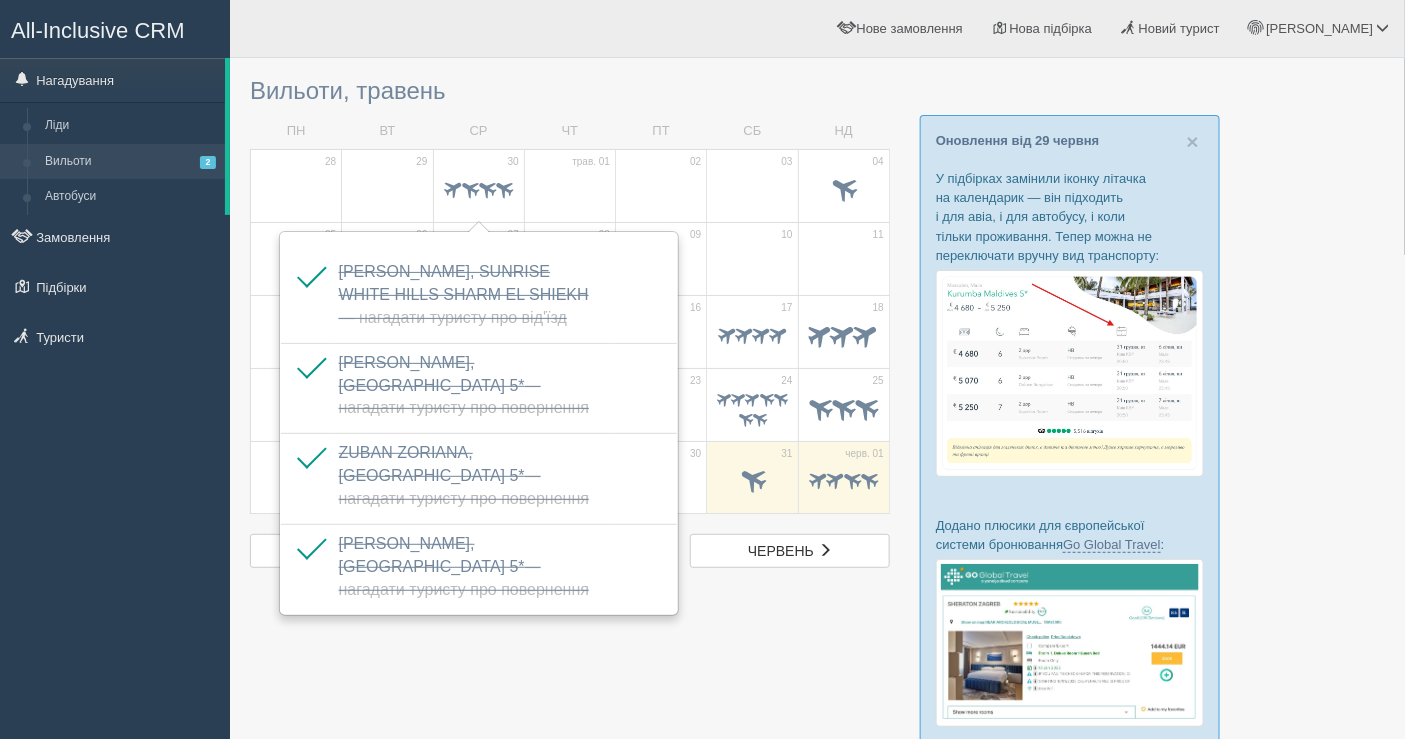 click at bounding box center (817, 546) 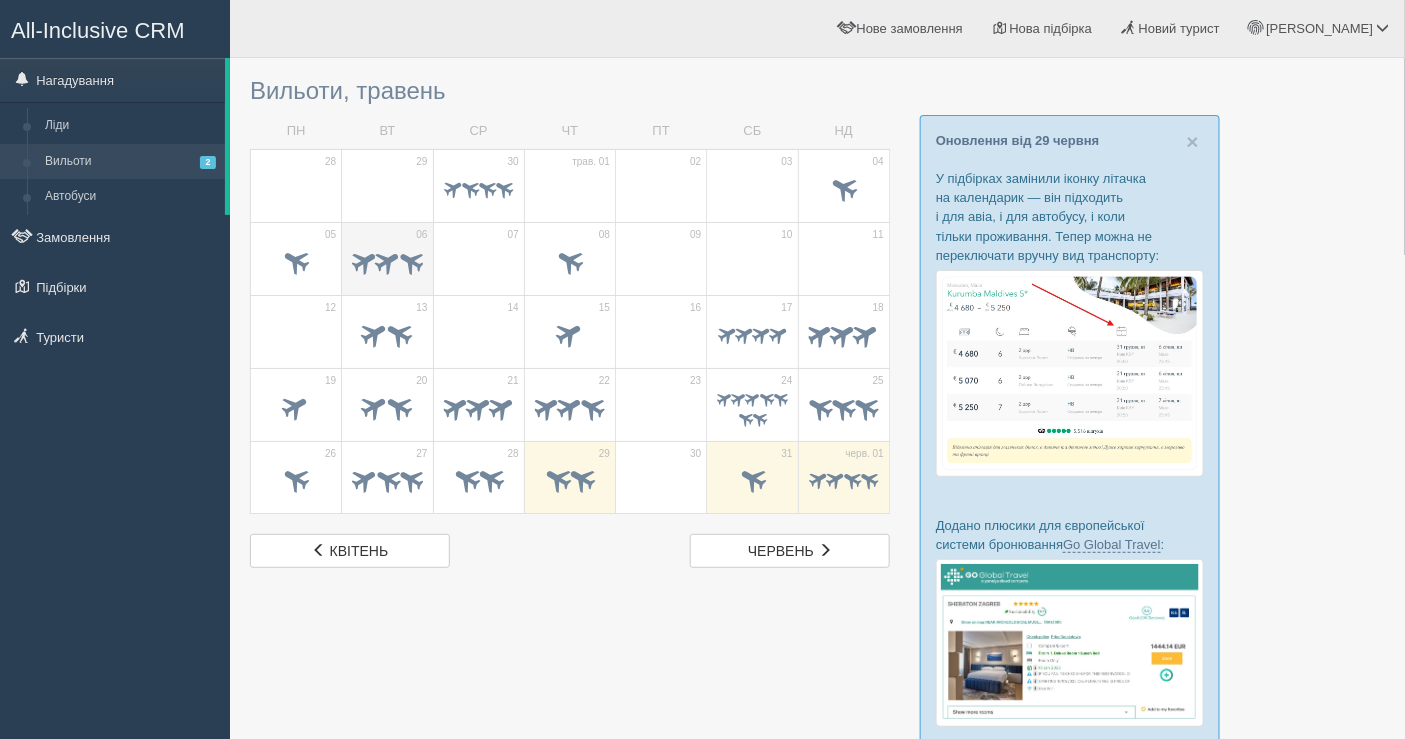 click at bounding box center (387, 263) 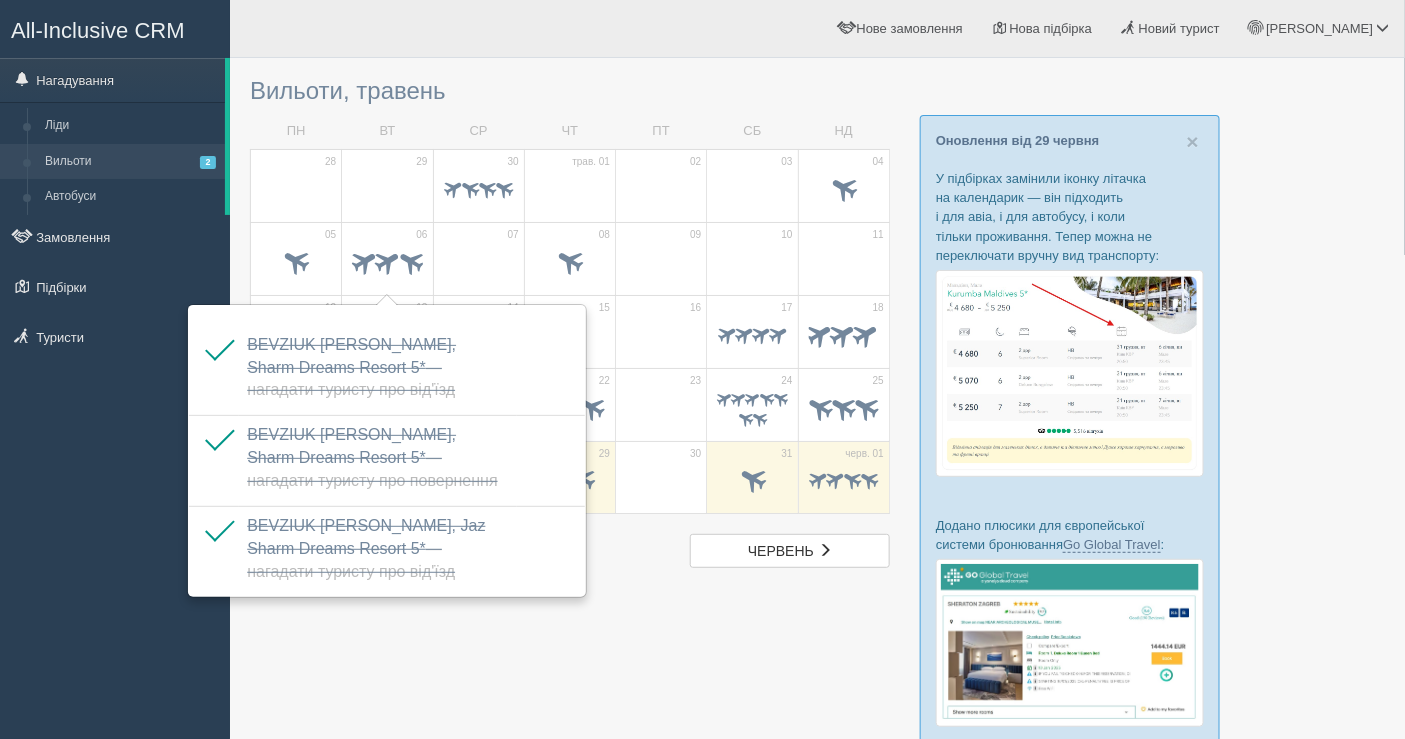 click at bounding box center [817, 546] 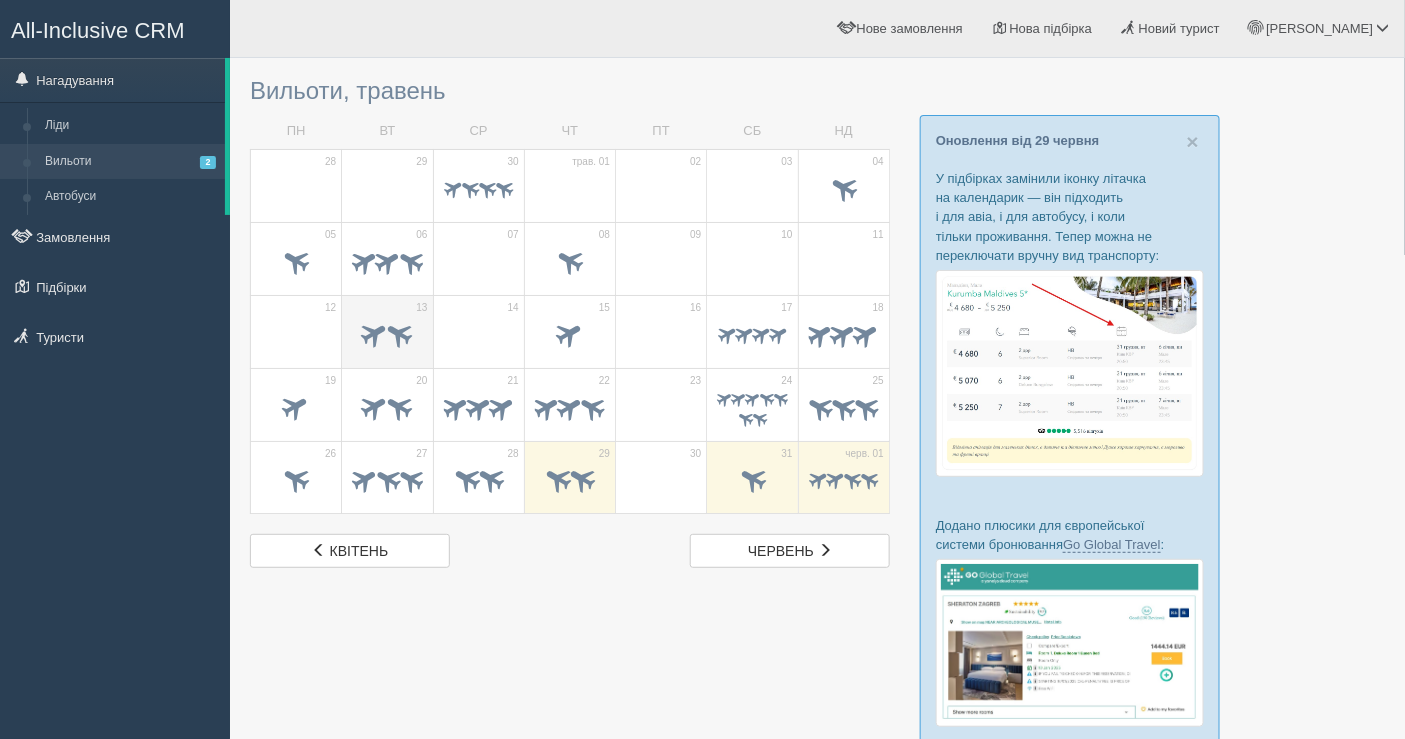 click at bounding box center (387, 337) 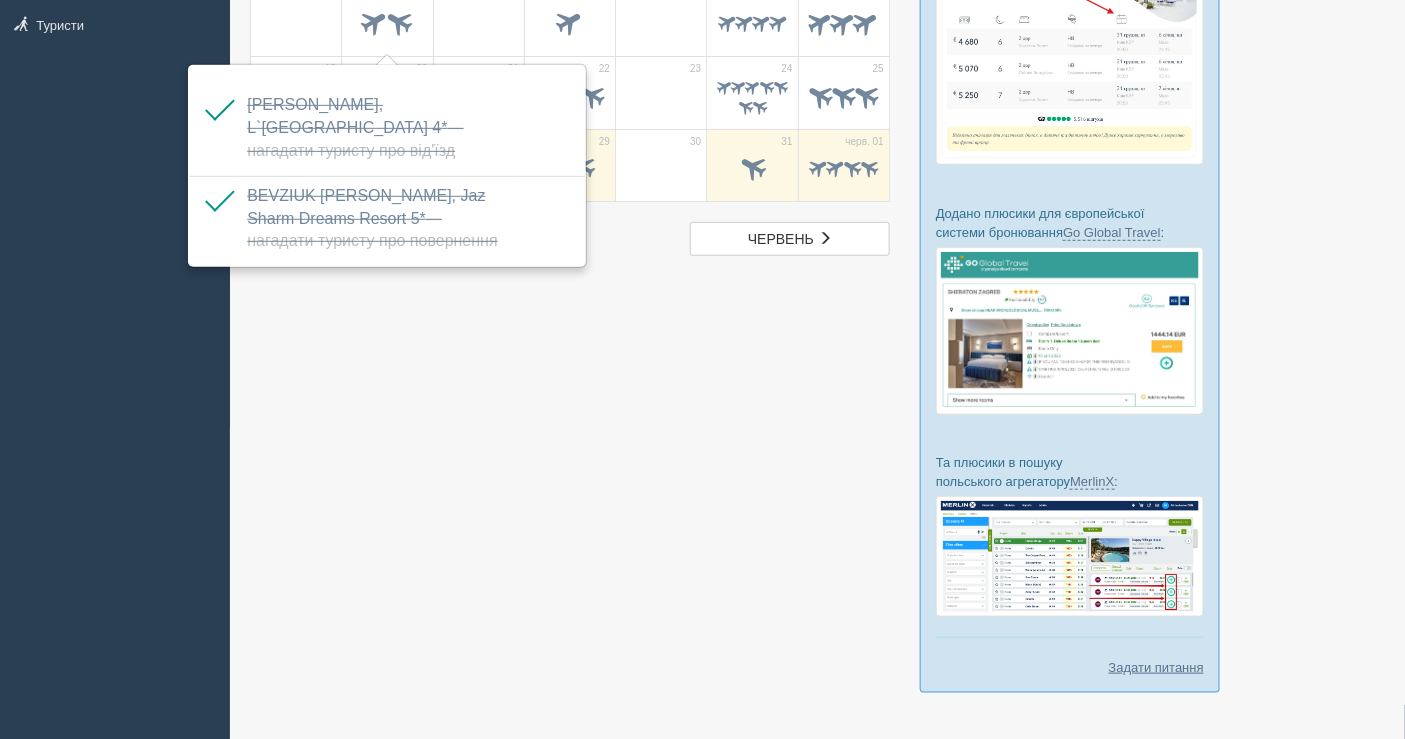scroll, scrollTop: 375, scrollLeft: 0, axis: vertical 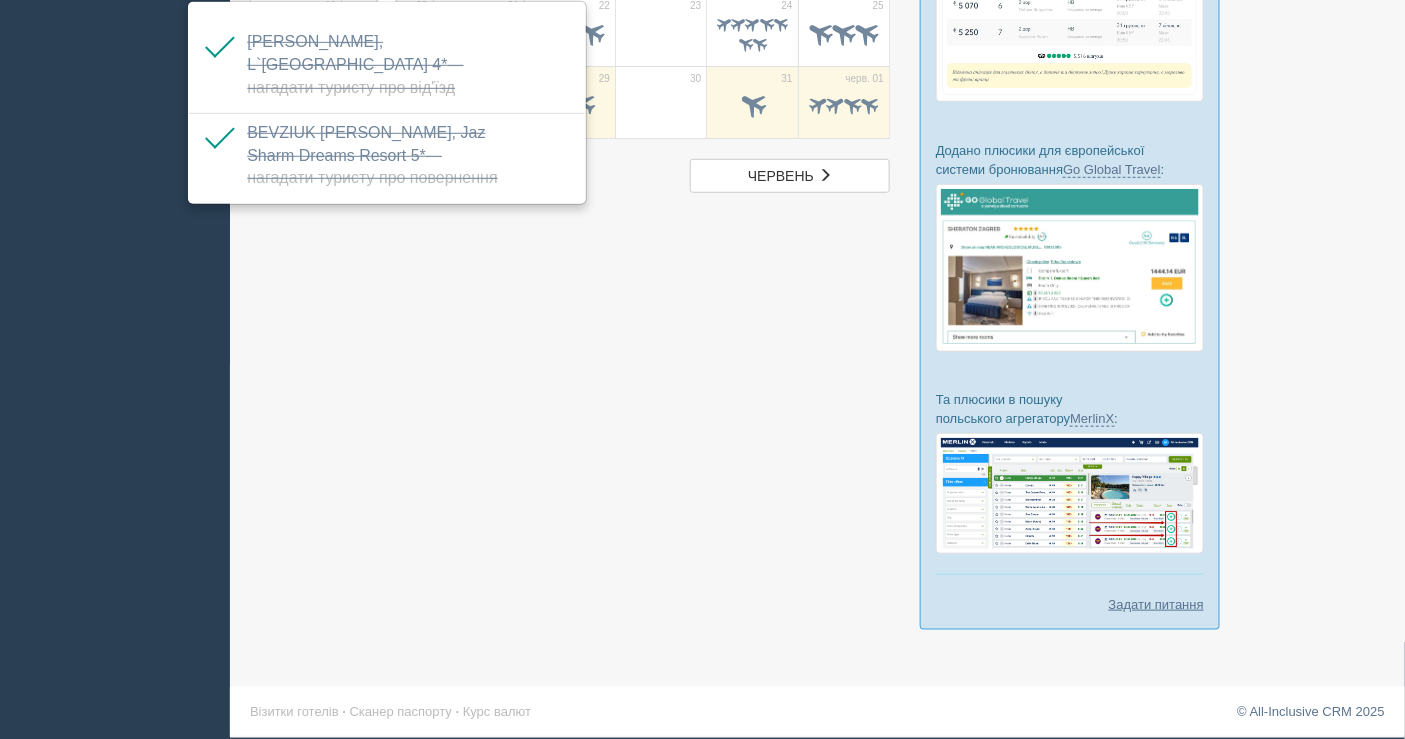 click at bounding box center [817, 171] 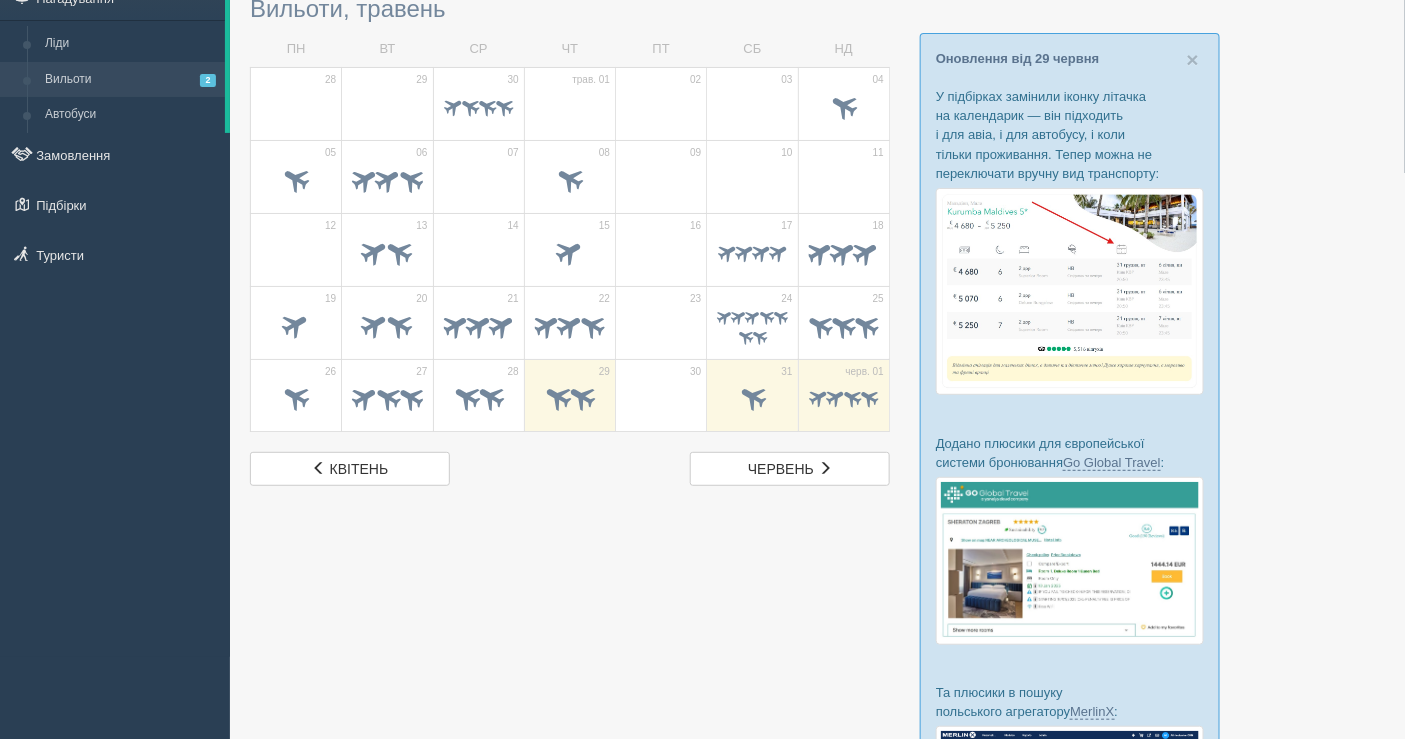 scroll, scrollTop: 42, scrollLeft: 0, axis: vertical 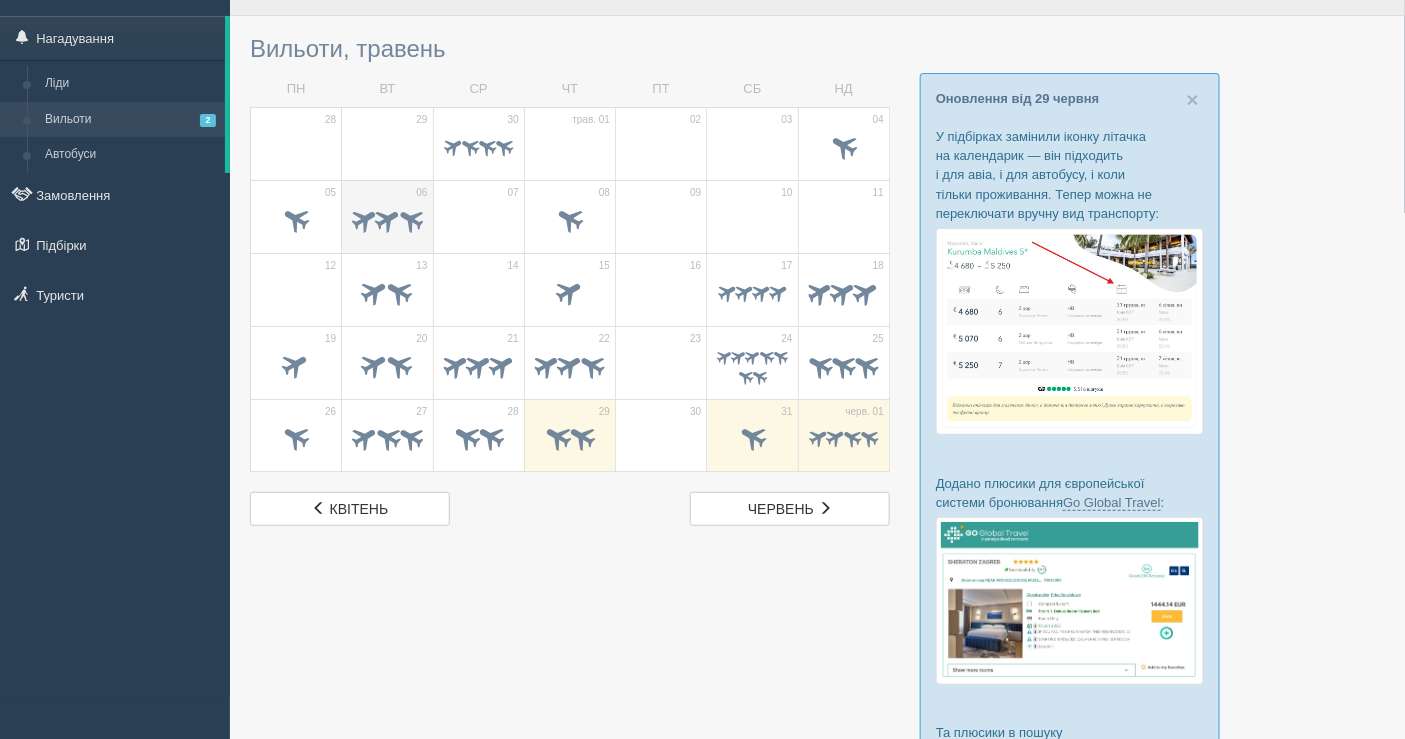 click at bounding box center (387, 218) 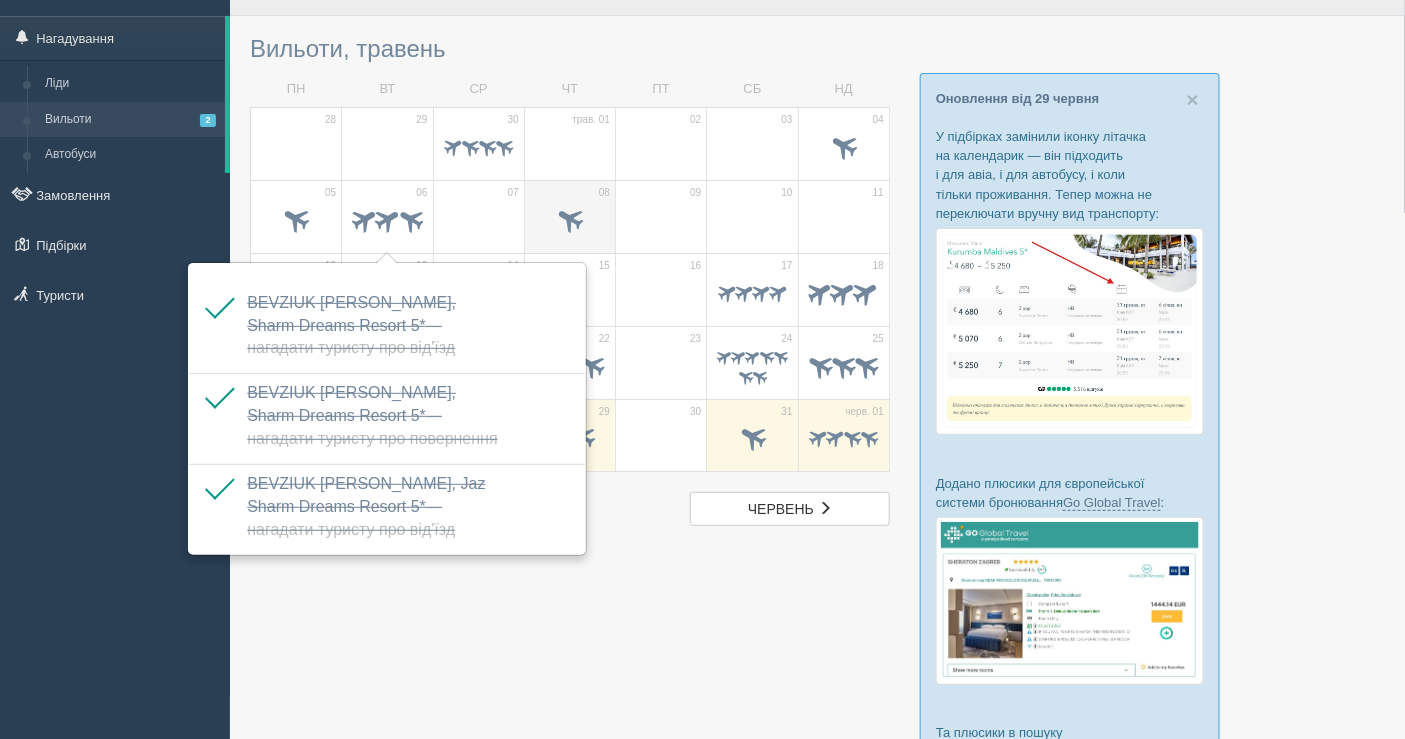 click on "08" at bounding box center (569, 216) 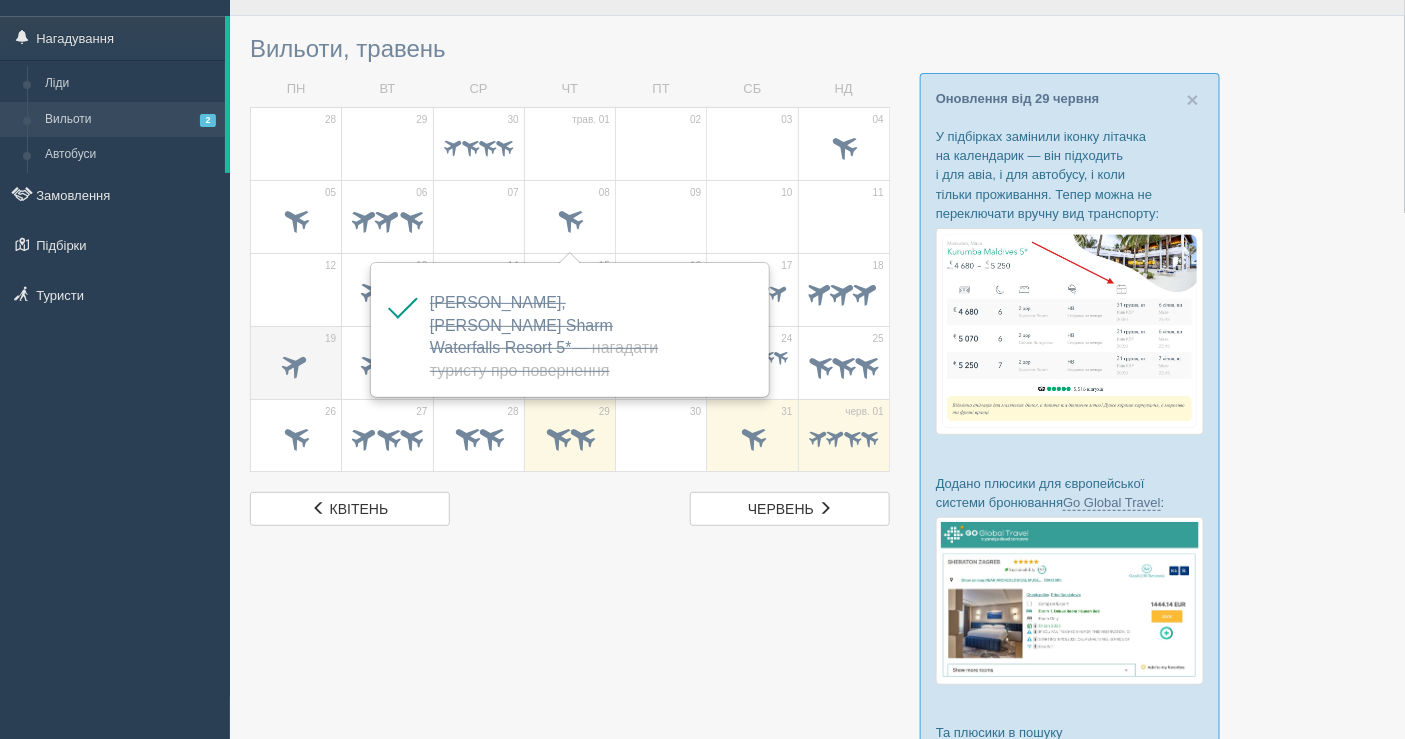 click on "19" at bounding box center (296, 362) 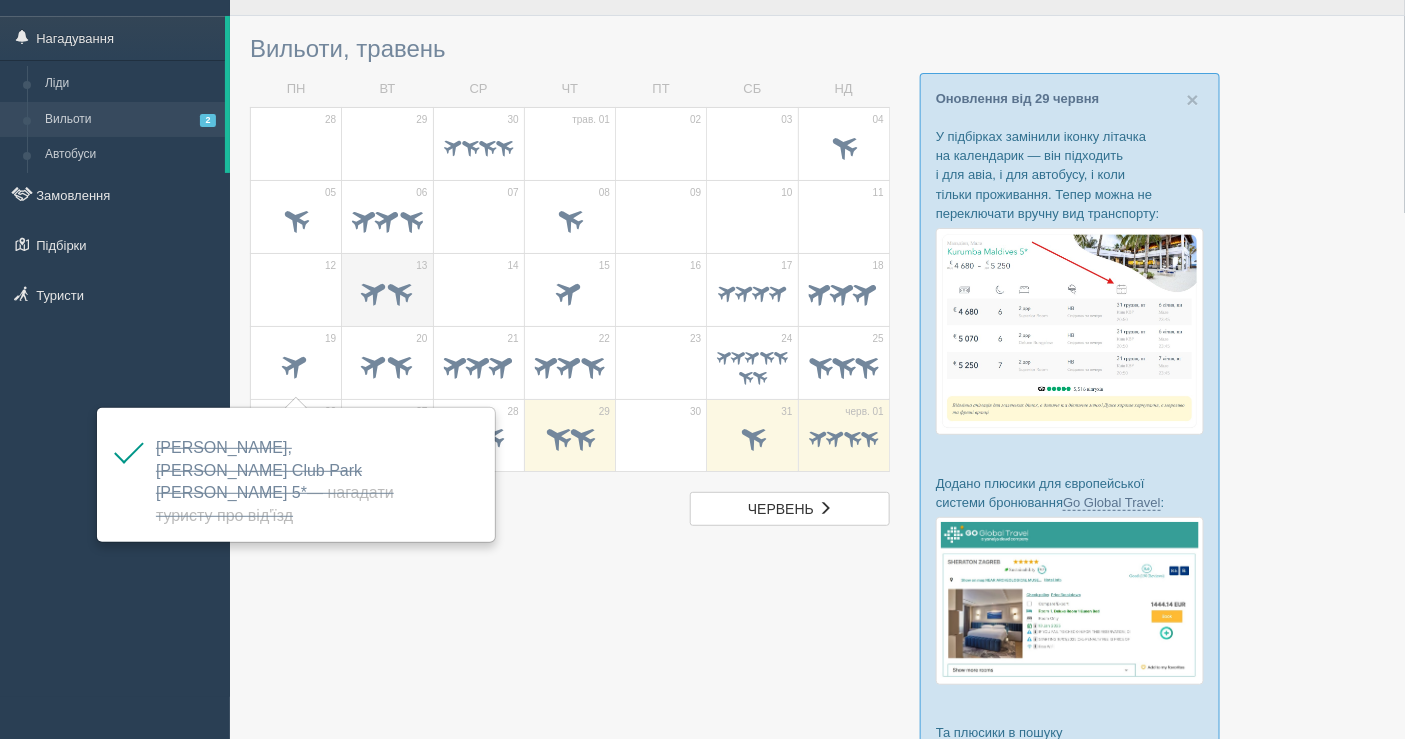 click at bounding box center [387, 295] 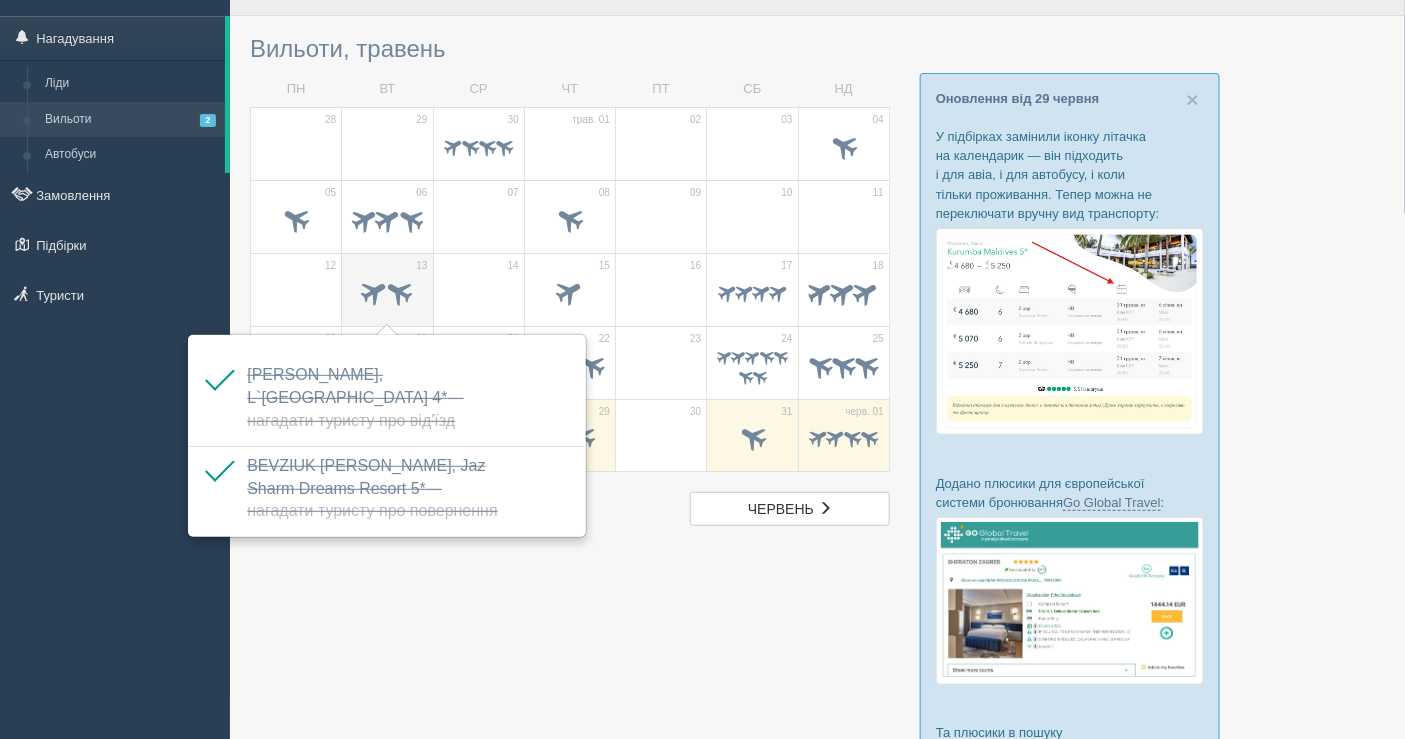click at bounding box center (399, 291) 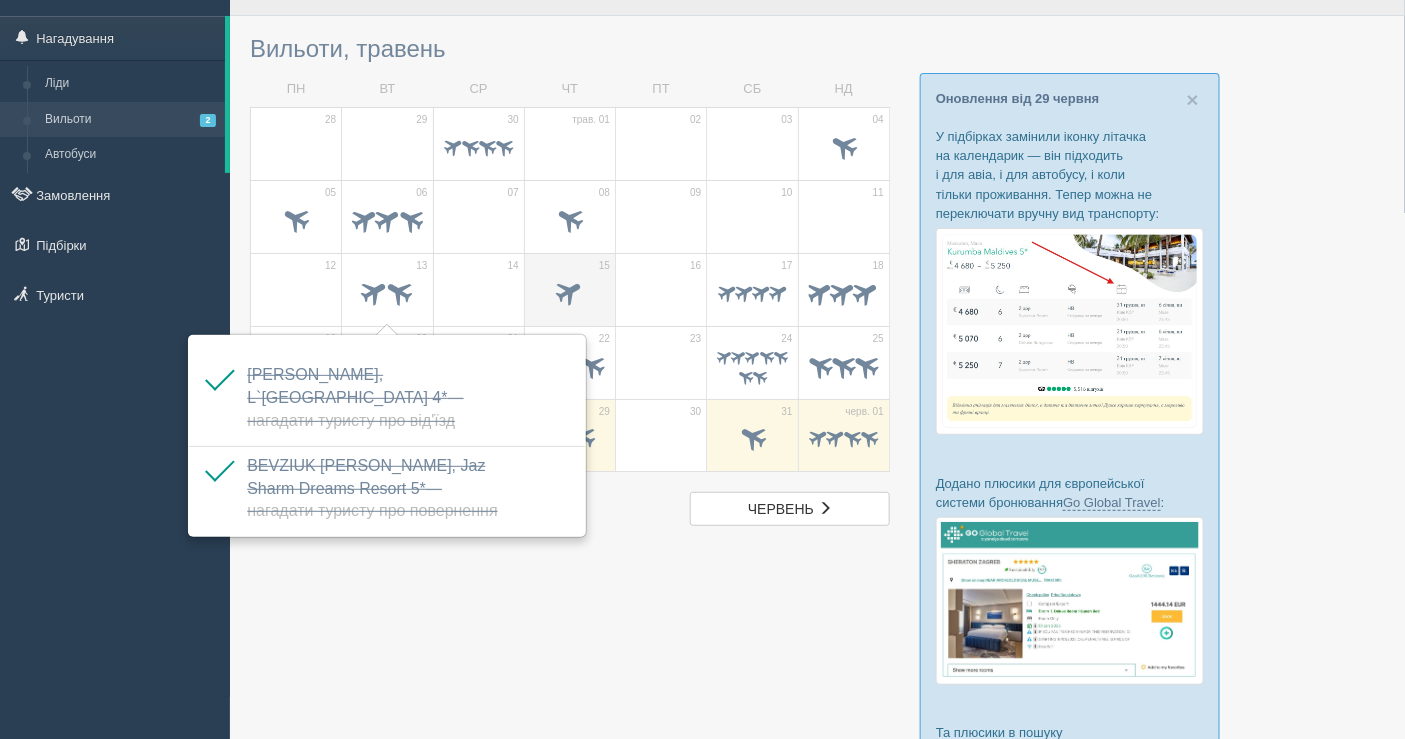 click at bounding box center [570, 295] 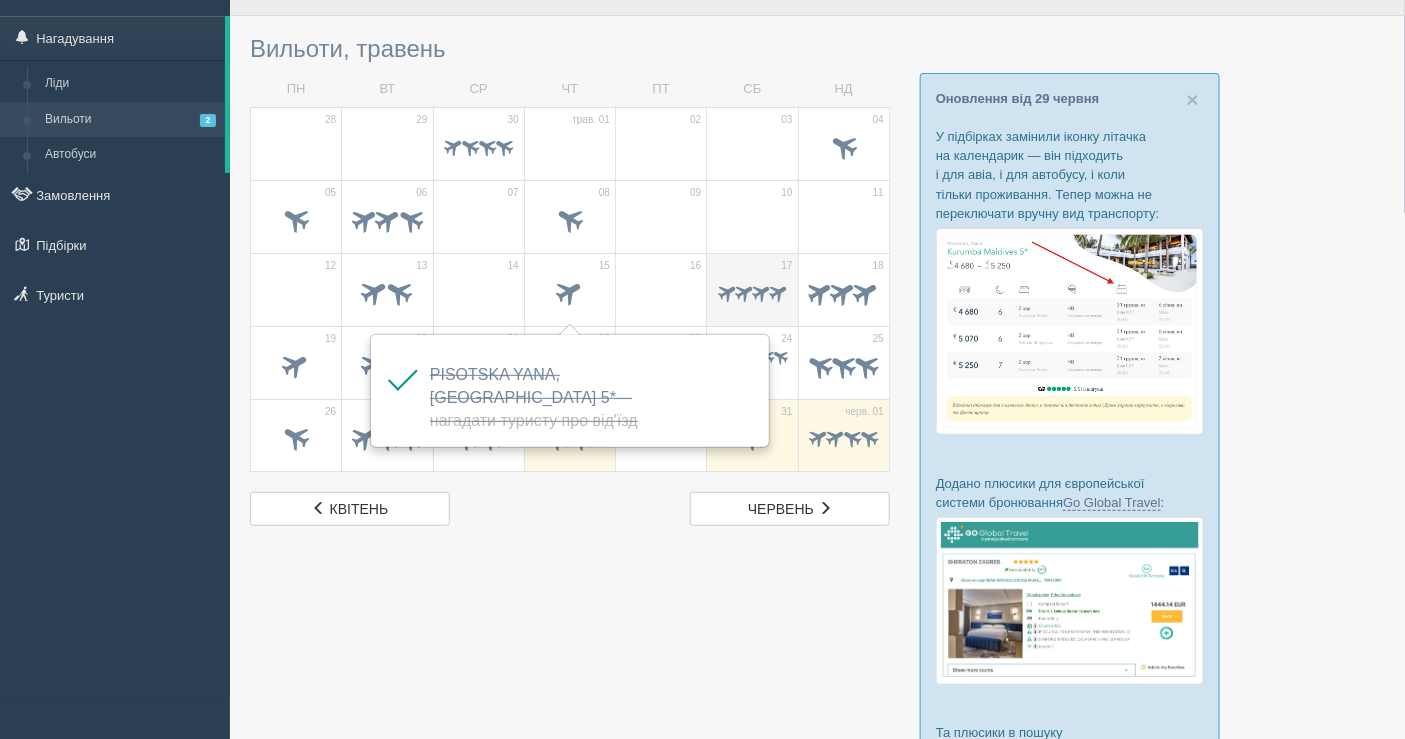 click at bounding box center [760, 291] 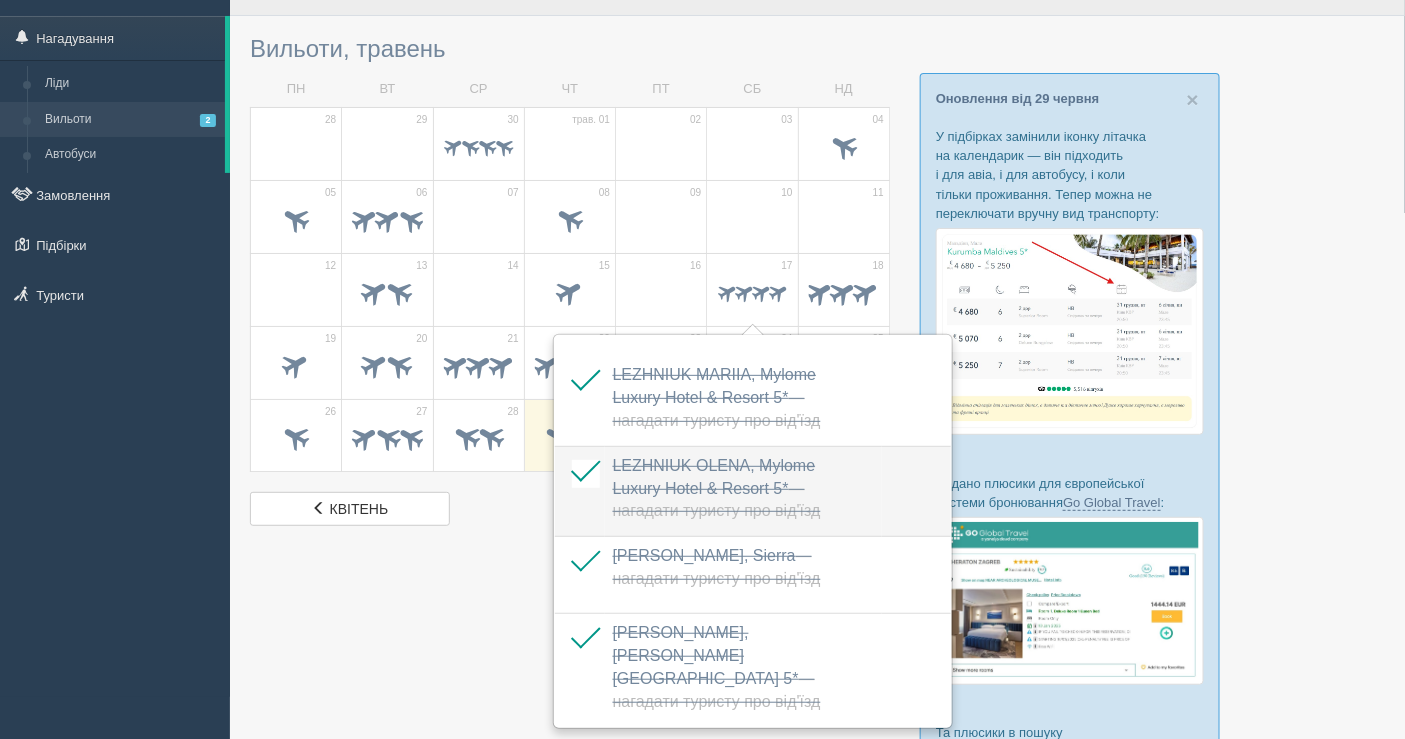drag, startPoint x: 735, startPoint y: 665, endPoint x: 862, endPoint y: 512, distance: 198.84164 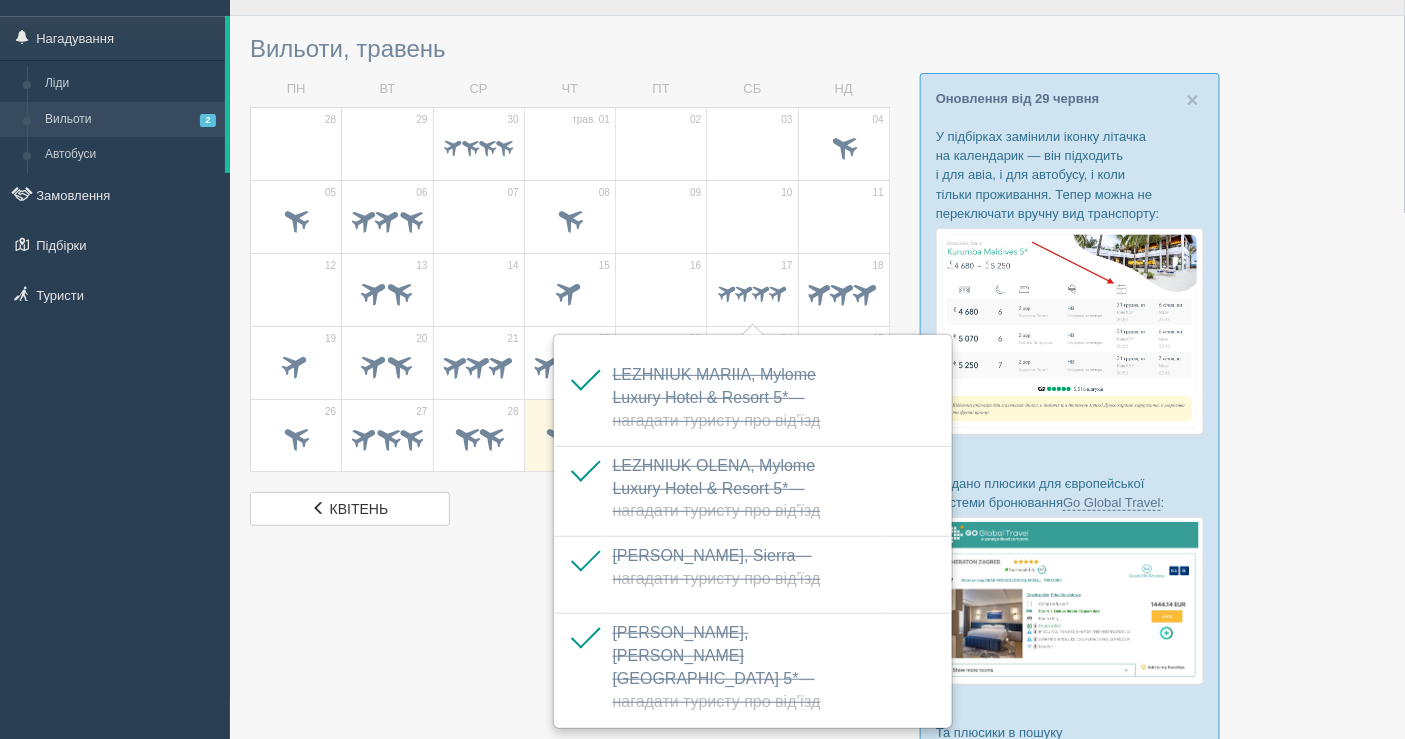 click at bounding box center [817, 504] 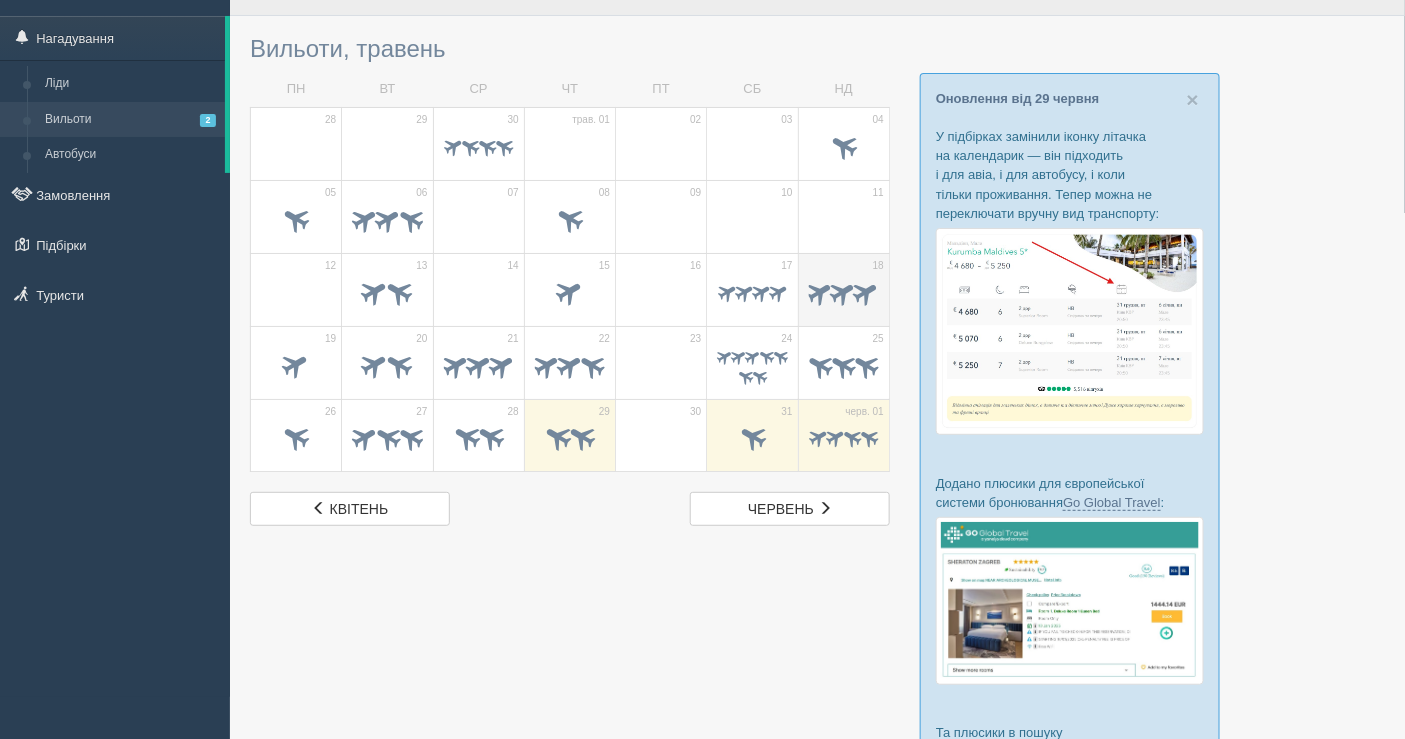 click at bounding box center [866, 291] 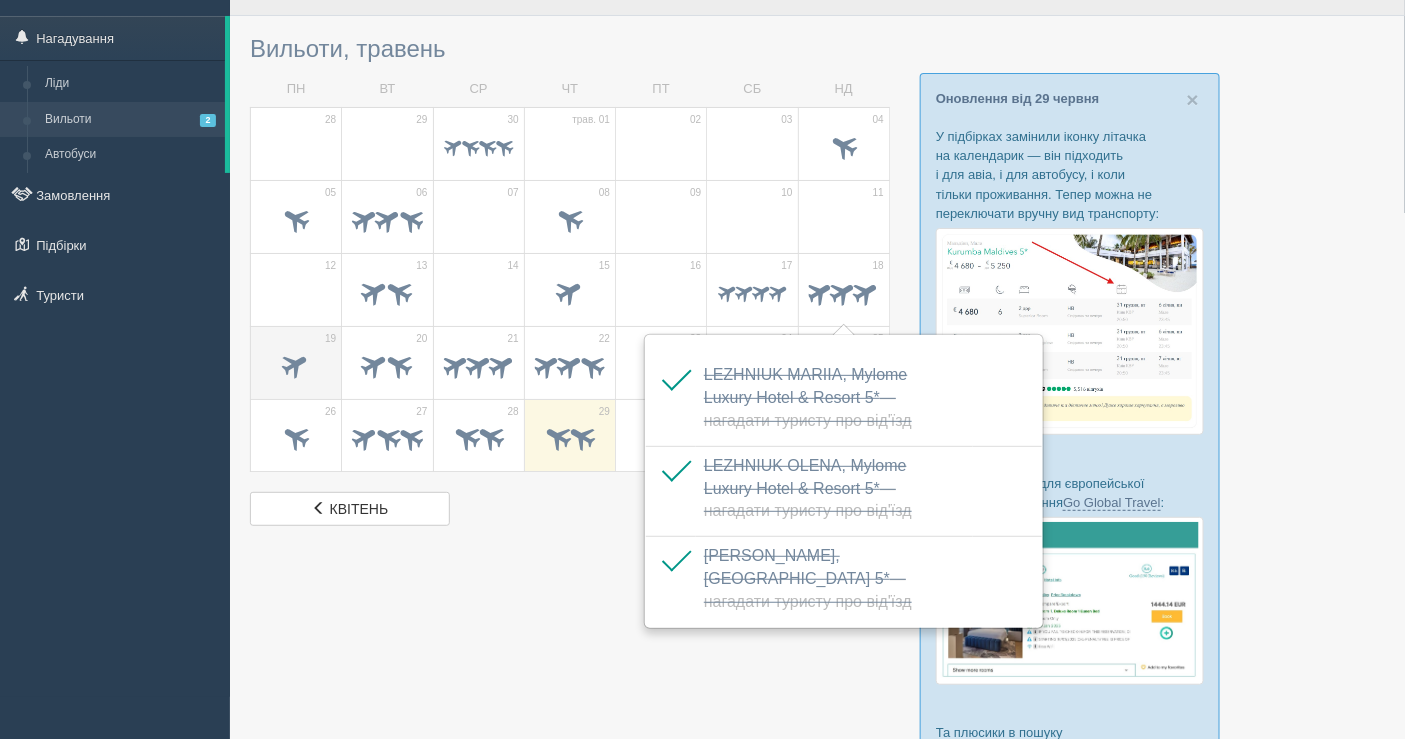 click at bounding box center (296, 364) 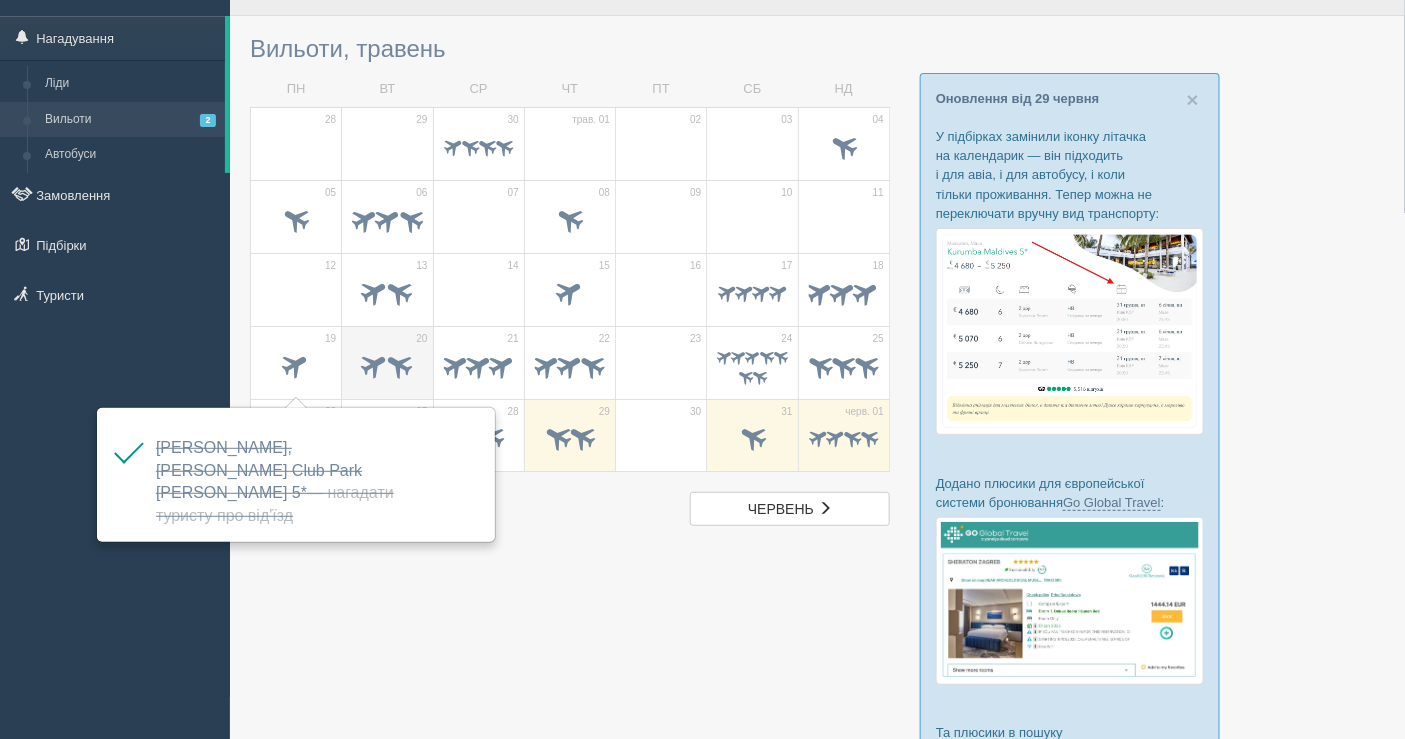 click at bounding box center [399, 364] 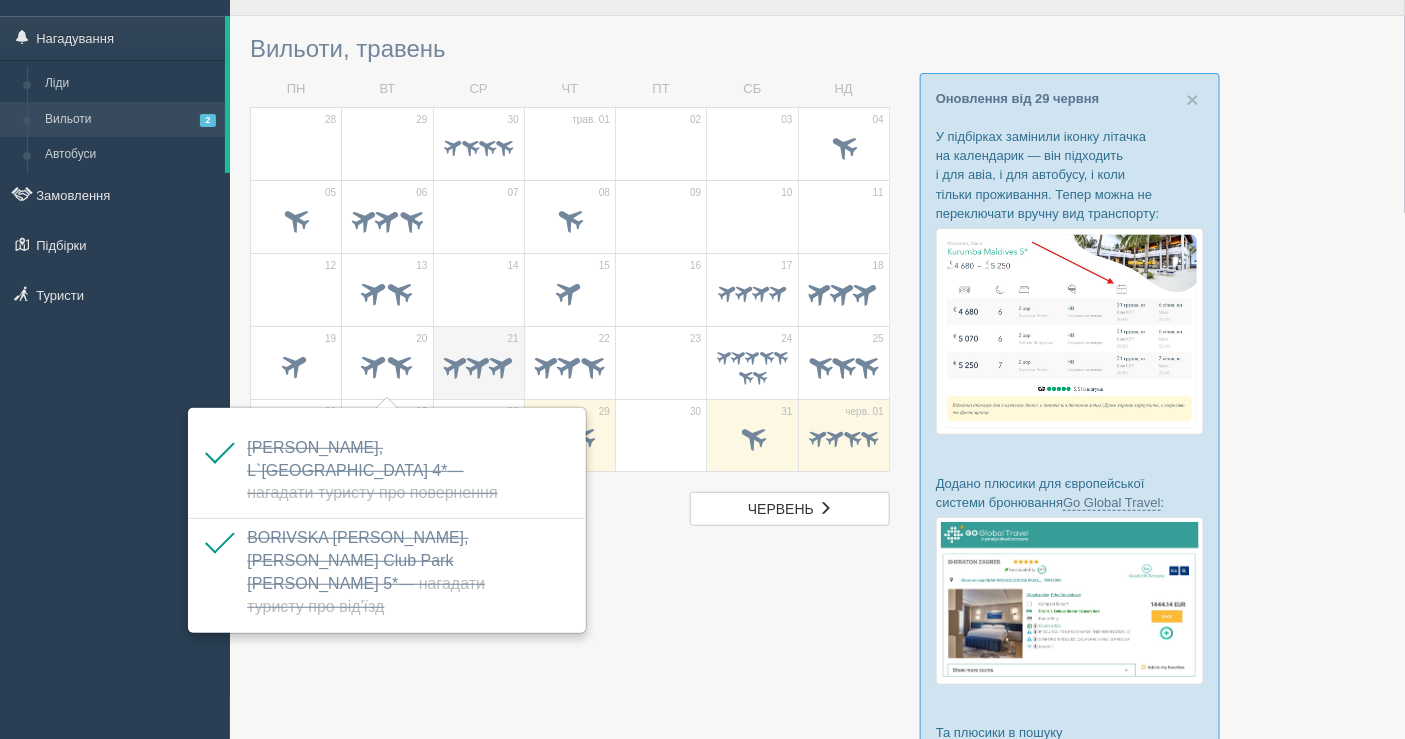 click at bounding box center (478, 364) 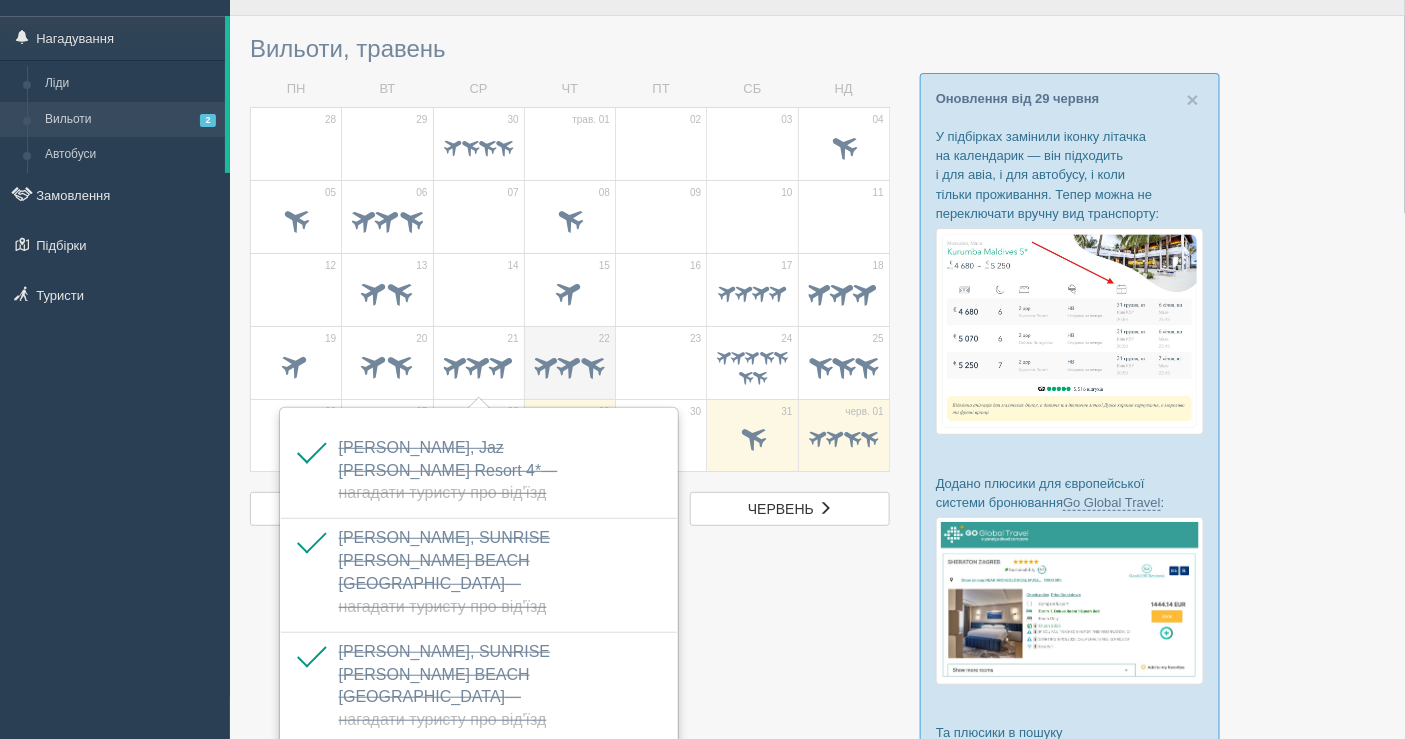 click at bounding box center [592, 364] 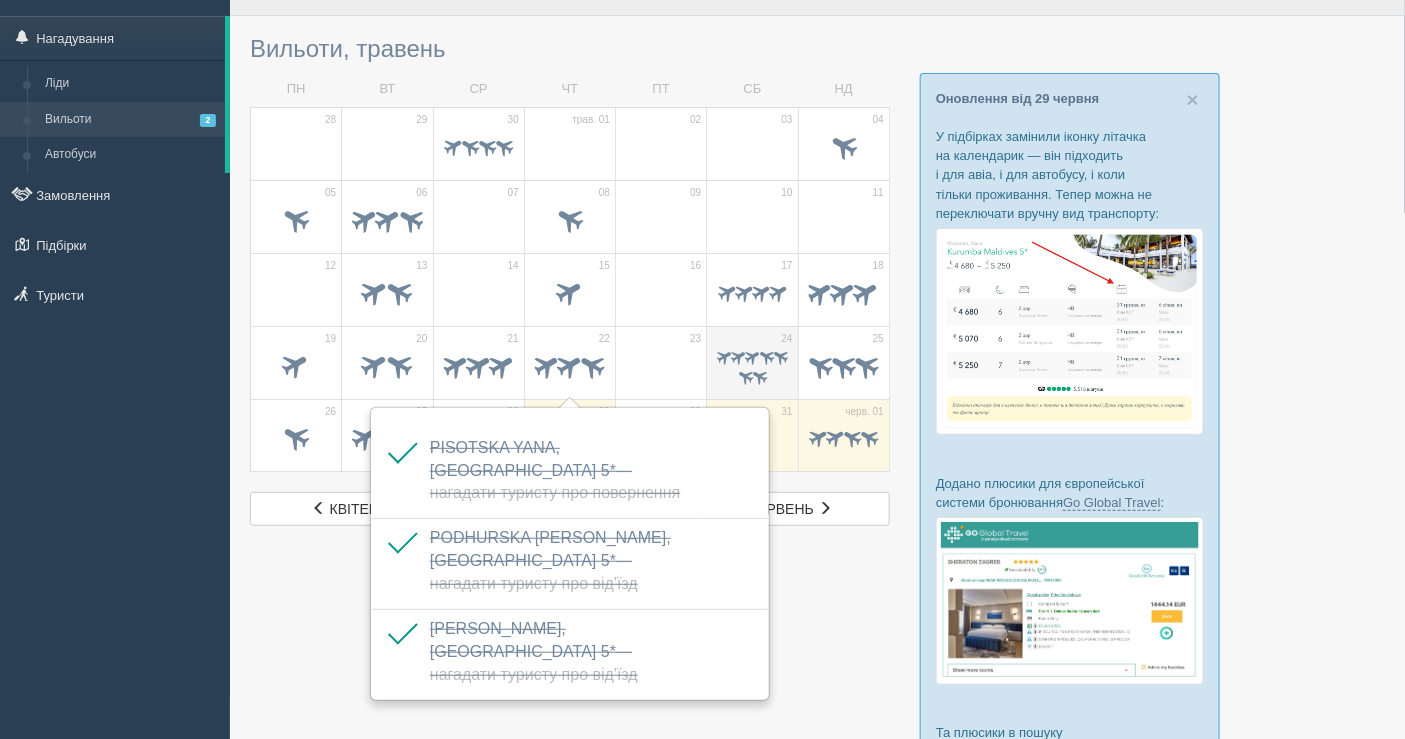 click at bounding box center [752, 356] 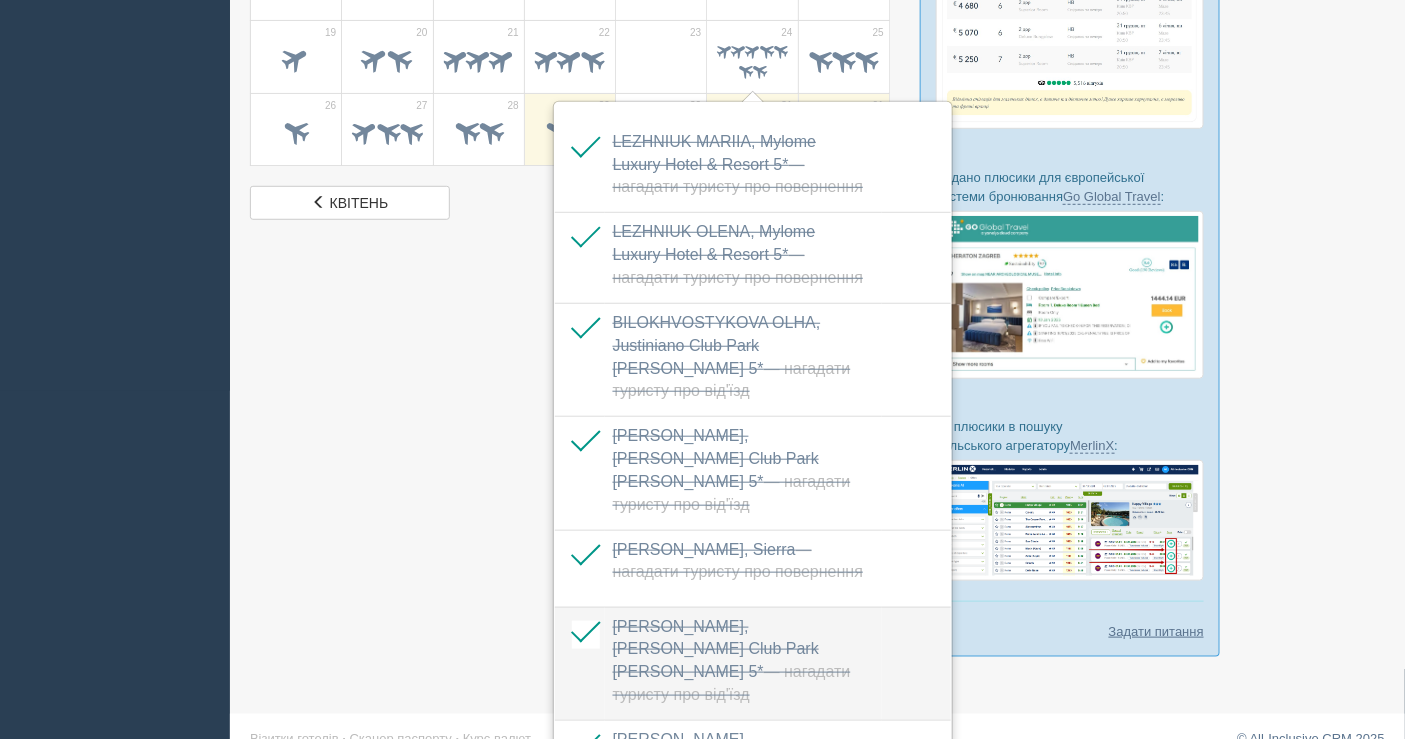 scroll, scrollTop: 375, scrollLeft: 0, axis: vertical 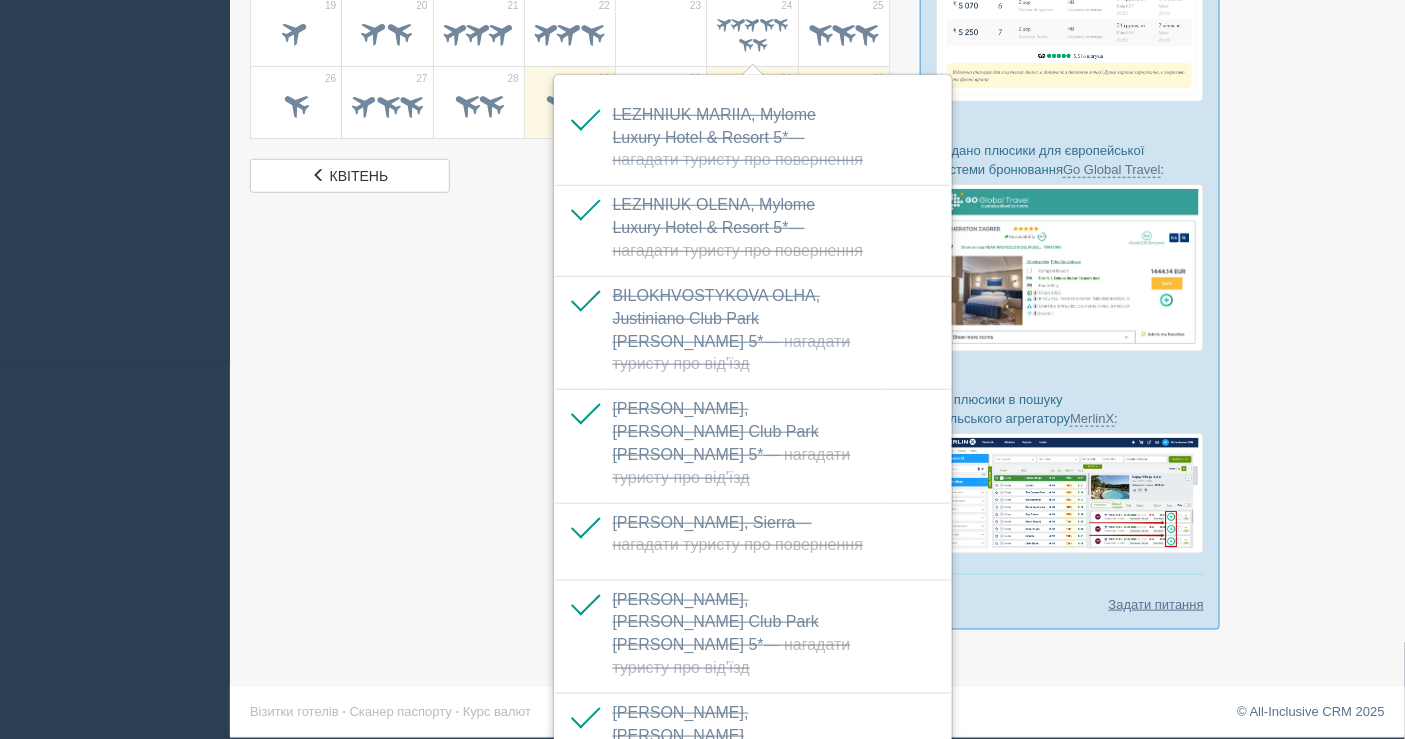 click at bounding box center (817, 171) 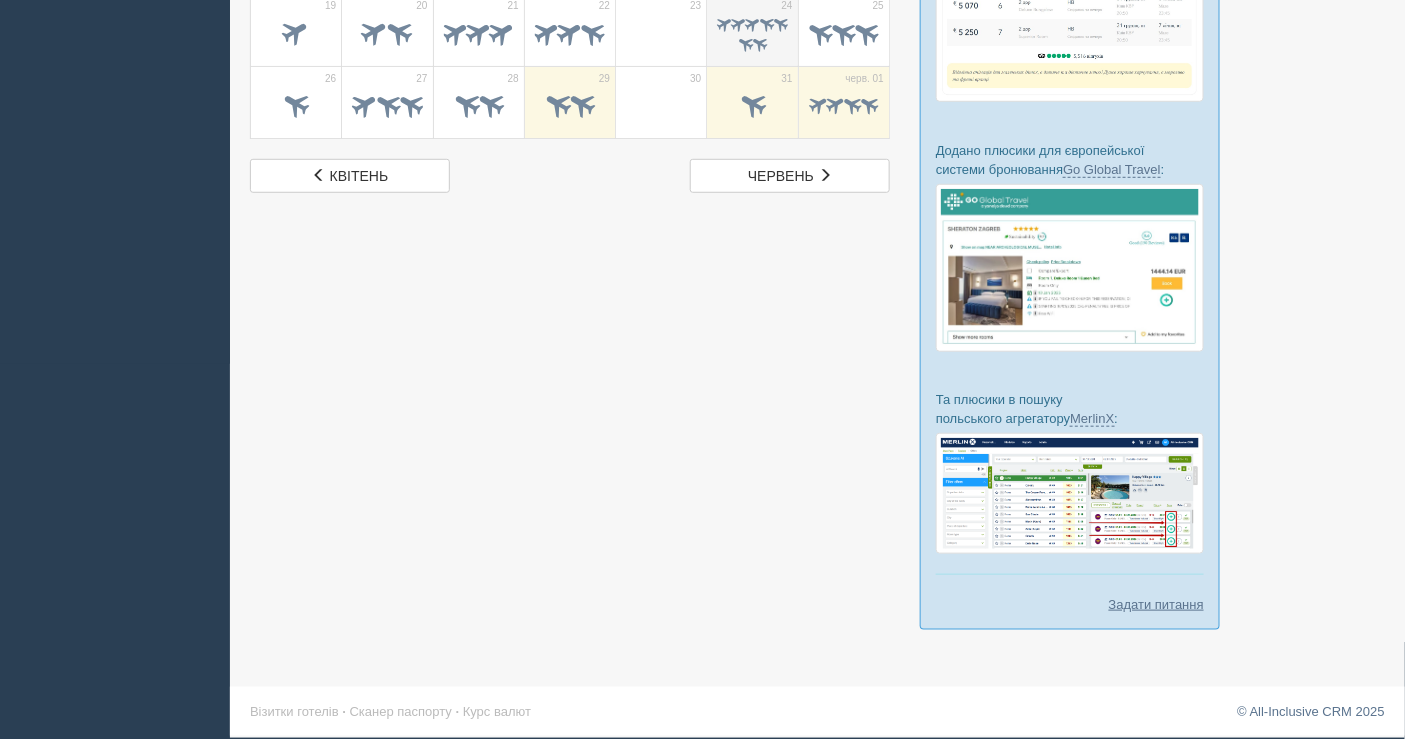 click at bounding box center (759, 43) 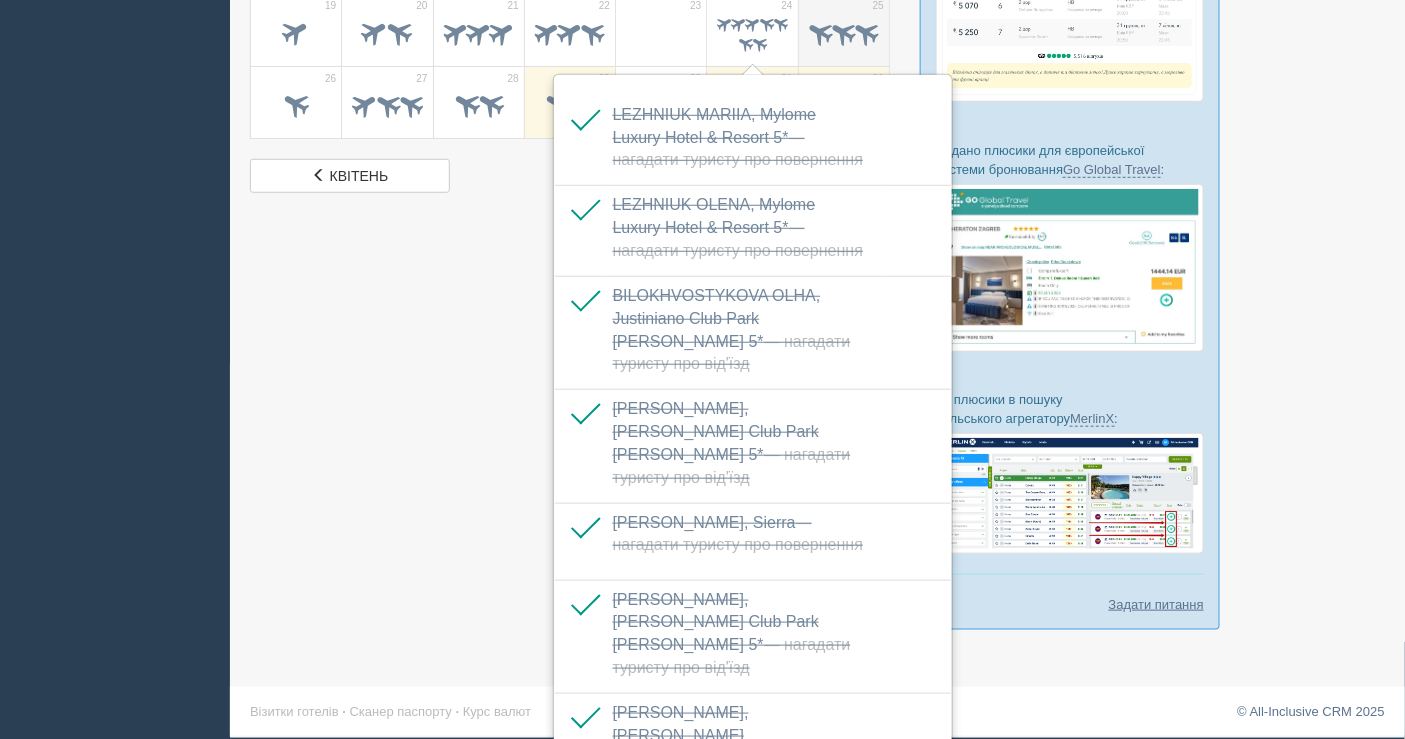 click at bounding box center [843, 31] 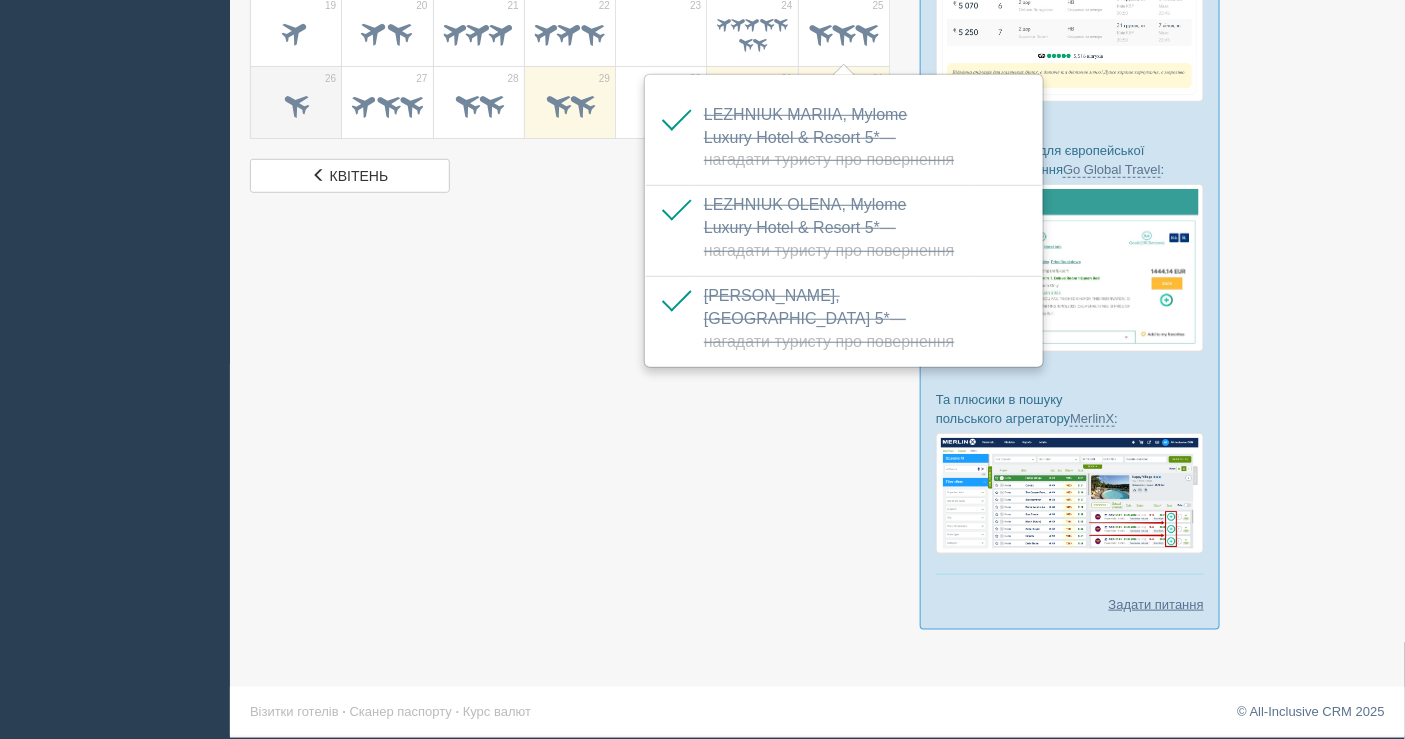 click at bounding box center [296, 107] 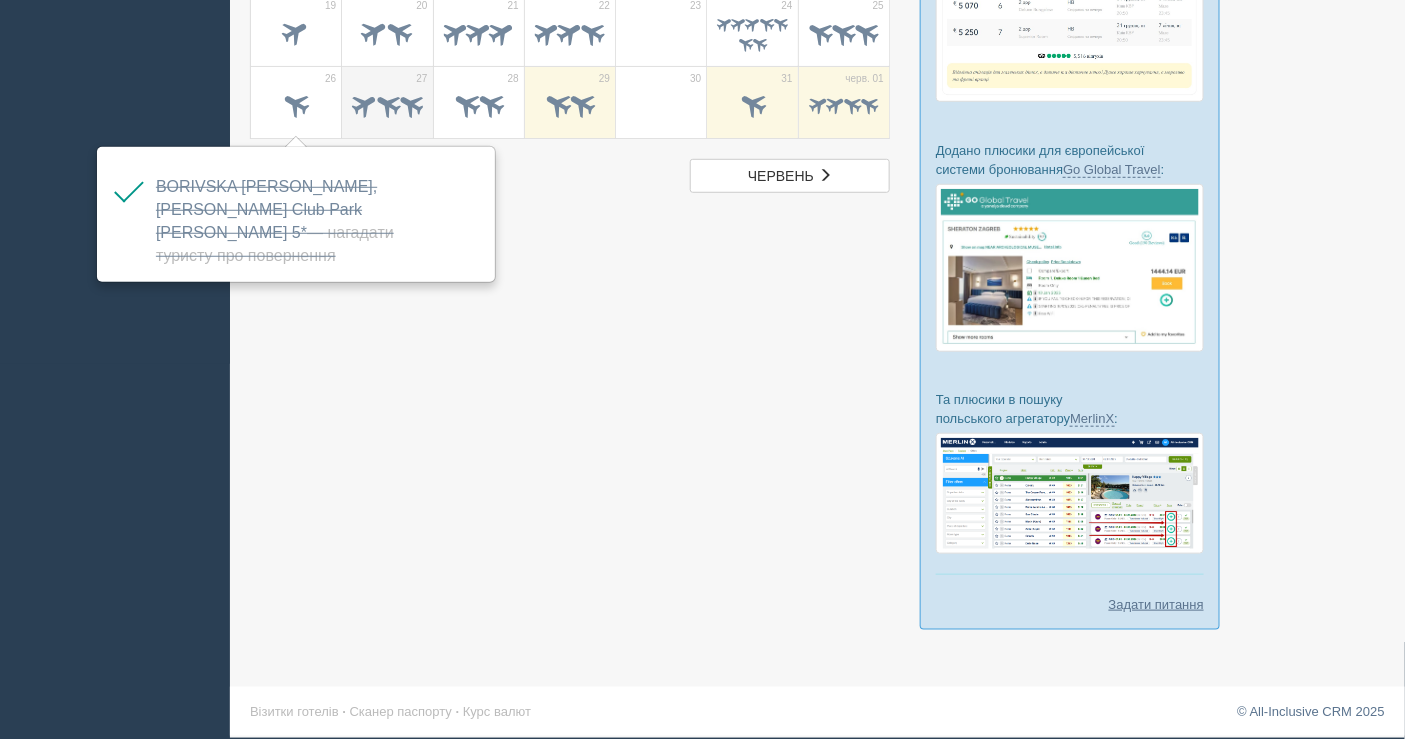 click at bounding box center (387, 104) 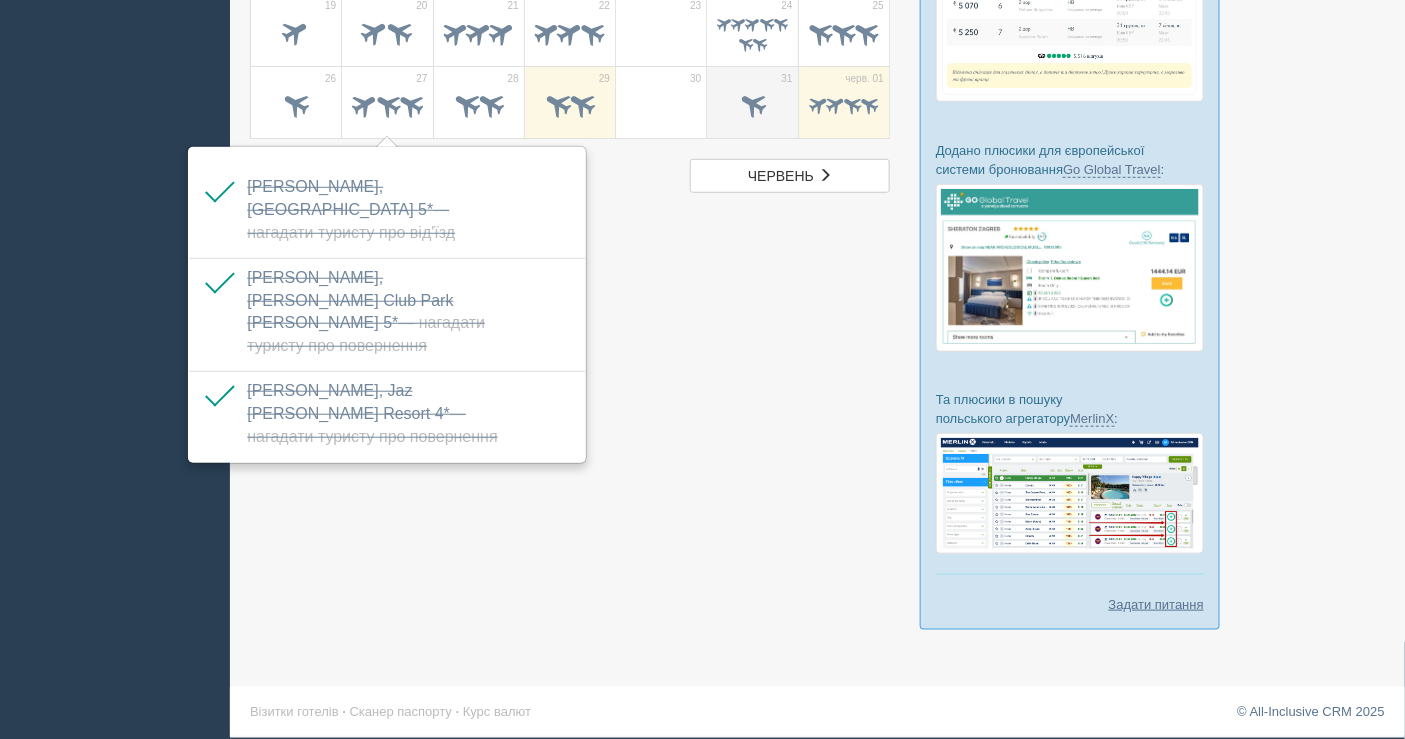 click at bounding box center [752, 104] 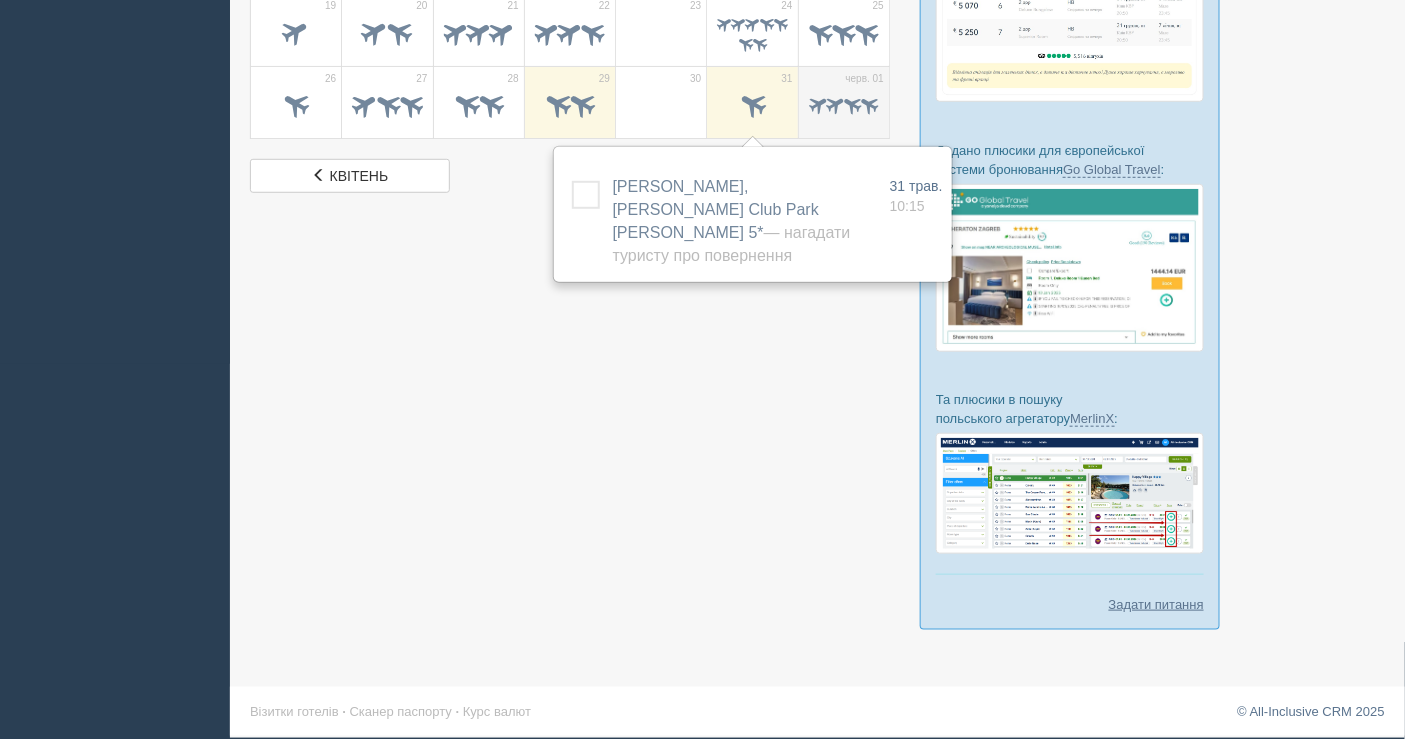click at bounding box center (869, 104) 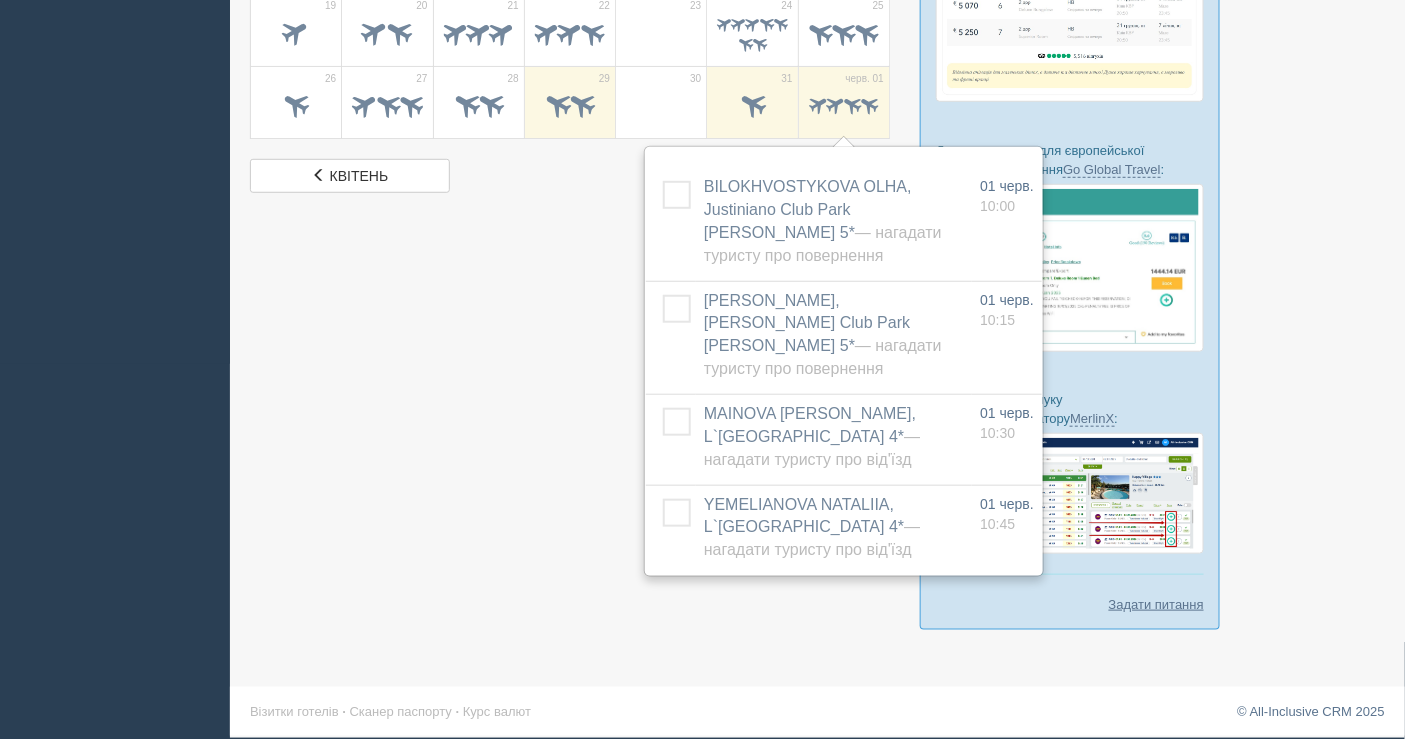 click at bounding box center [817, 171] 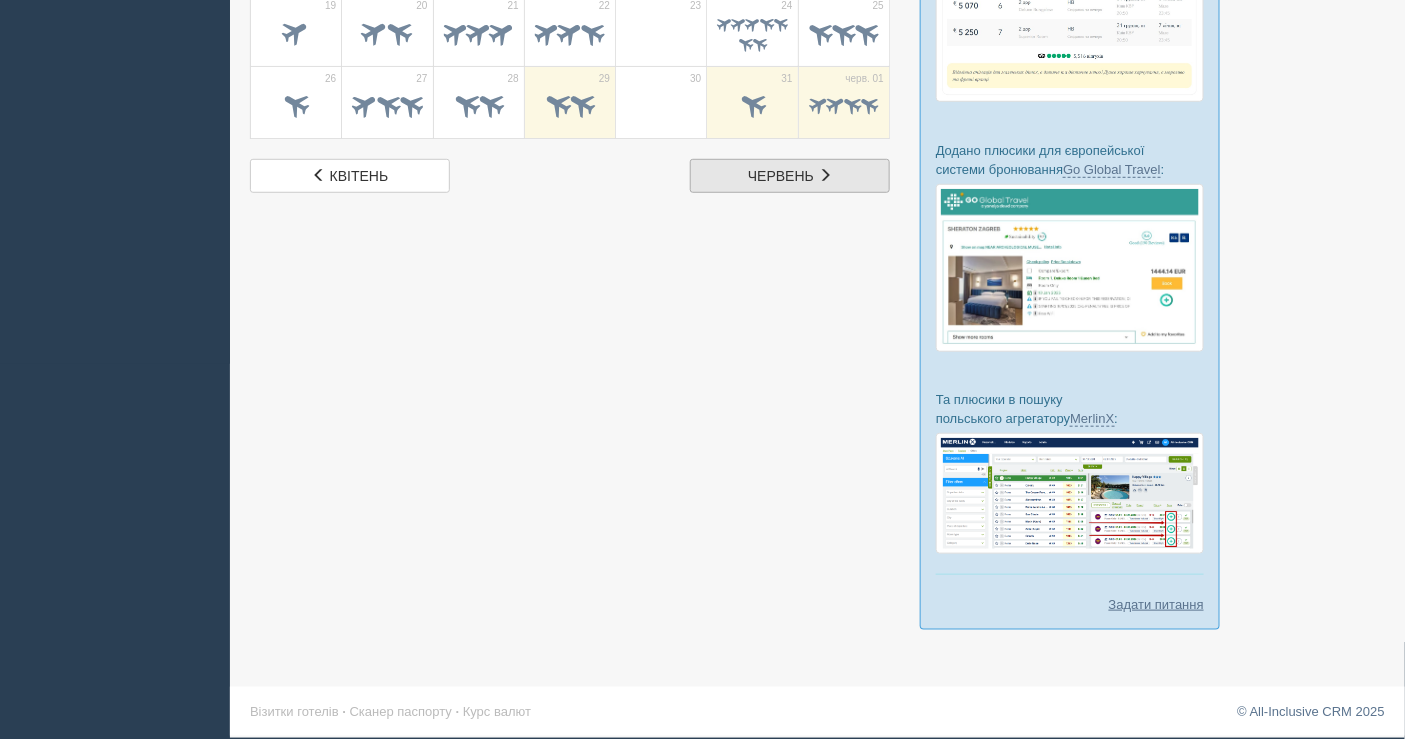 click on "чер
червень" at bounding box center (790, 176) 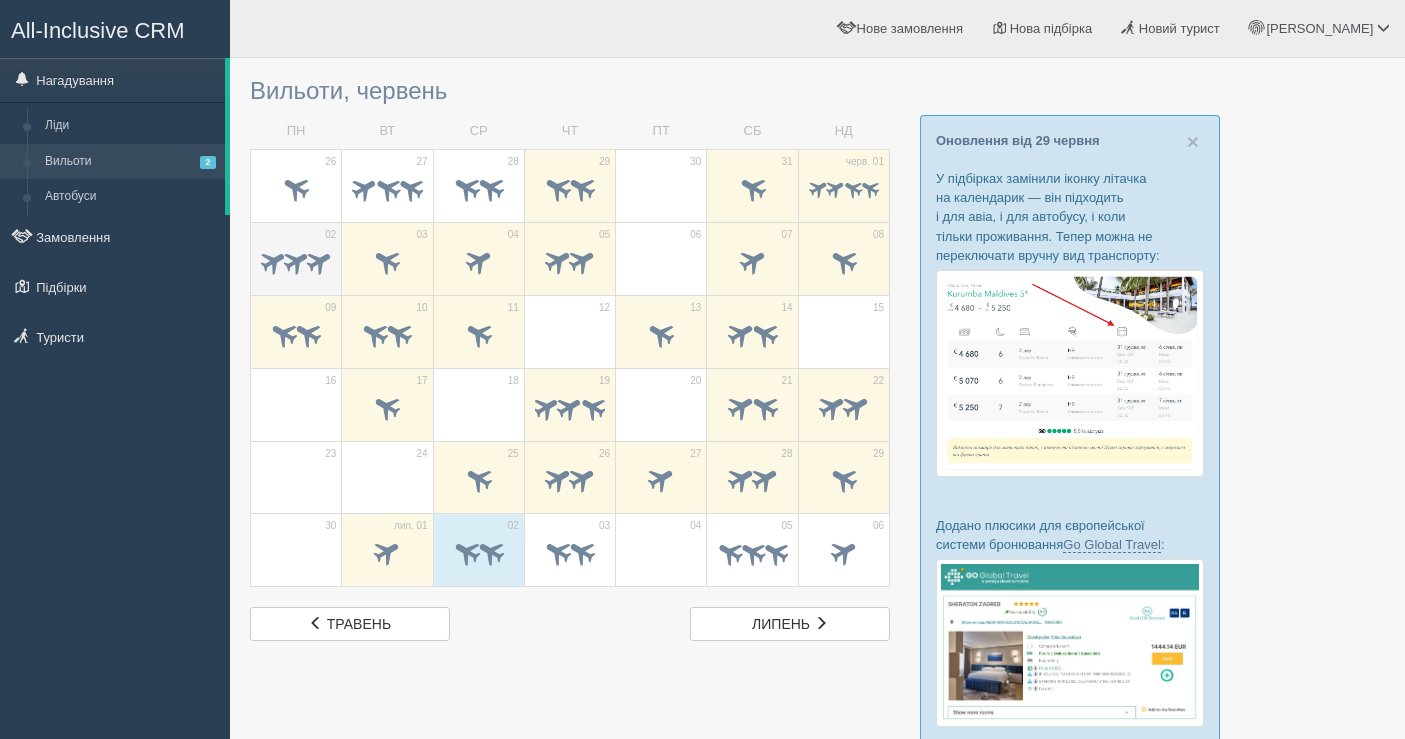 scroll, scrollTop: 0, scrollLeft: 0, axis: both 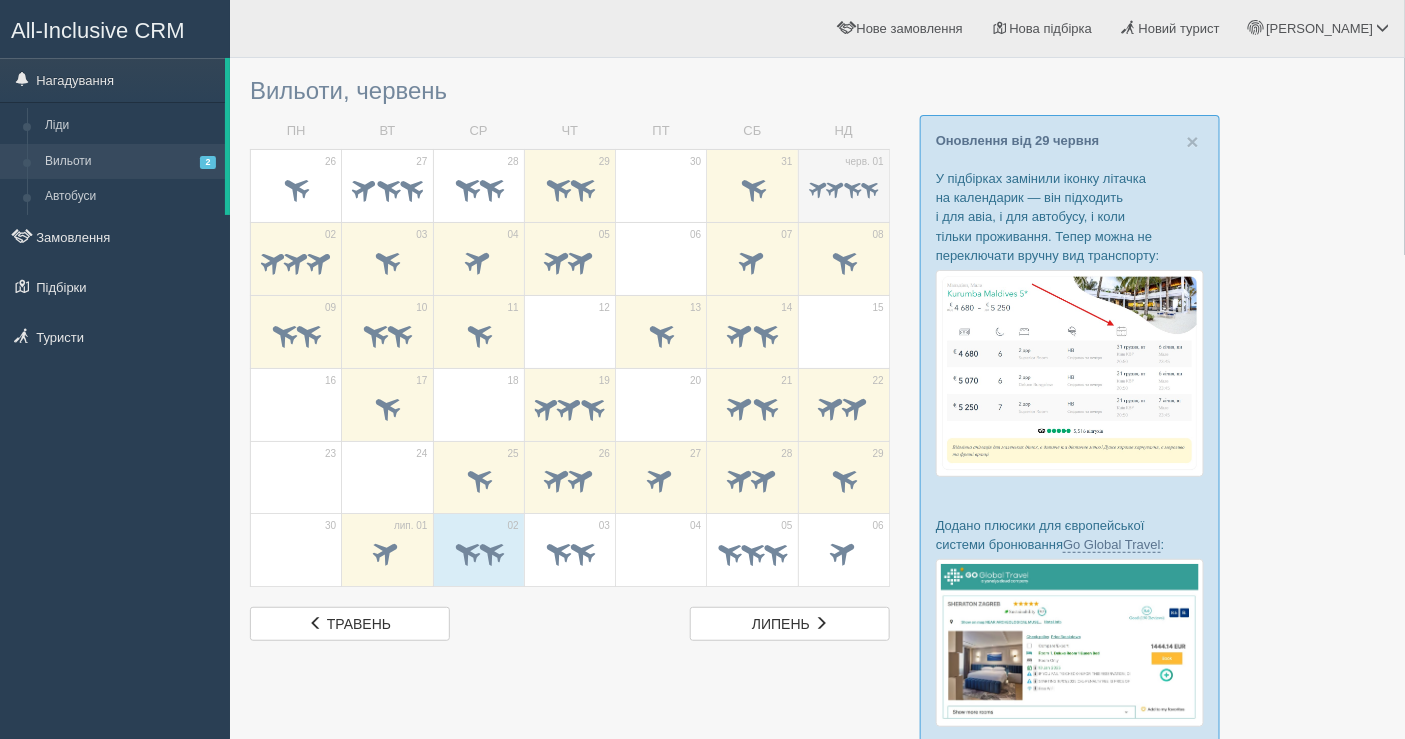 click on "черв.                                01" at bounding box center [843, 185] 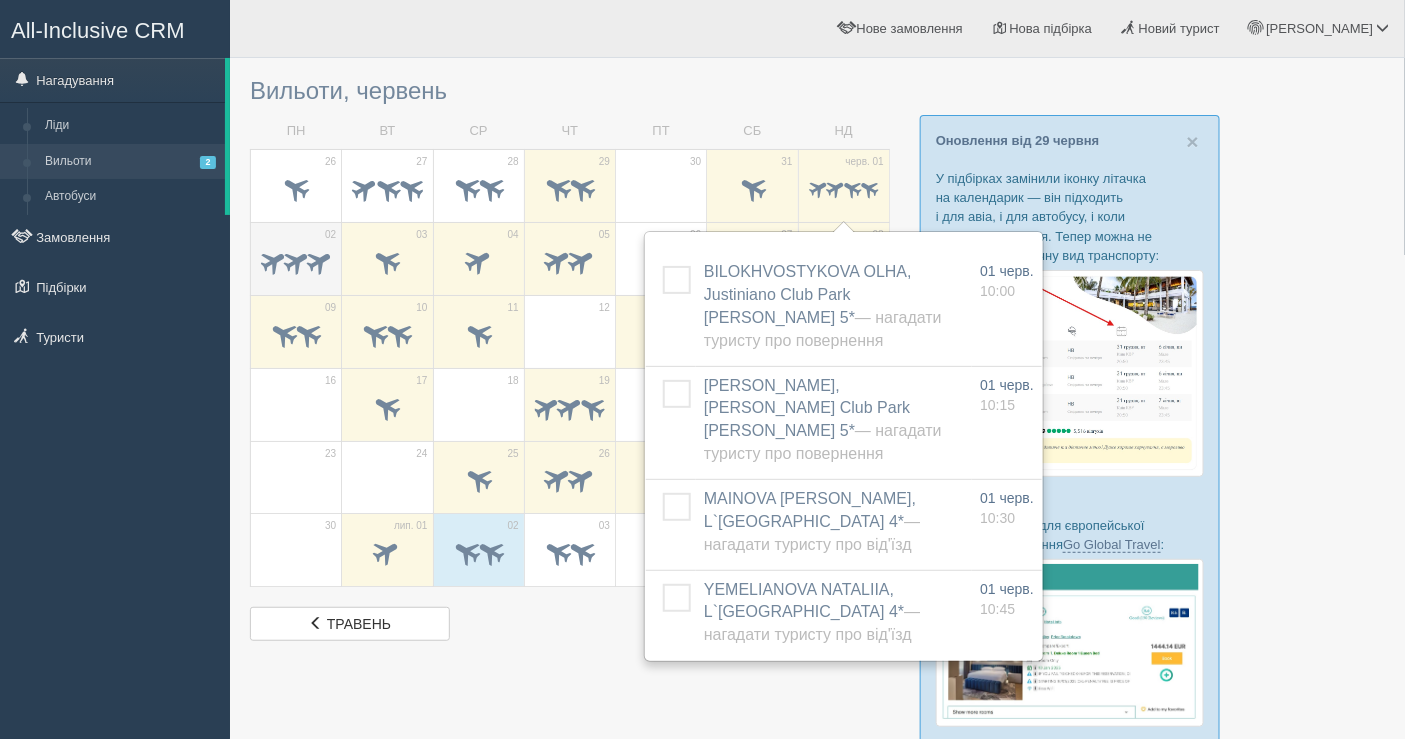 click at bounding box center [295, 260] 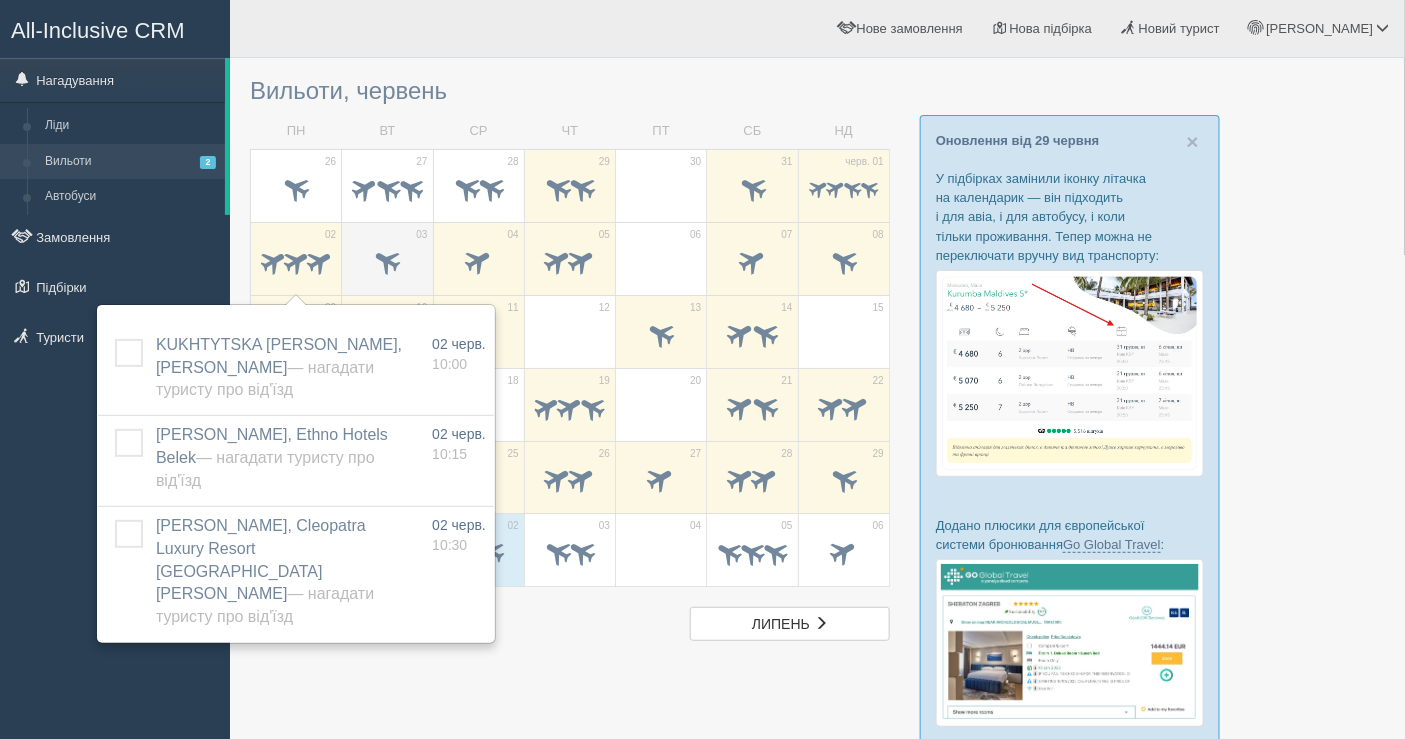 click at bounding box center (387, 260) 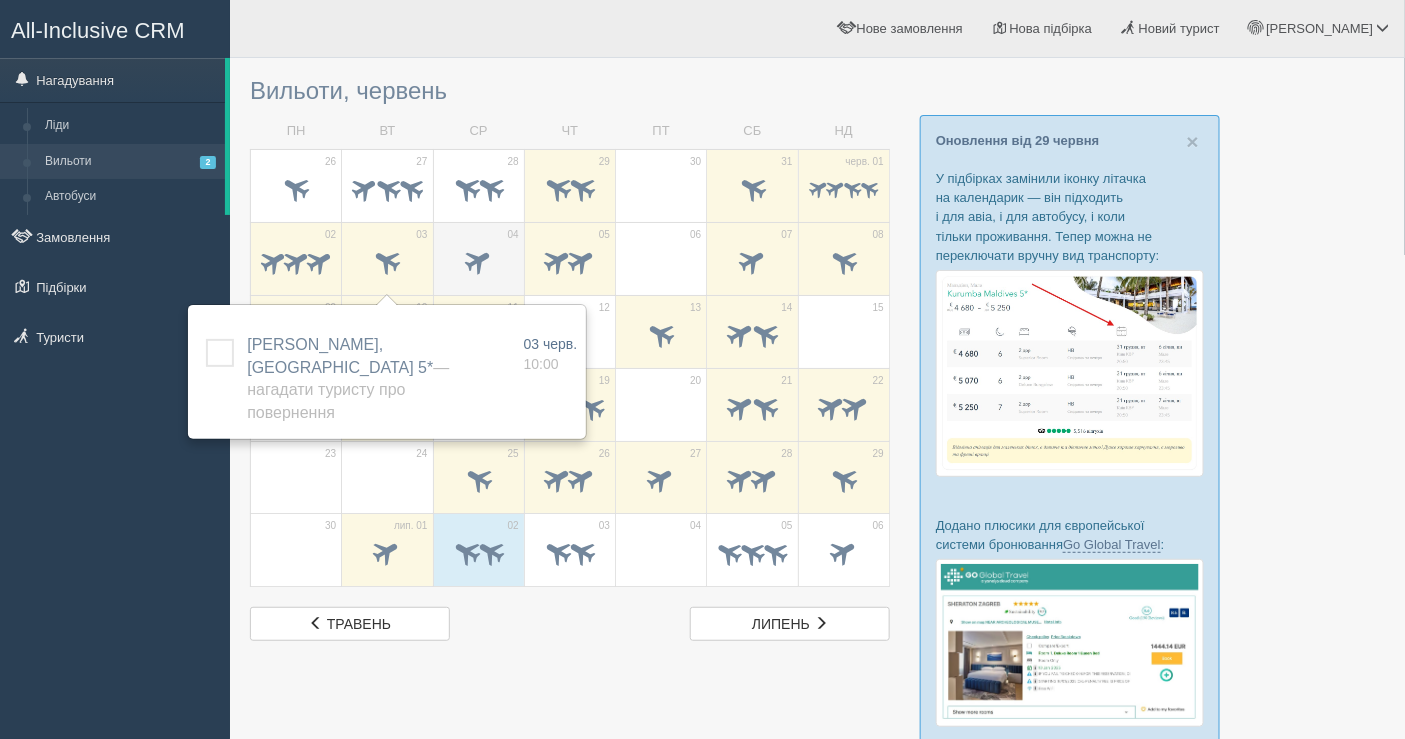 click at bounding box center (478, 260) 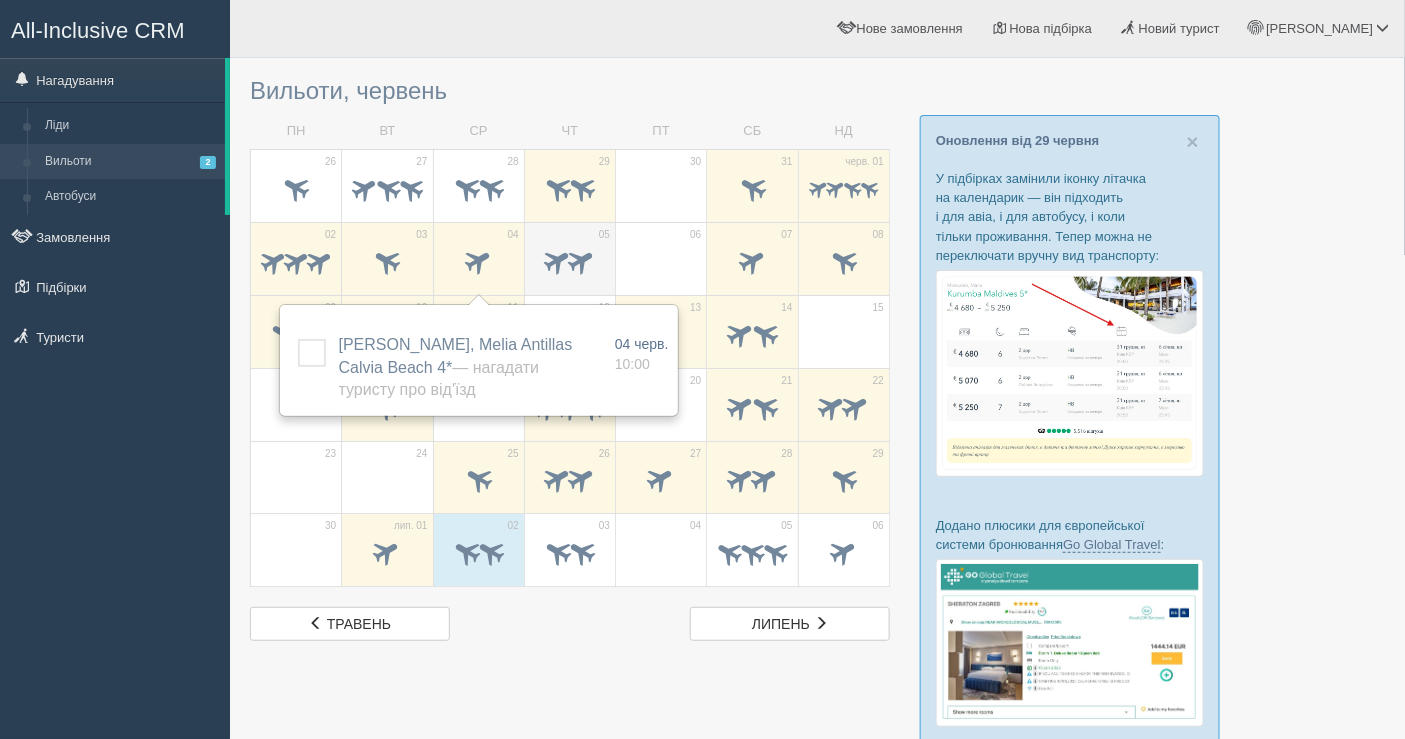 click at bounding box center [582, 260] 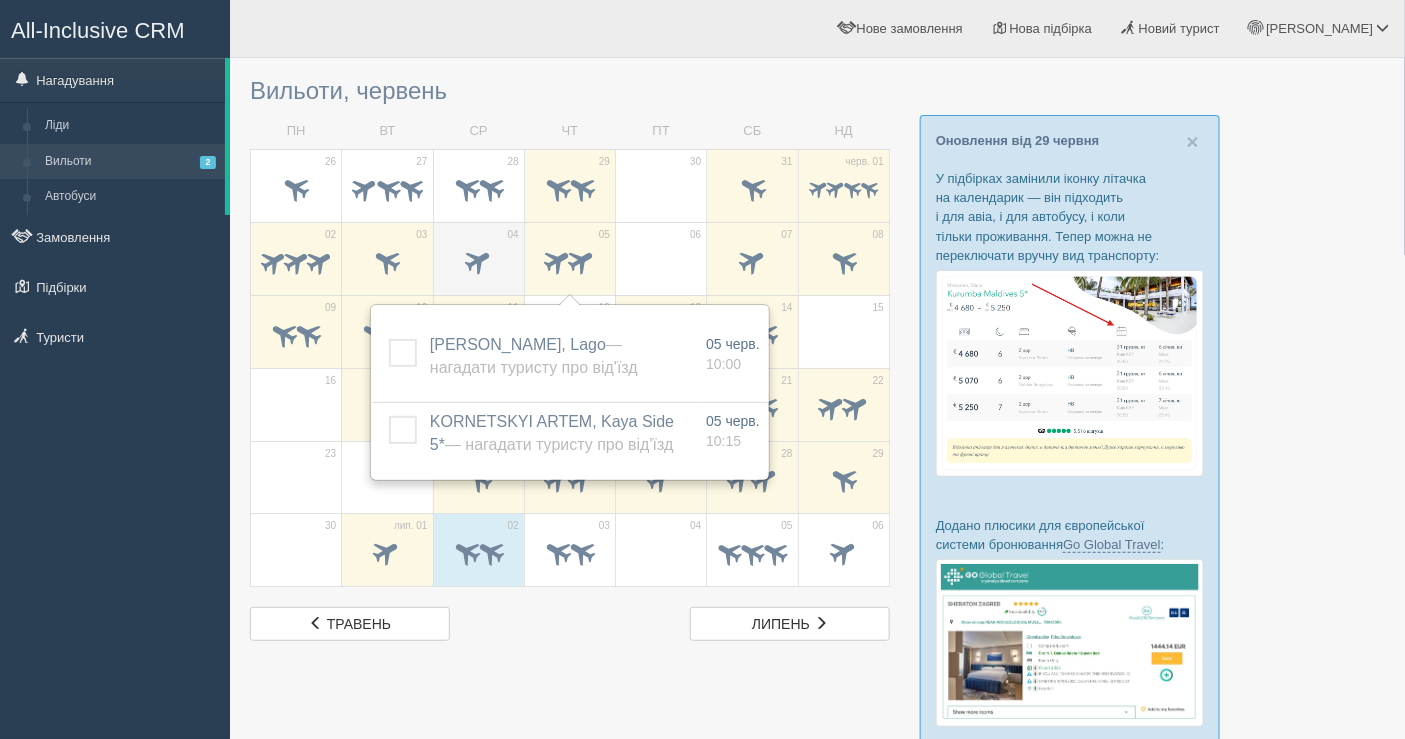 click at bounding box center [478, 260] 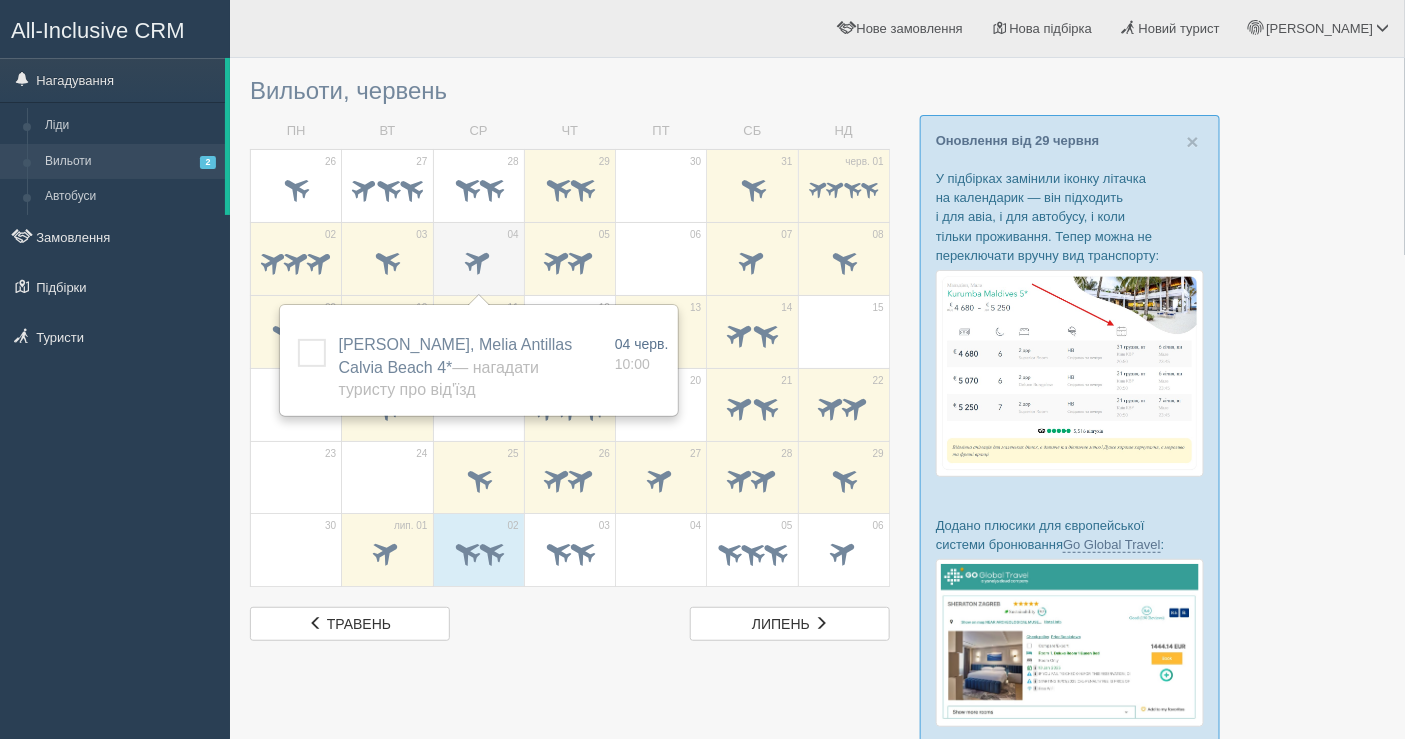 click at bounding box center [479, 264] 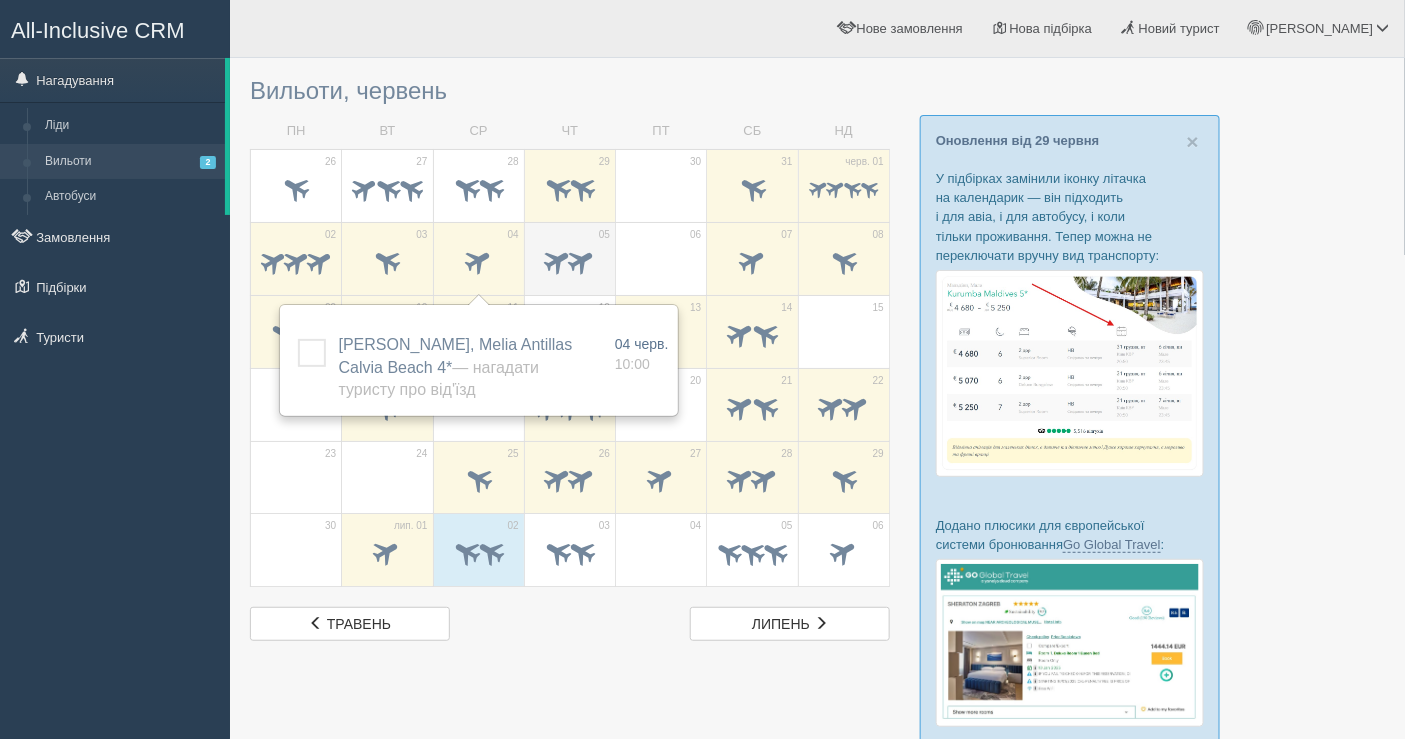 click at bounding box center (582, 260) 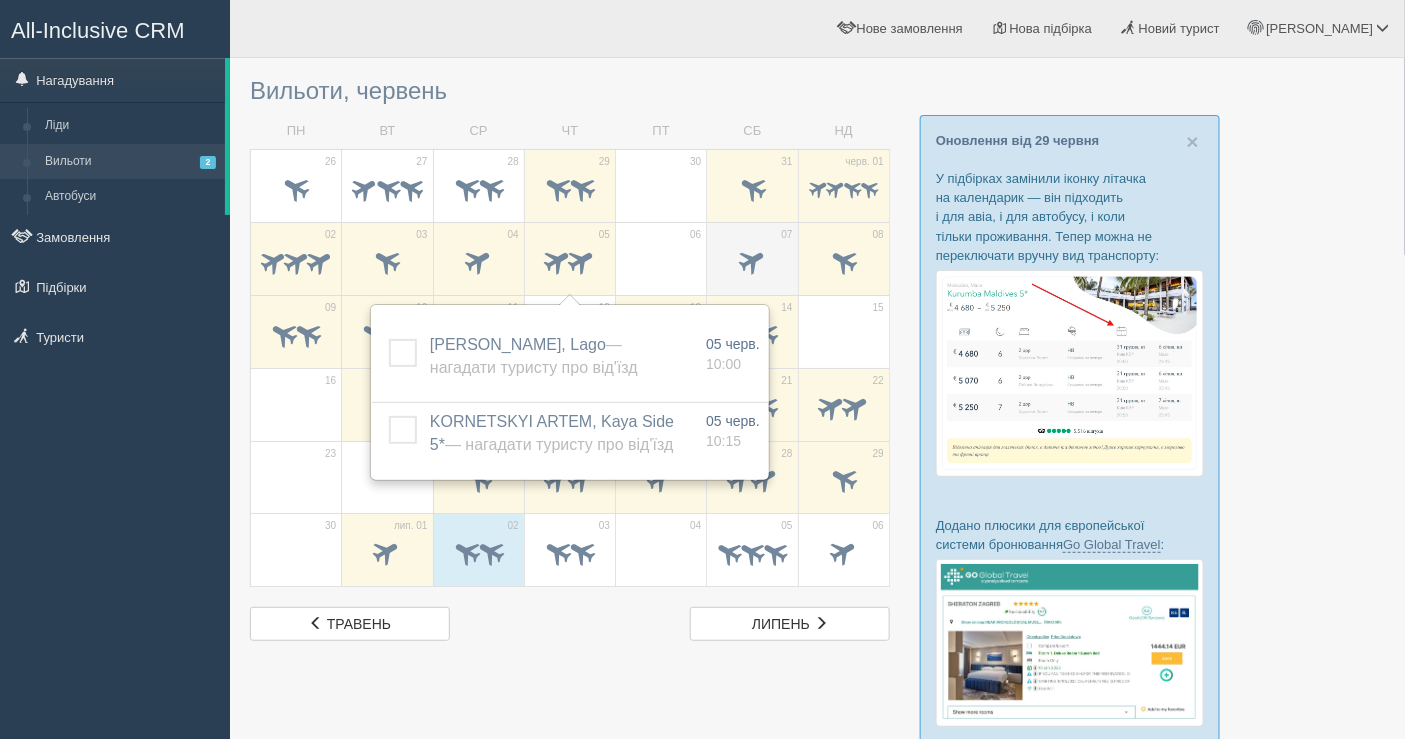 click at bounding box center [752, 260] 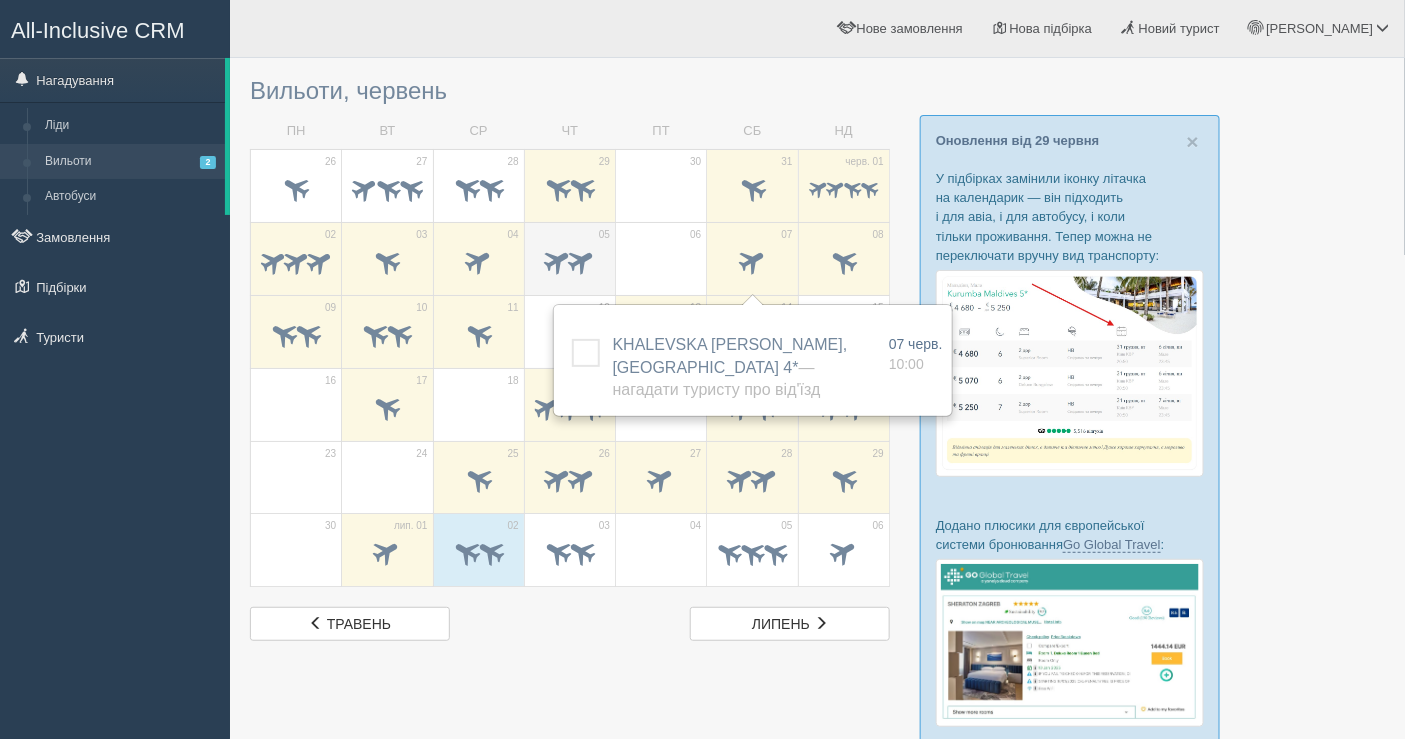 click at bounding box center (582, 260) 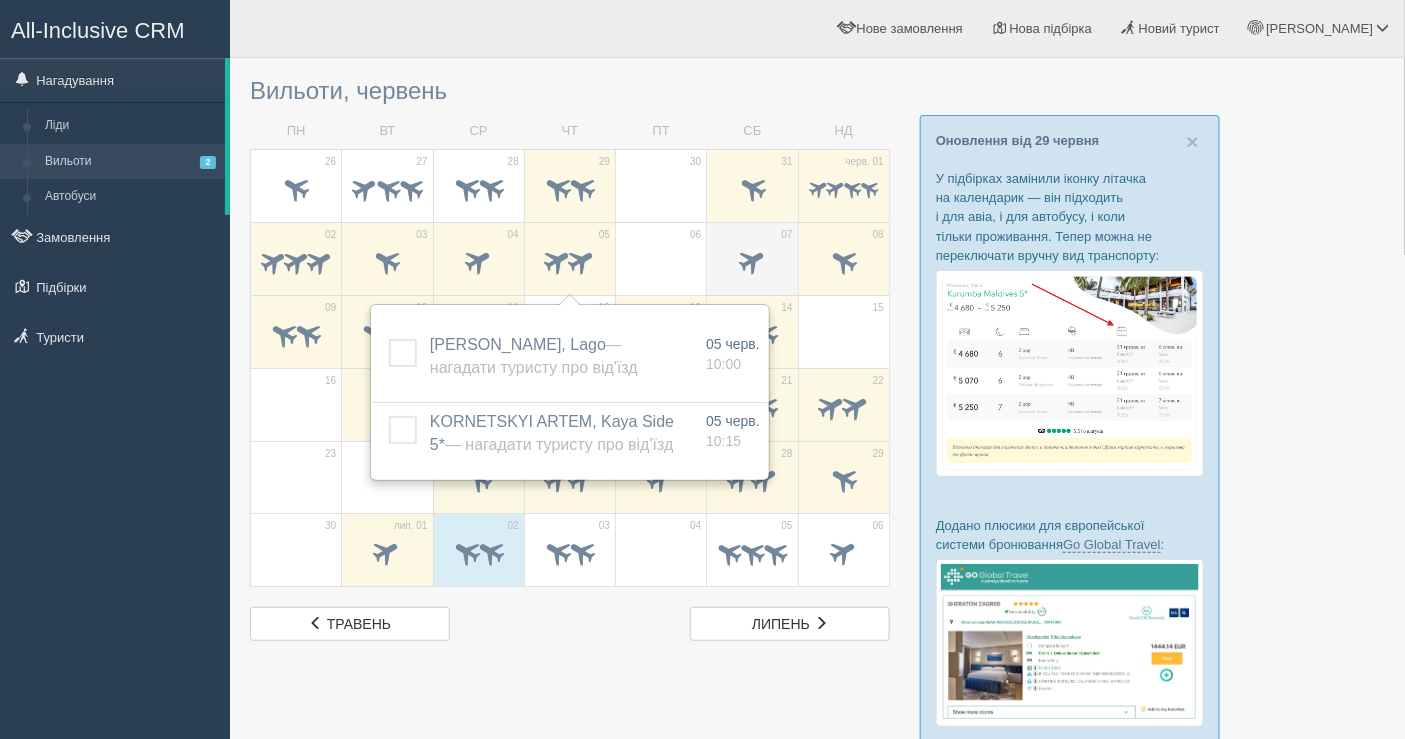 click at bounding box center [752, 264] 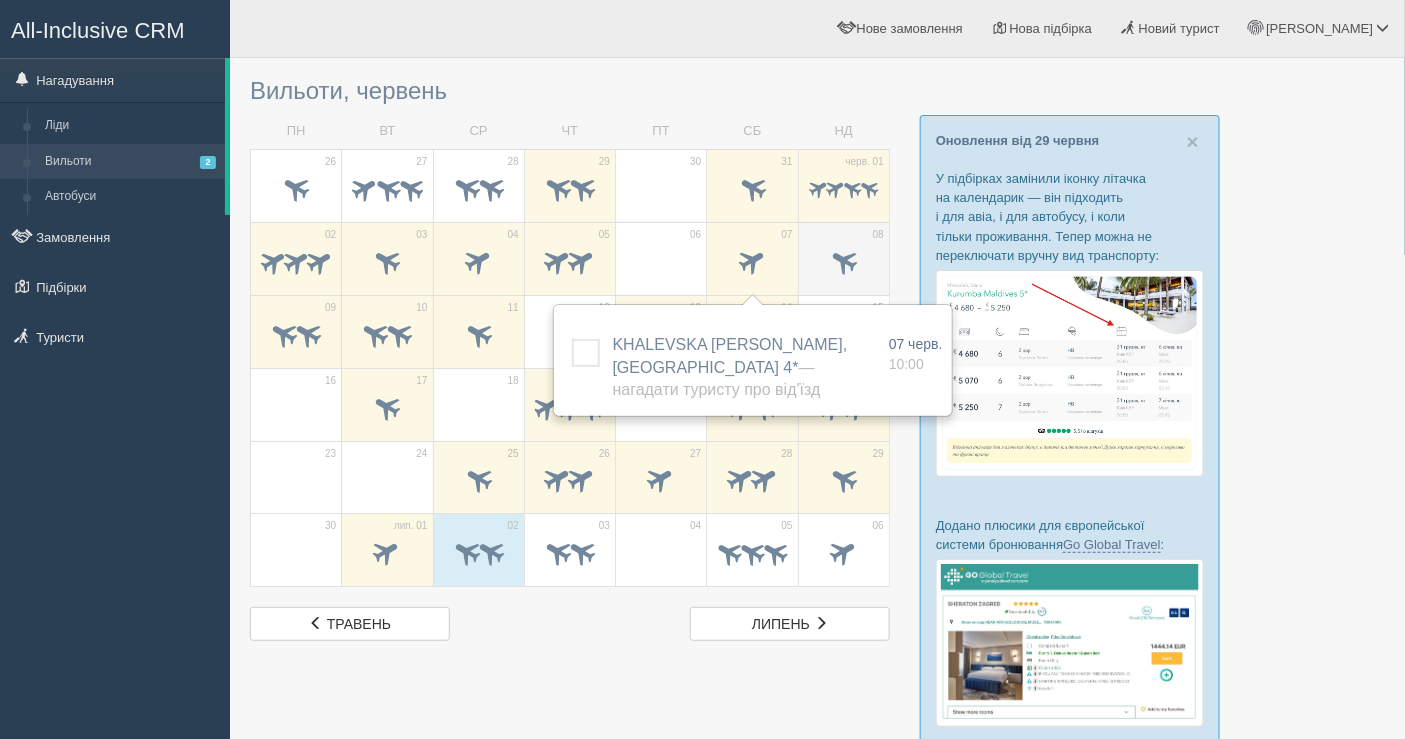 click at bounding box center (843, 260) 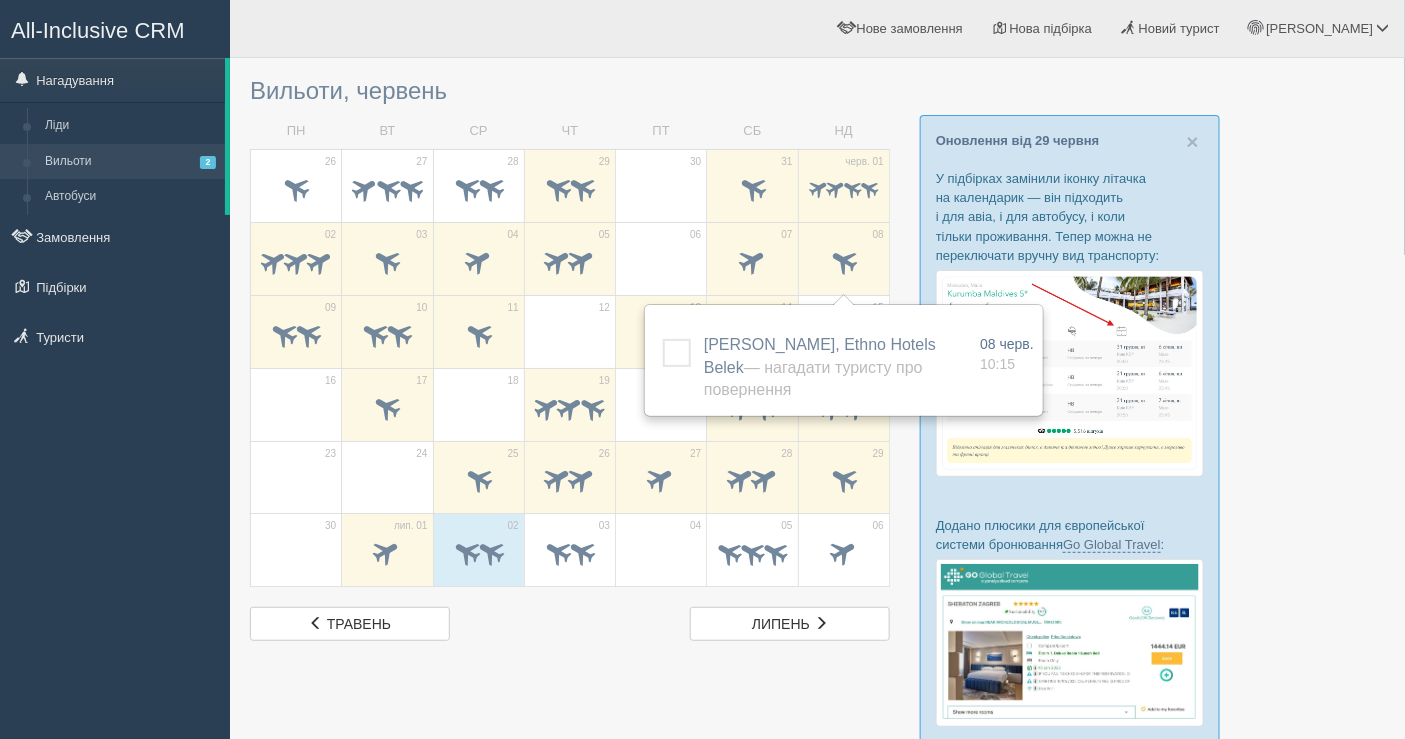 click at bounding box center [570, 337] 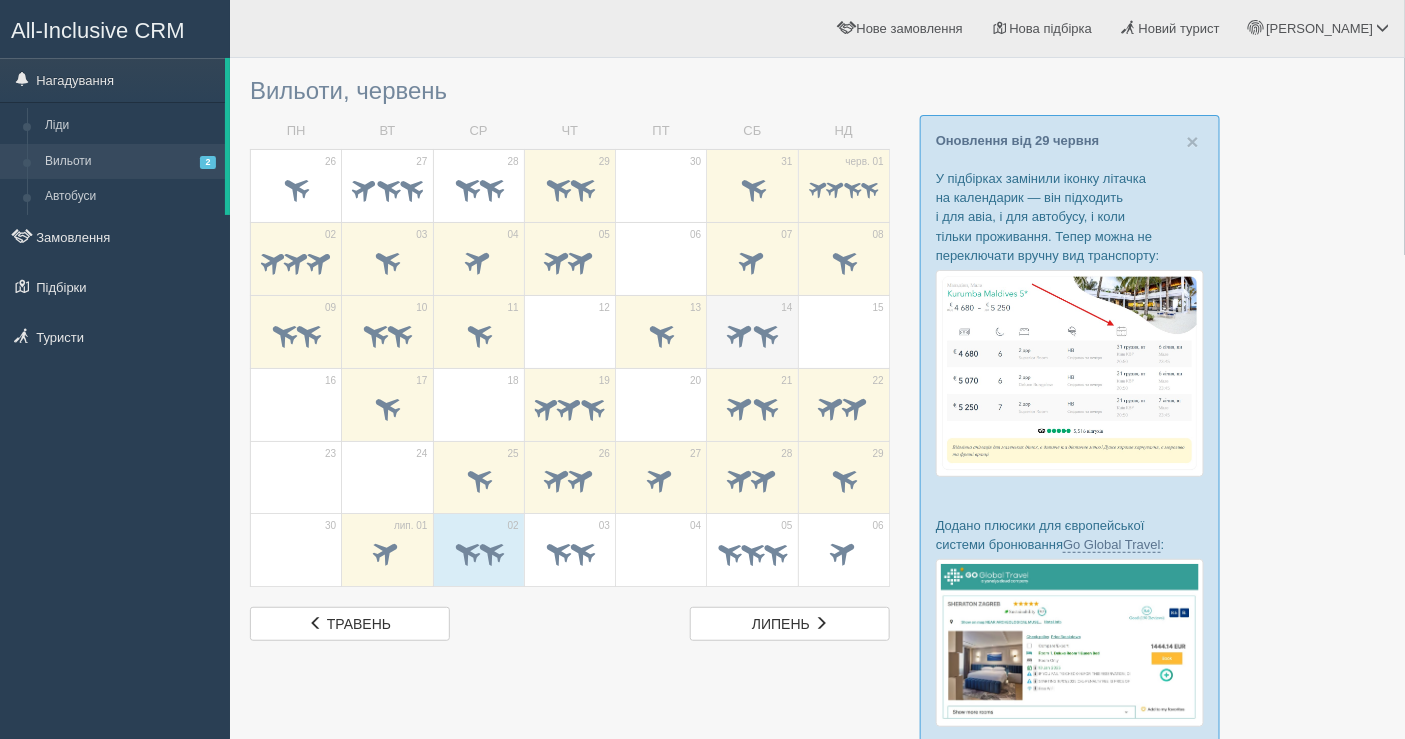 click at bounding box center (740, 333) 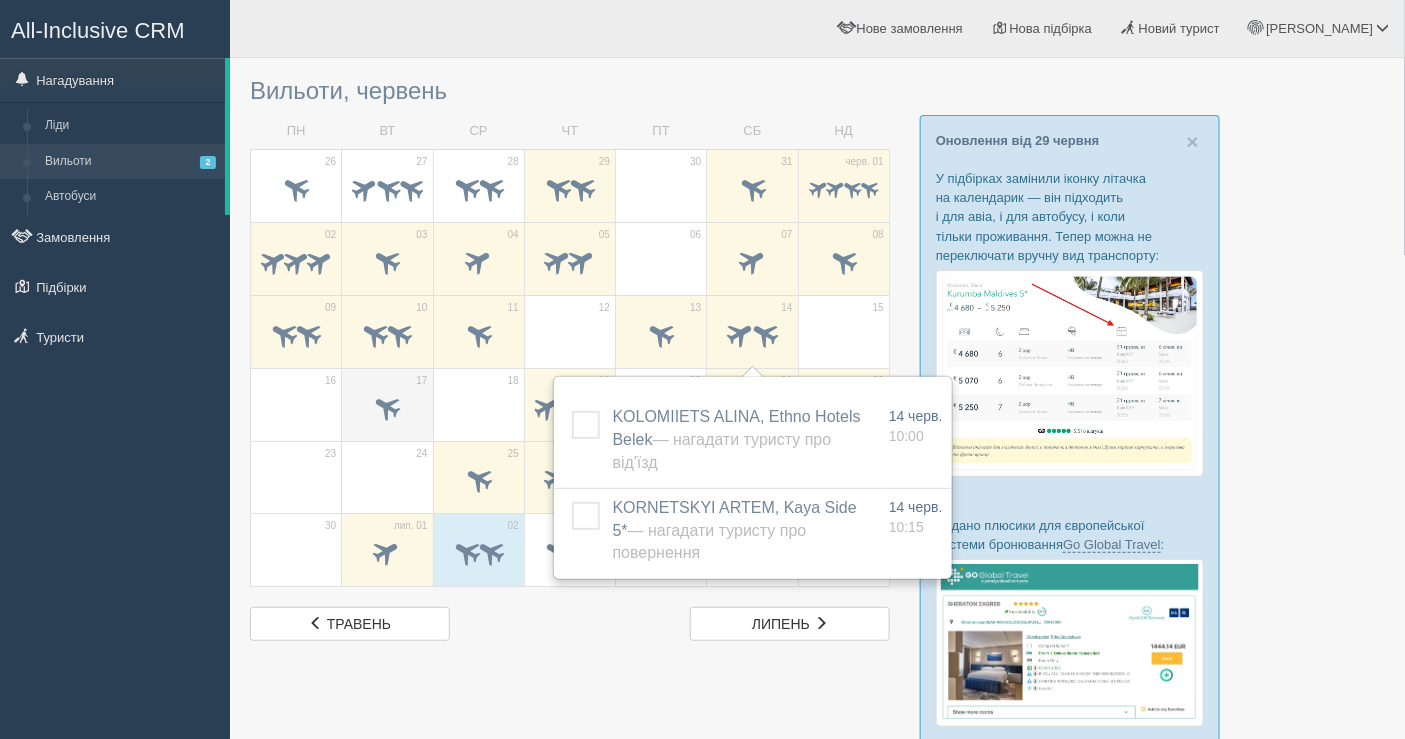 click at bounding box center [387, 409] 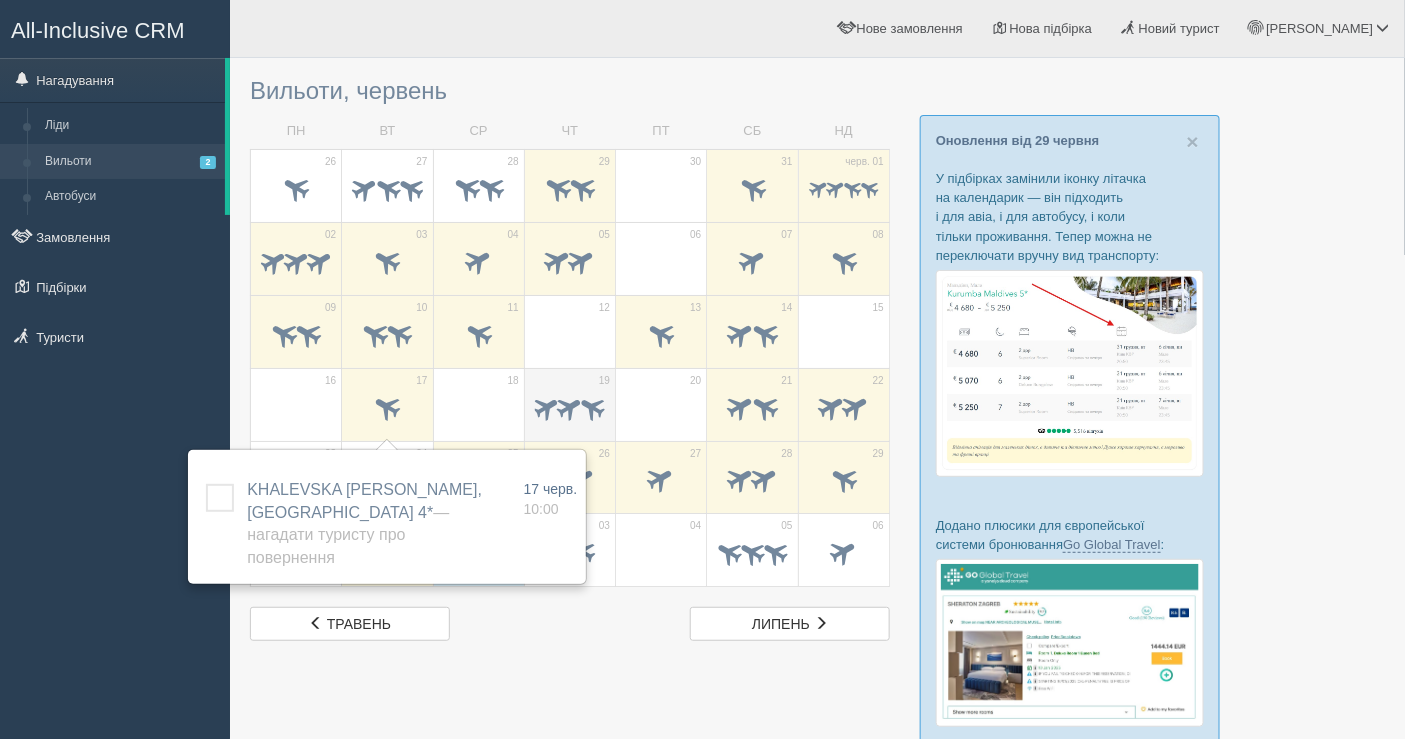 click at bounding box center (546, 406) 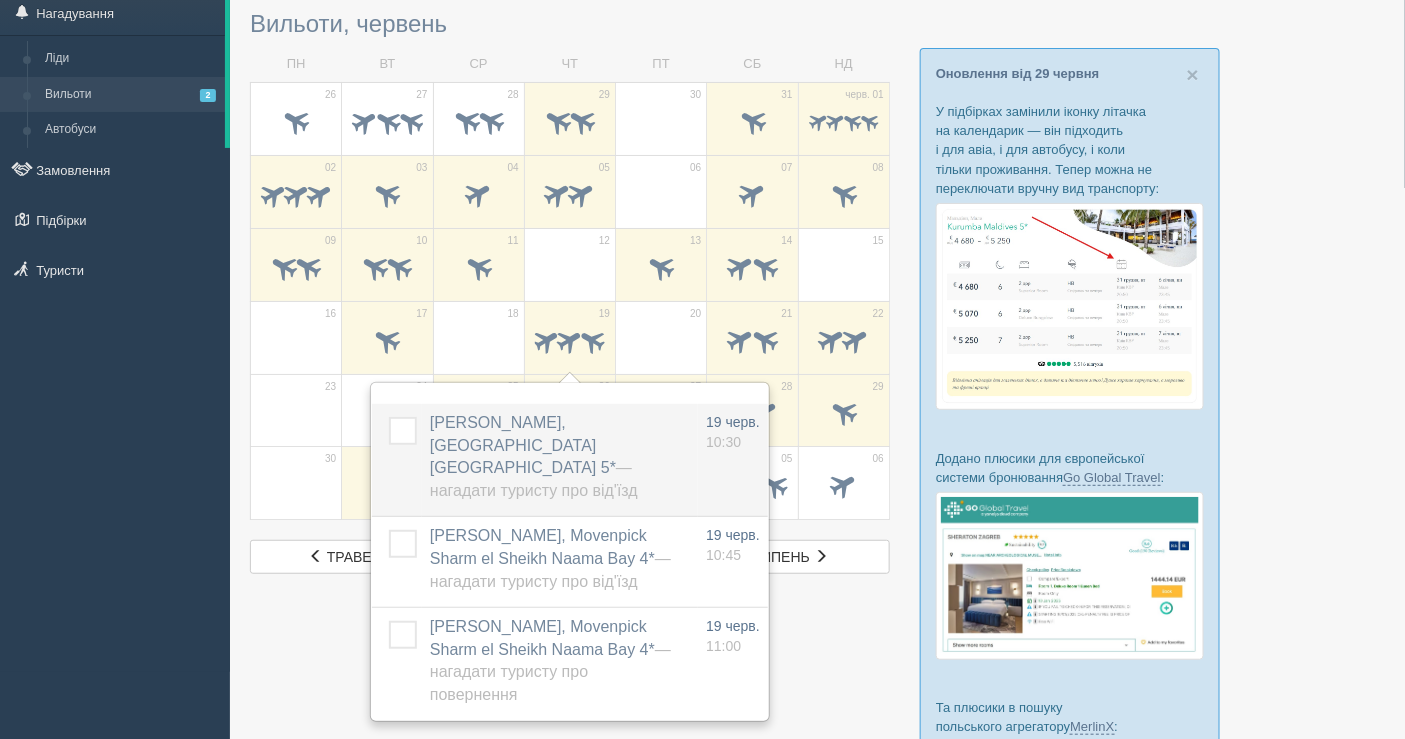 scroll, scrollTop: 111, scrollLeft: 0, axis: vertical 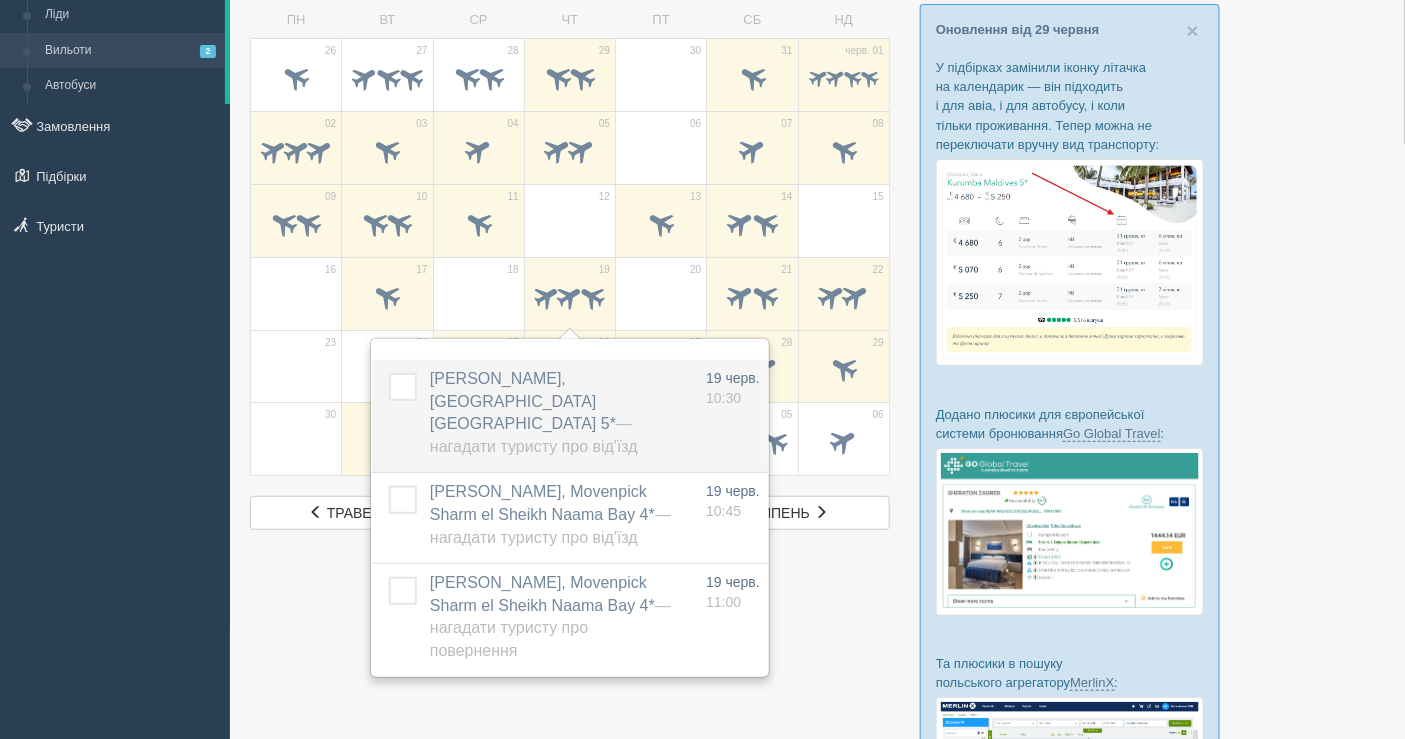 click on "[PERSON_NAME], [GEOGRAPHIC_DATA] [GEOGRAPHIC_DATA] 5*                                                      — [GEOGRAPHIC_DATA] туристу про від'їзд" at bounding box center [534, 413] 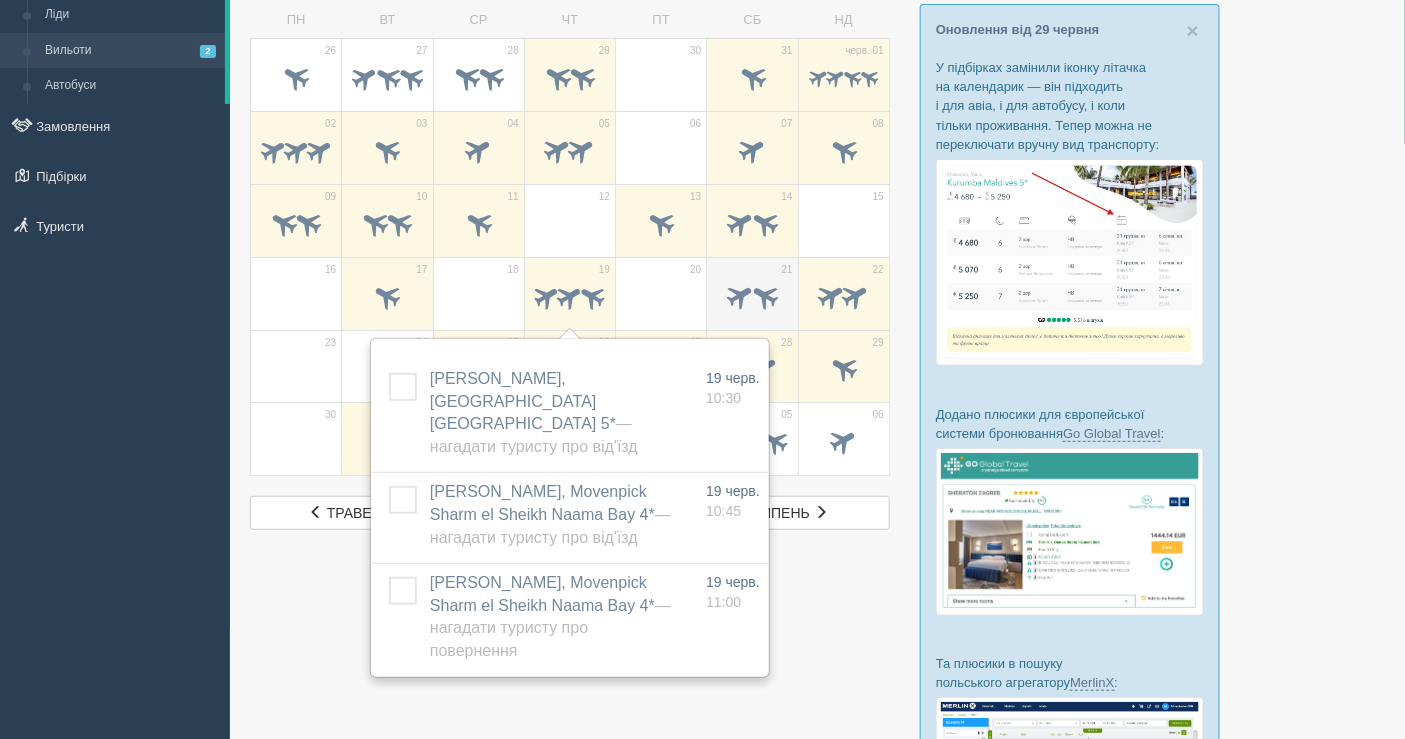 click at bounding box center (752, 299) 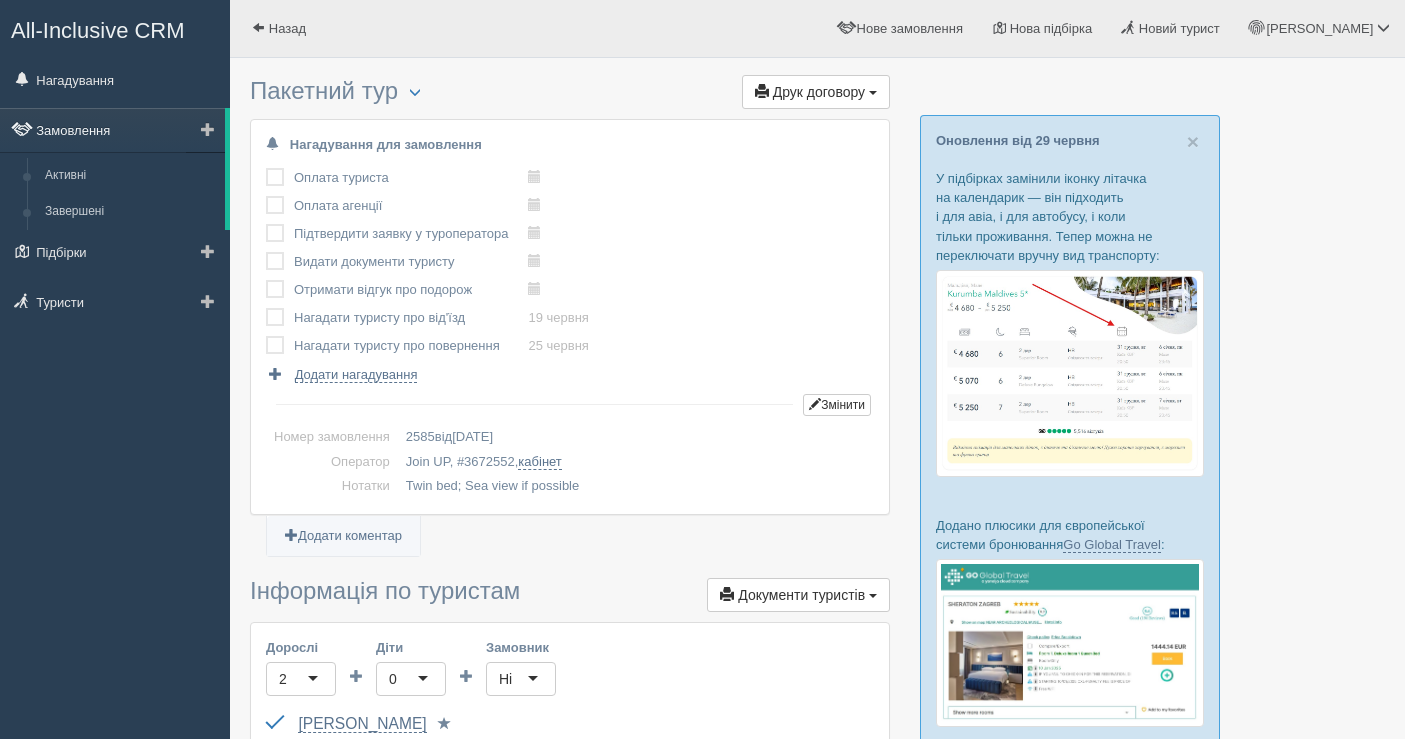 scroll, scrollTop: 0, scrollLeft: 0, axis: both 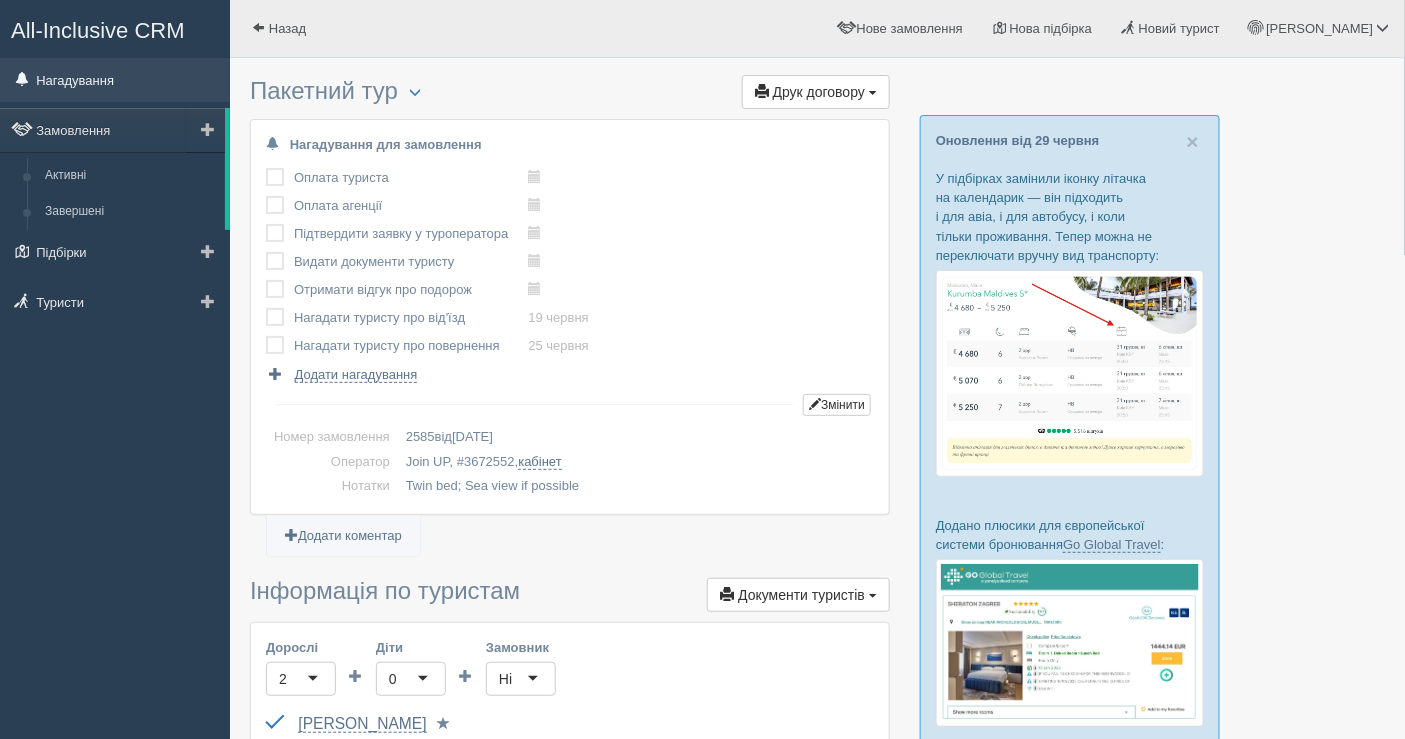 click on "Нагадування" at bounding box center [115, 80] 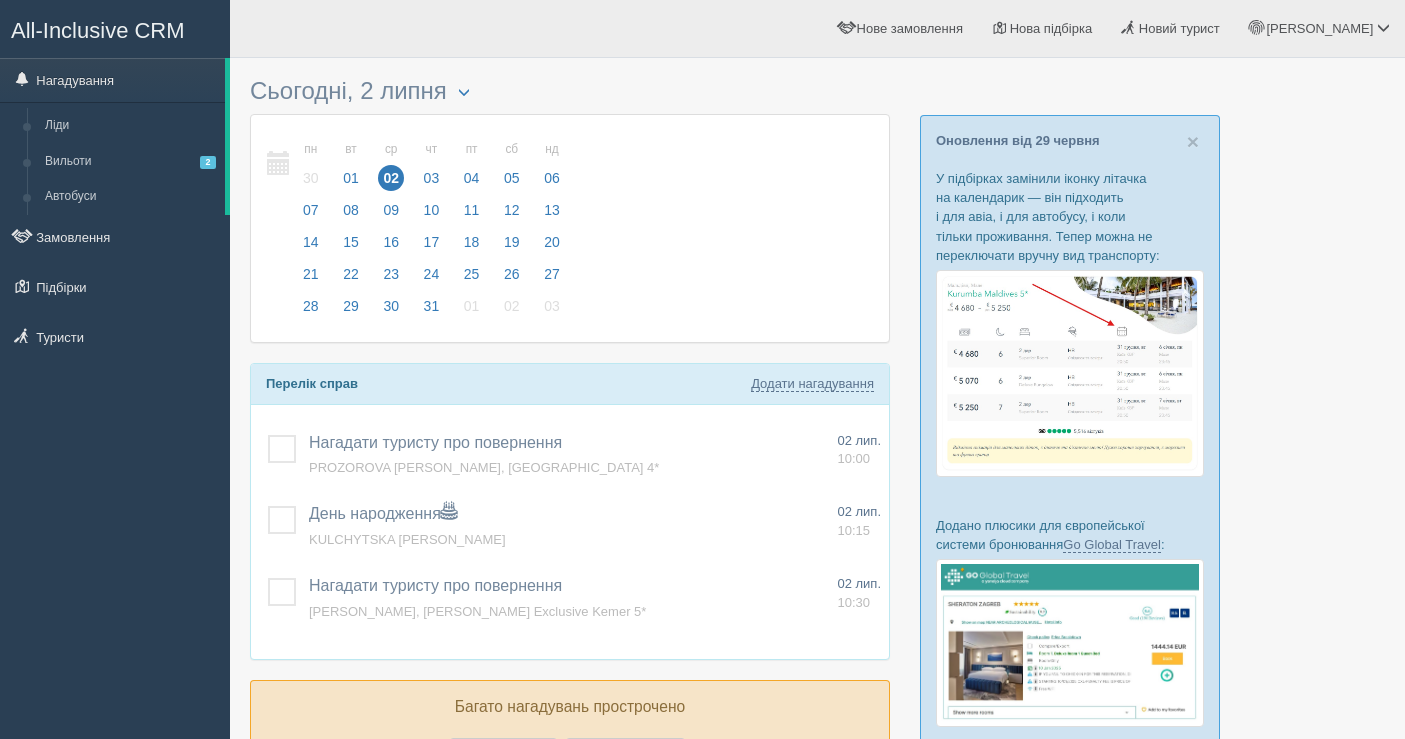 scroll, scrollTop: 0, scrollLeft: 0, axis: both 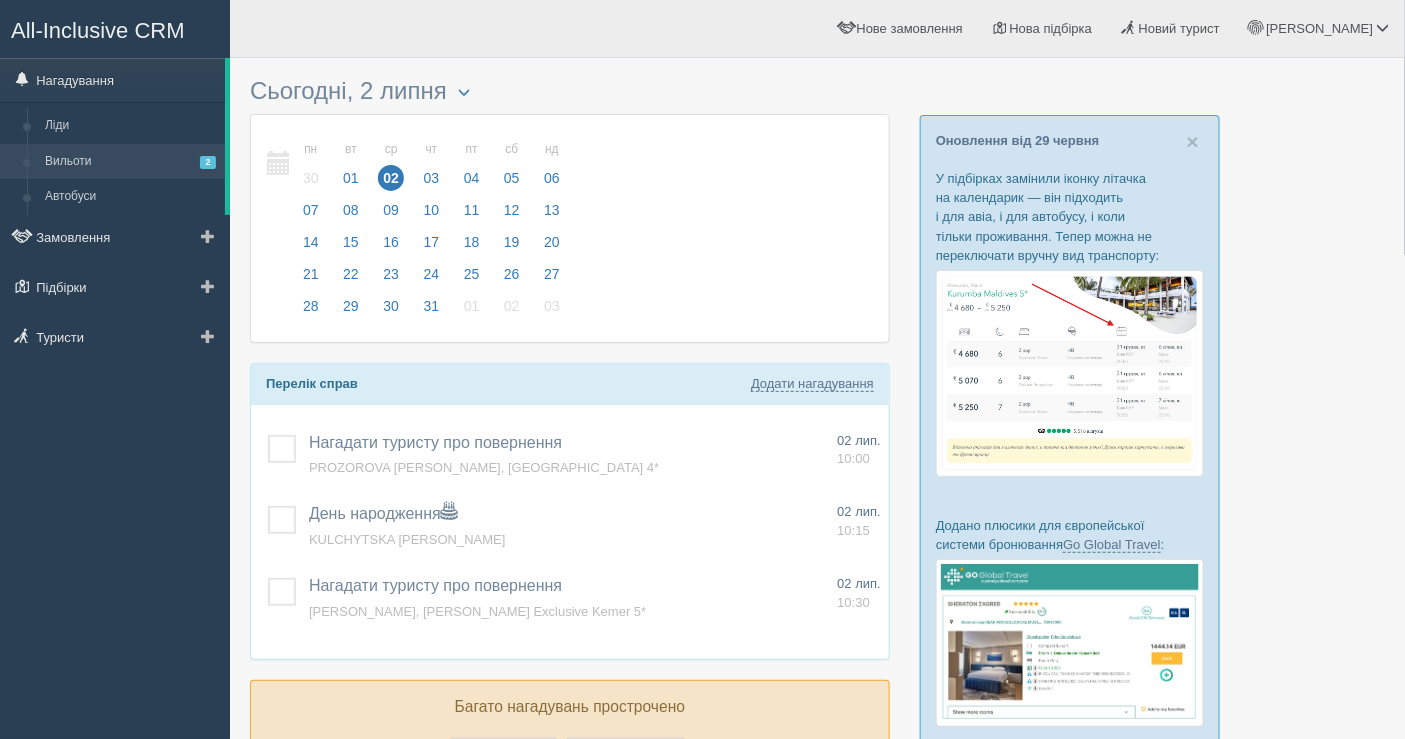 click on "Вильоти 2" at bounding box center (130, 162) 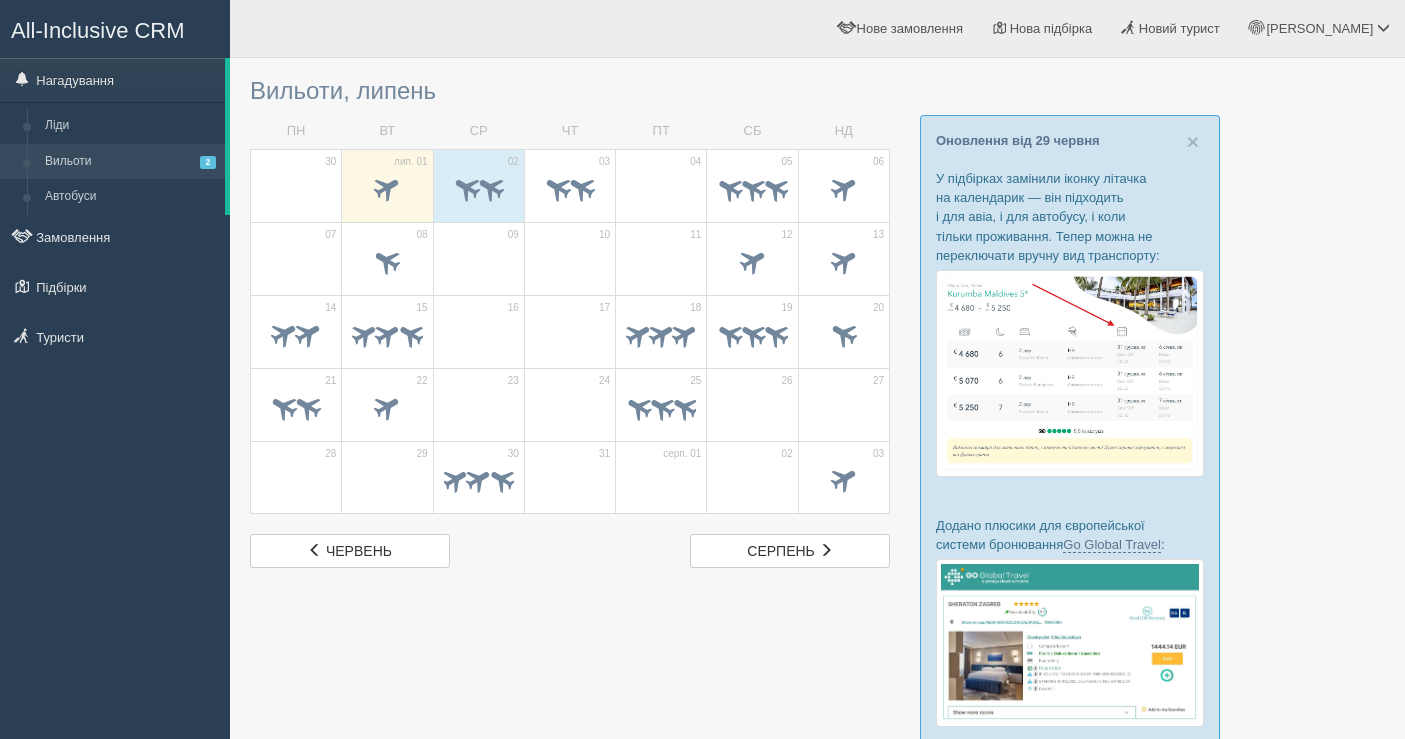 scroll, scrollTop: 0, scrollLeft: 0, axis: both 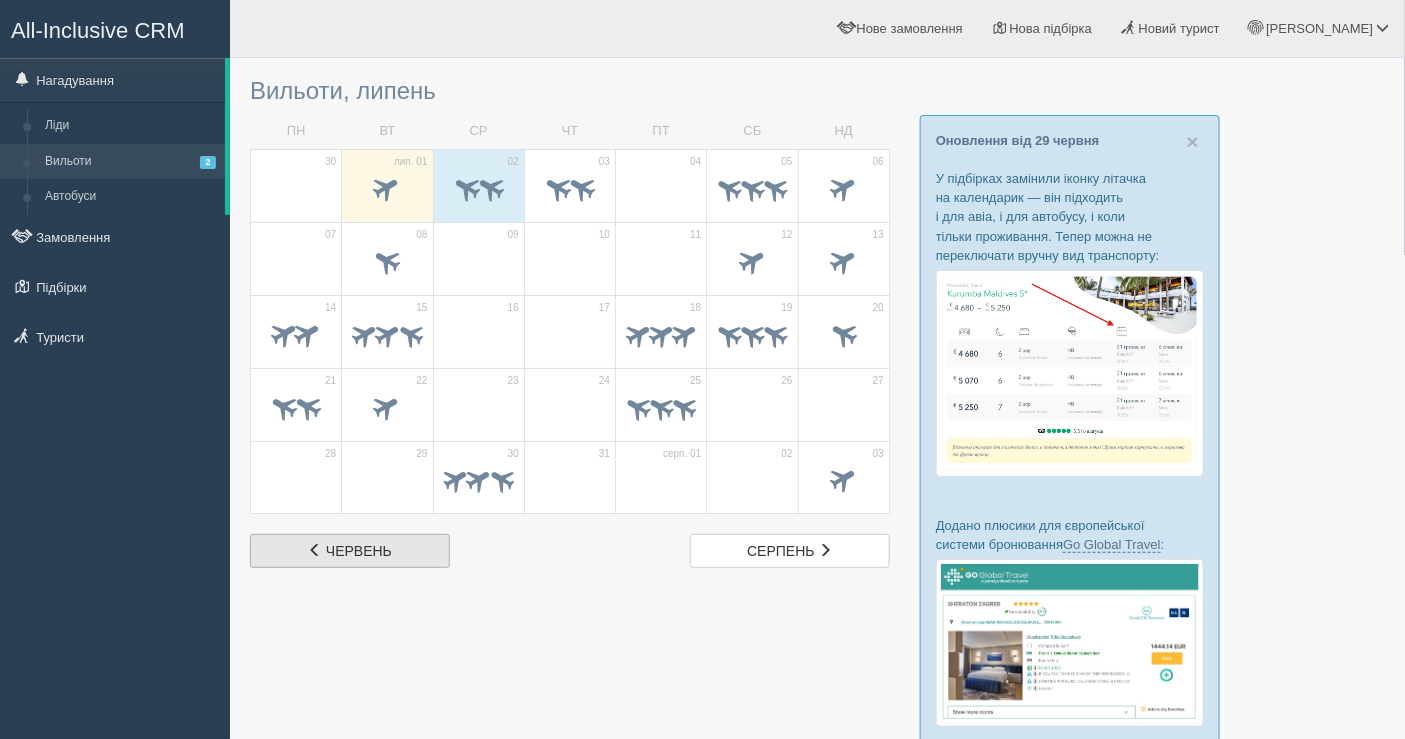click on "червень" at bounding box center [359, 551] 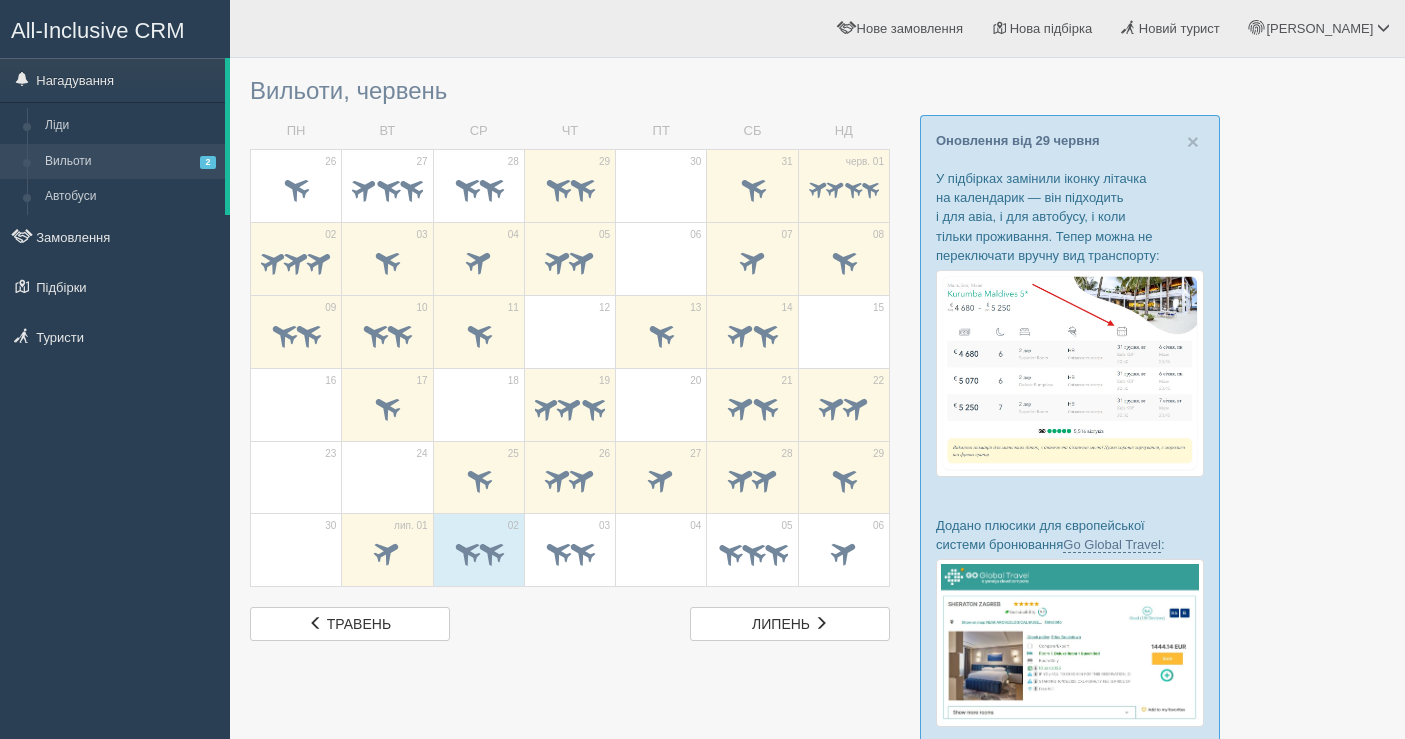 scroll, scrollTop: 0, scrollLeft: 0, axis: both 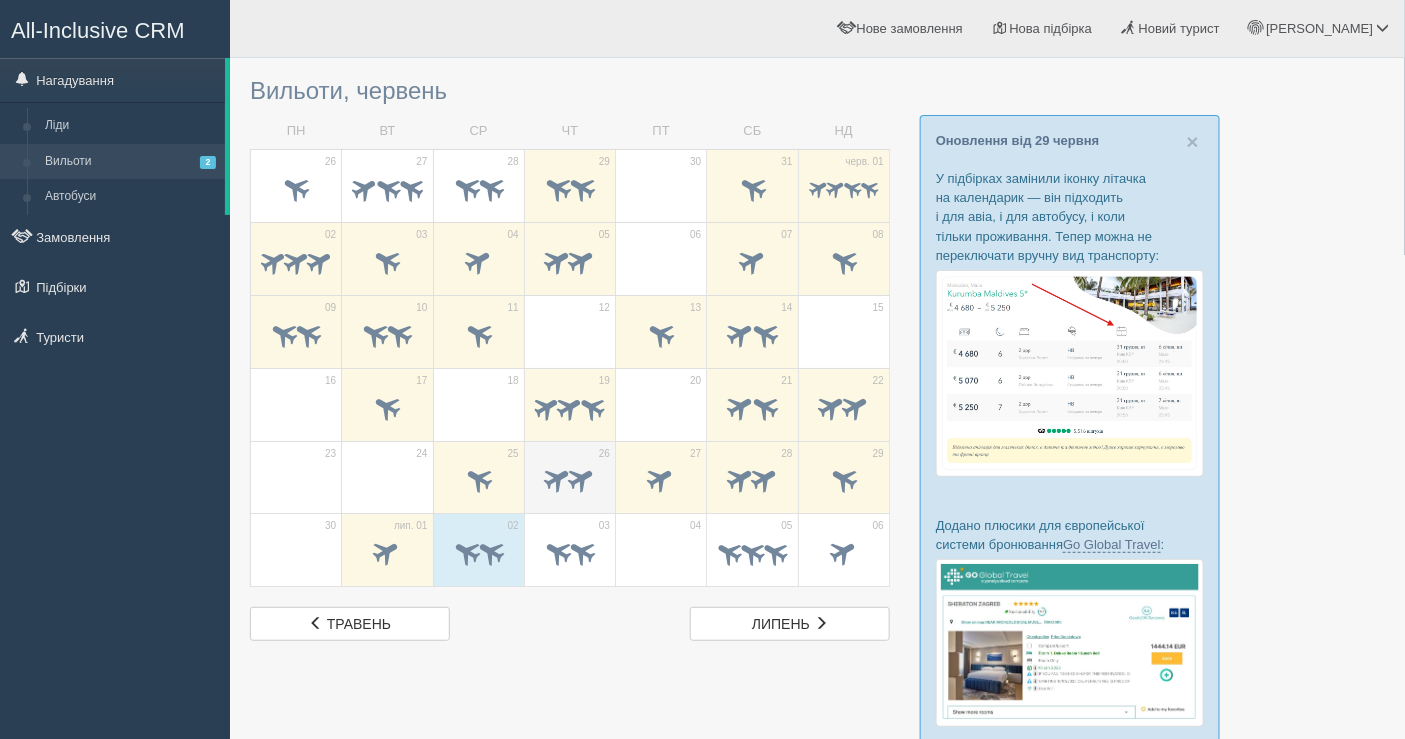 click at bounding box center (558, 479) 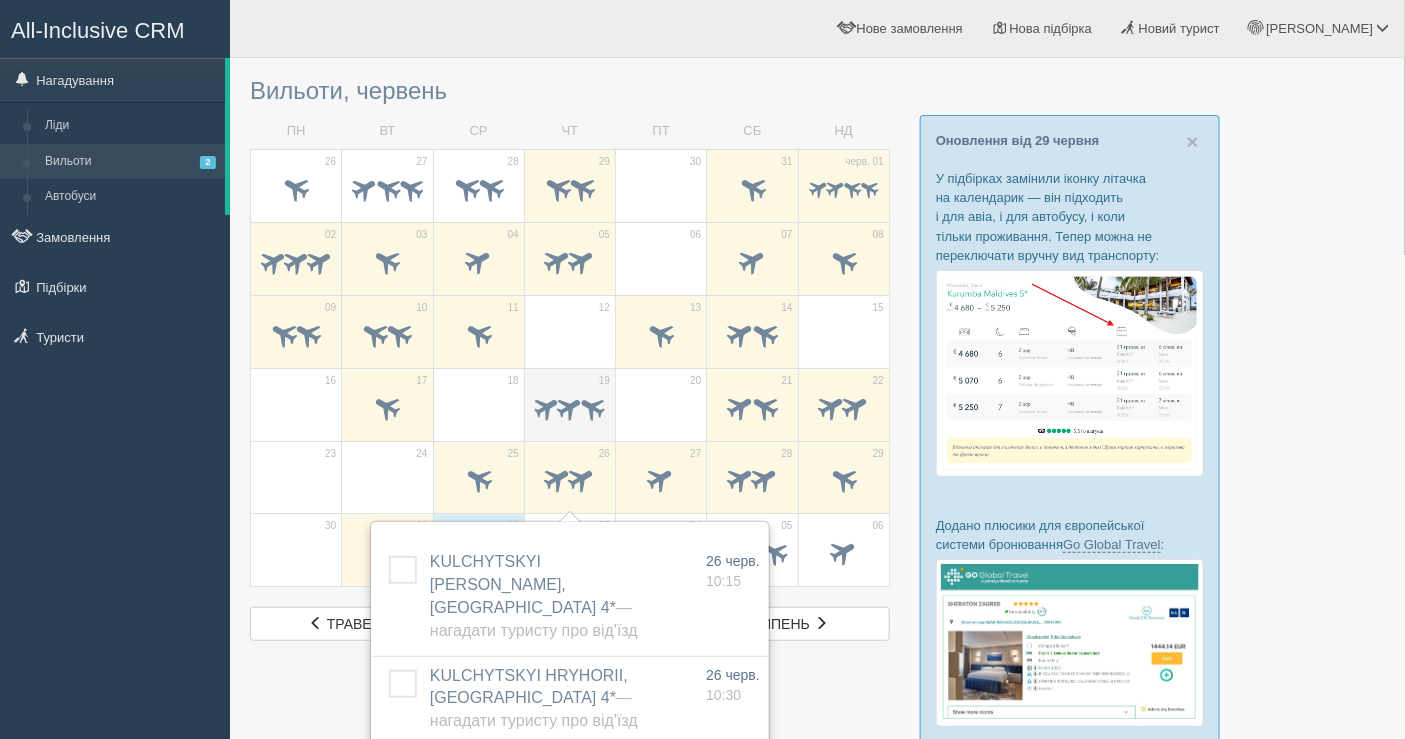 click at bounding box center [546, 406] 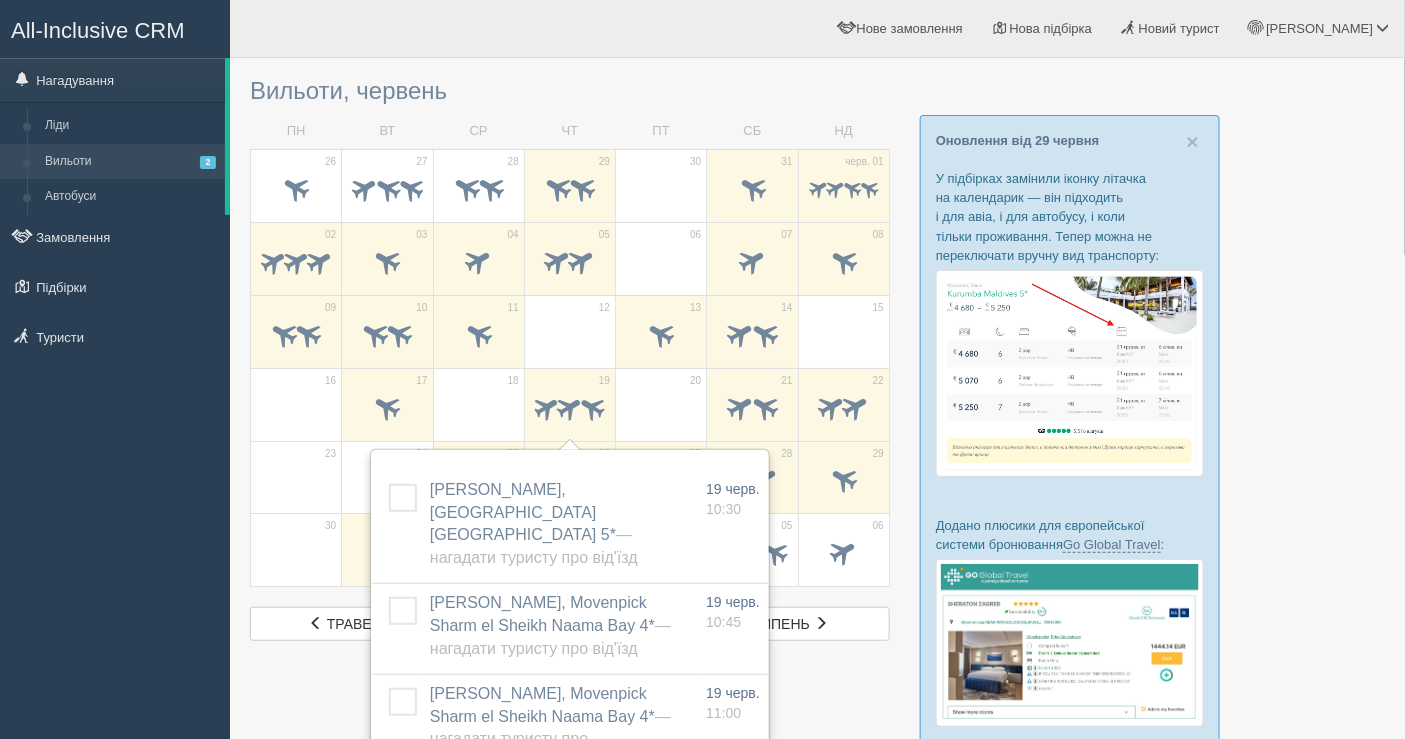 scroll, scrollTop: 111, scrollLeft: 0, axis: vertical 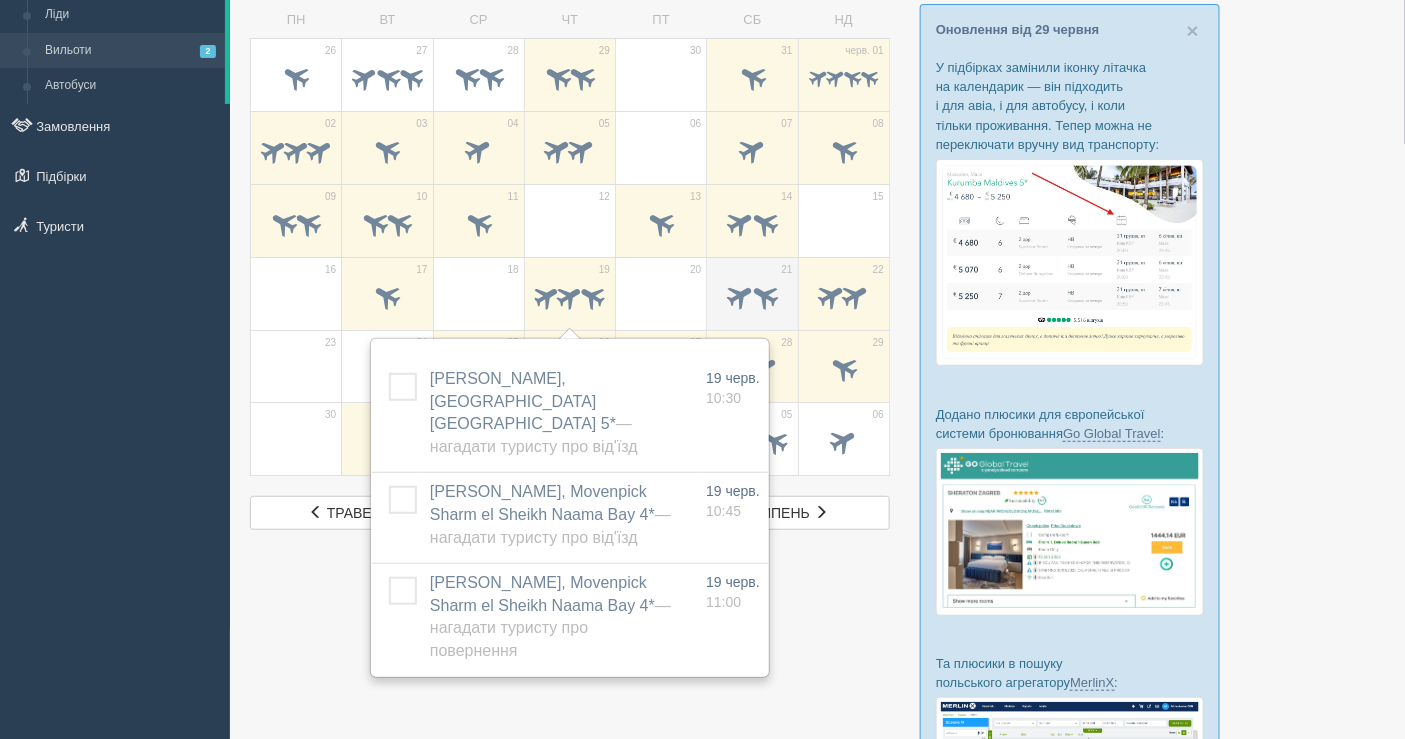 click at bounding box center (764, 295) 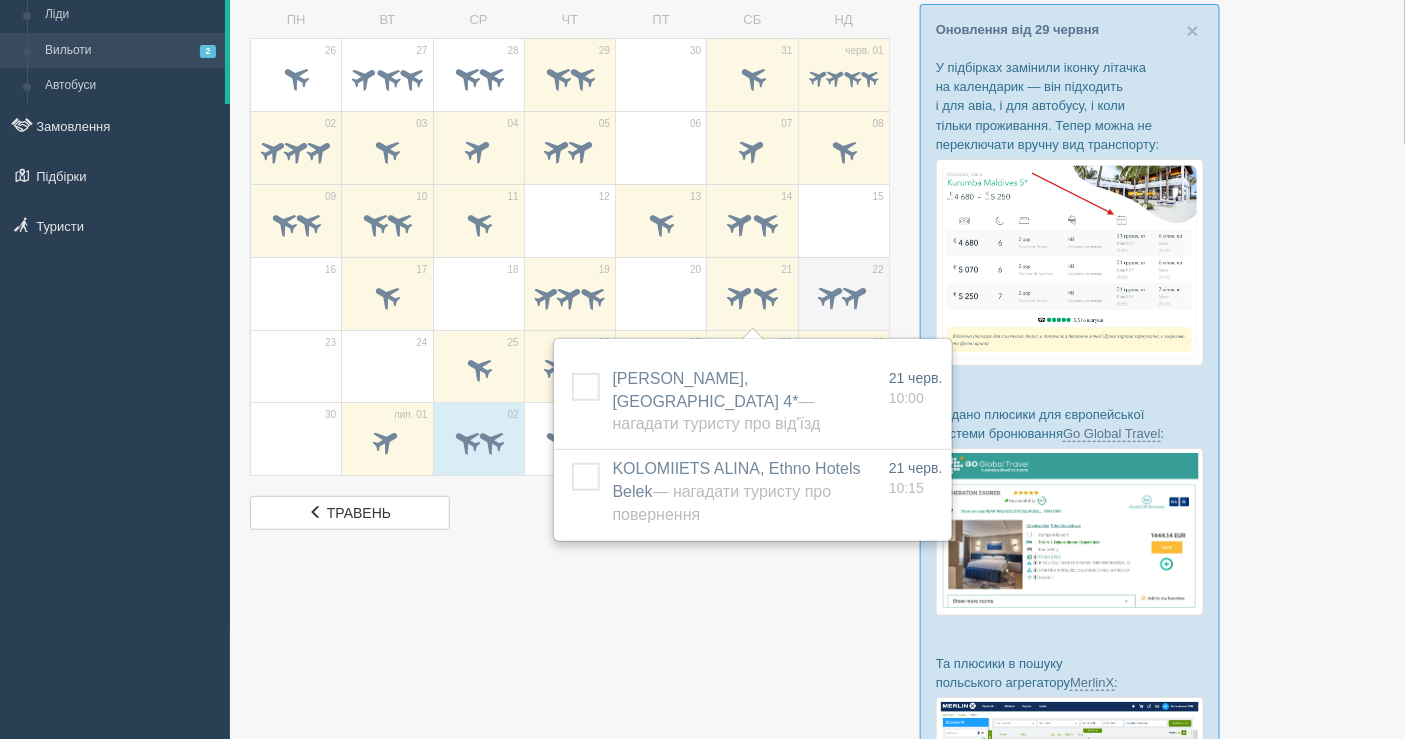 click at bounding box center (831, 295) 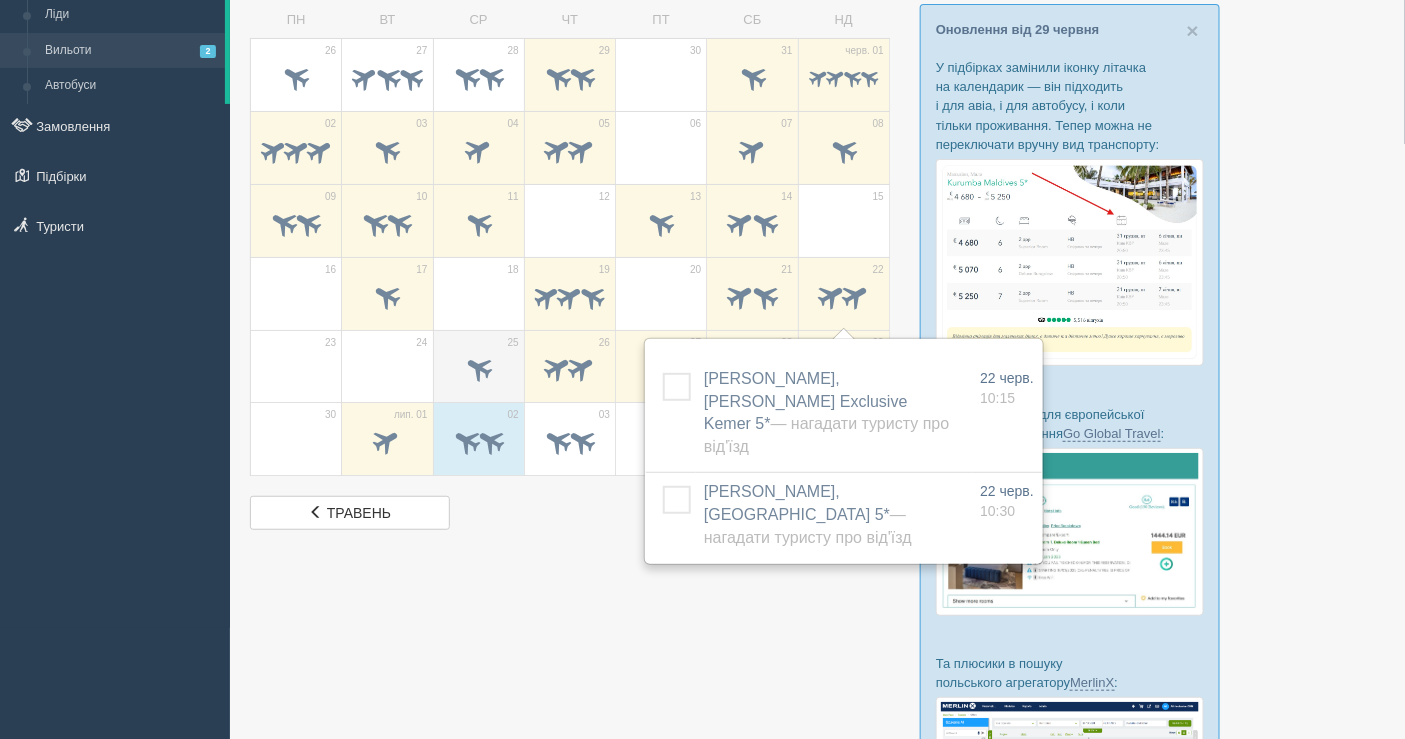 click at bounding box center (478, 368) 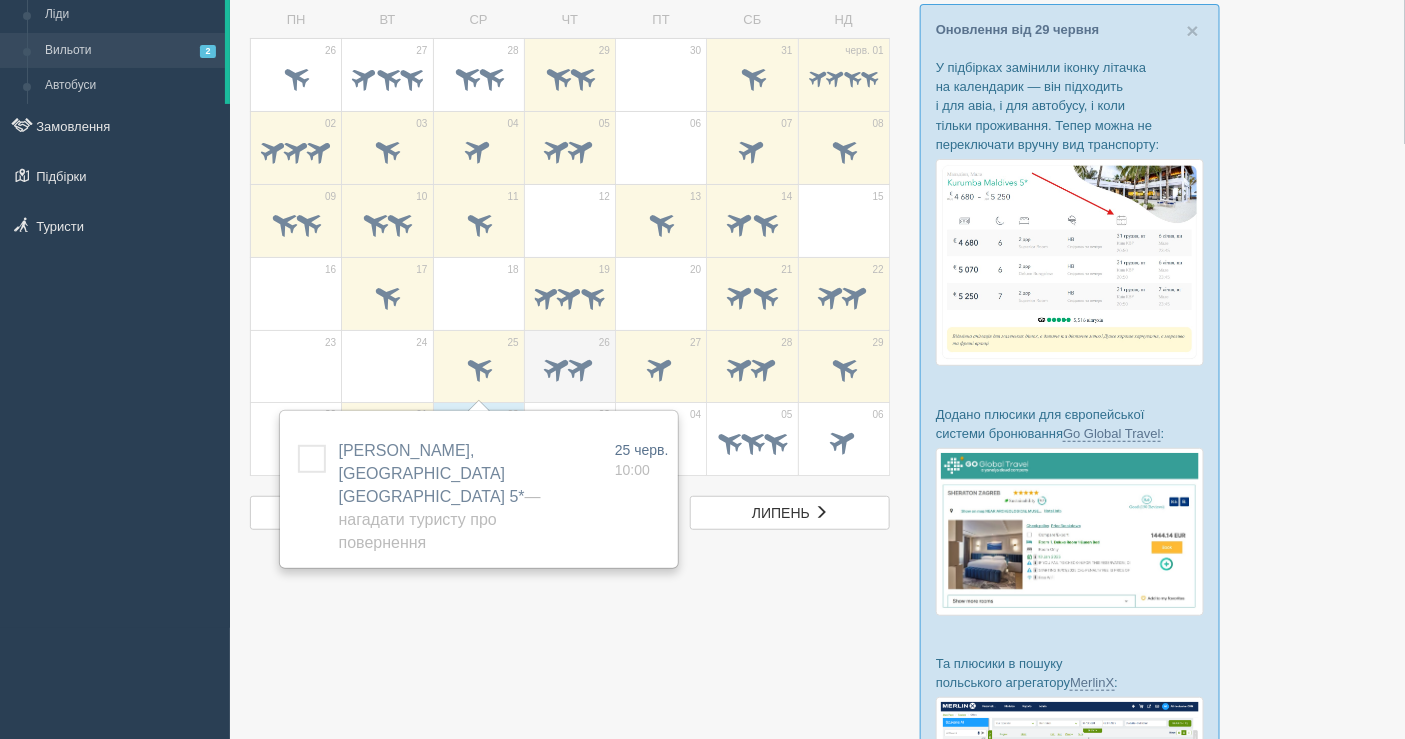 click at bounding box center [582, 368] 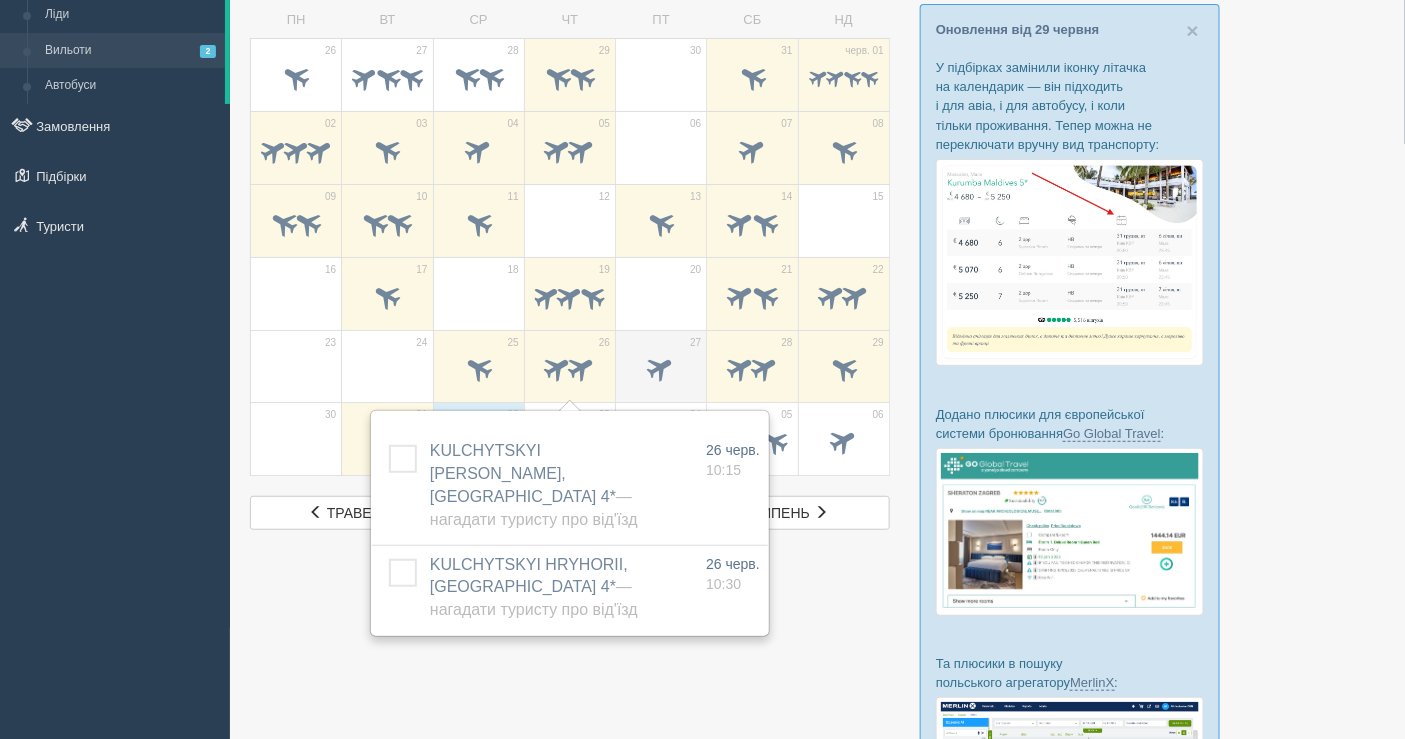 click at bounding box center (661, 368) 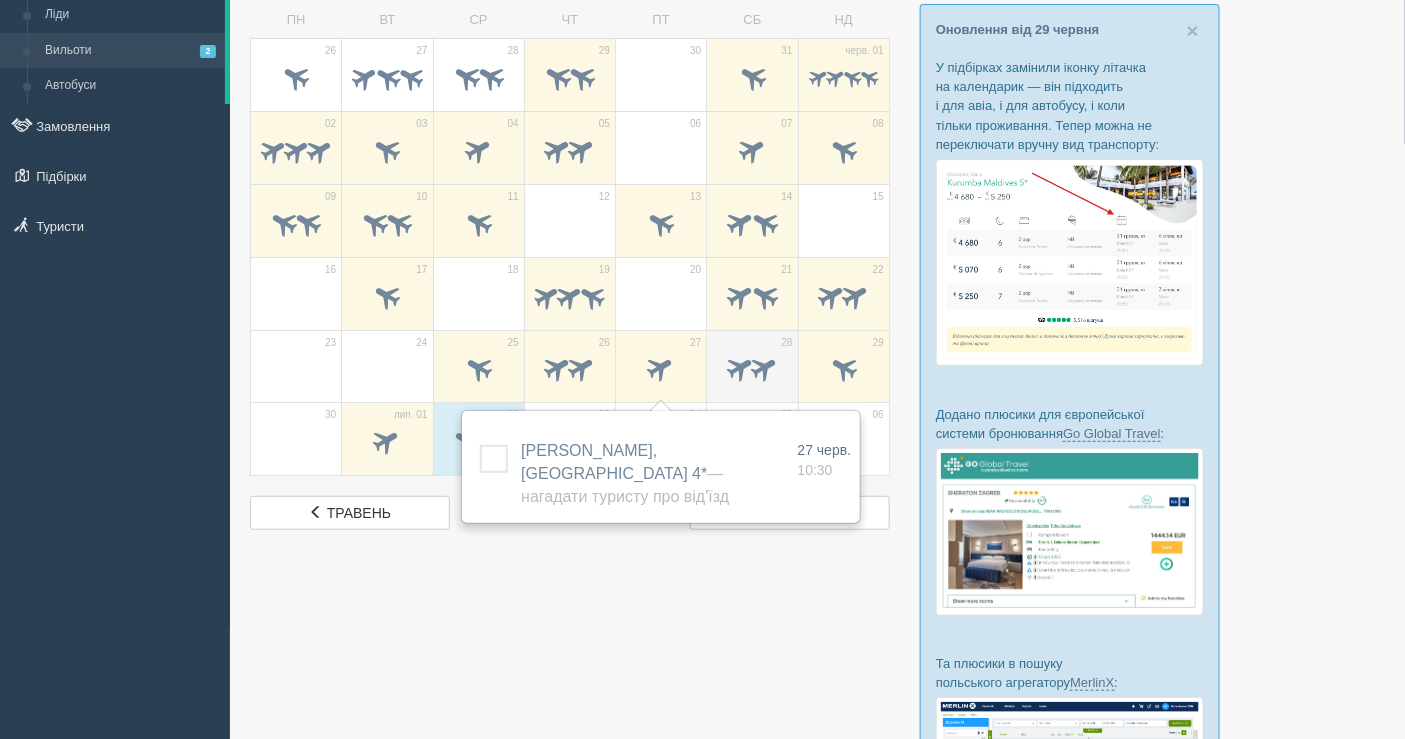 click at bounding box center [764, 368] 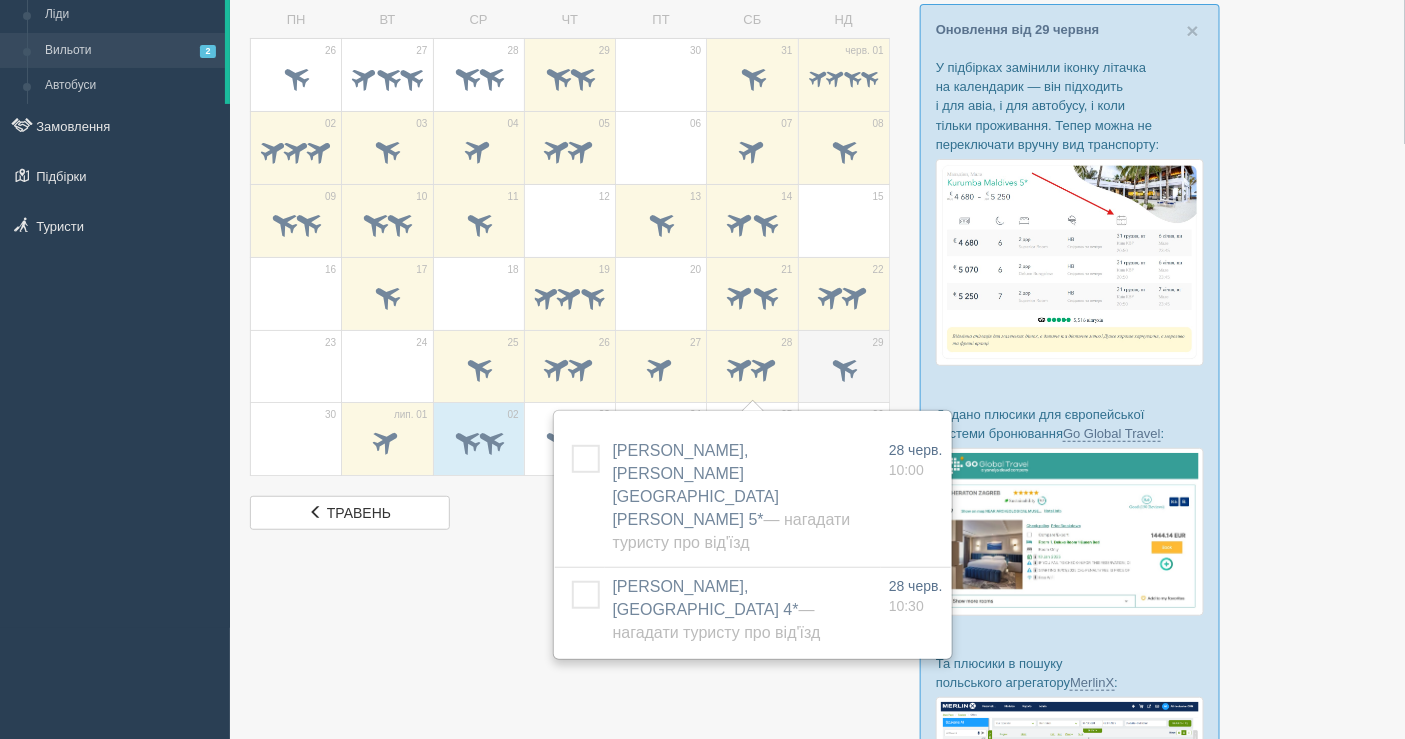 click at bounding box center (843, 368) 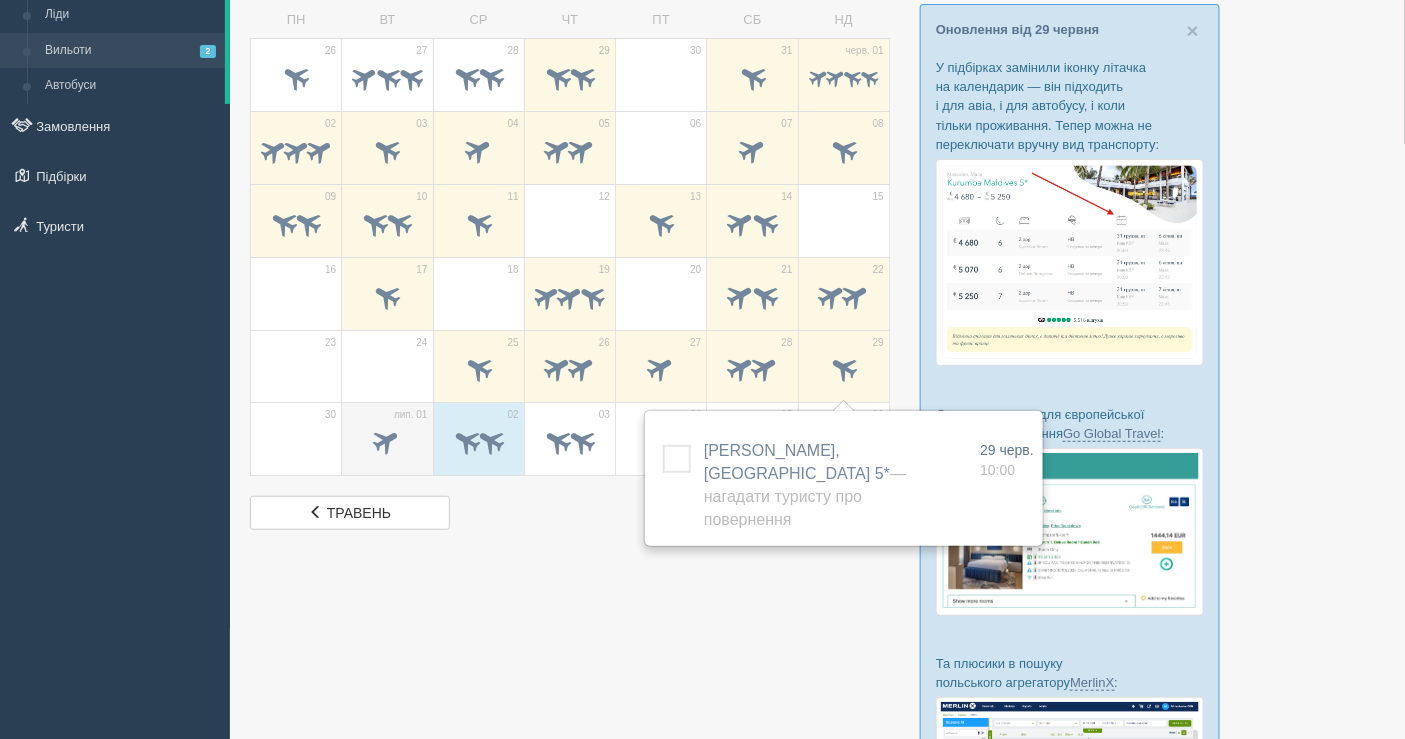 click on "лип.                                01" at bounding box center (387, 439) 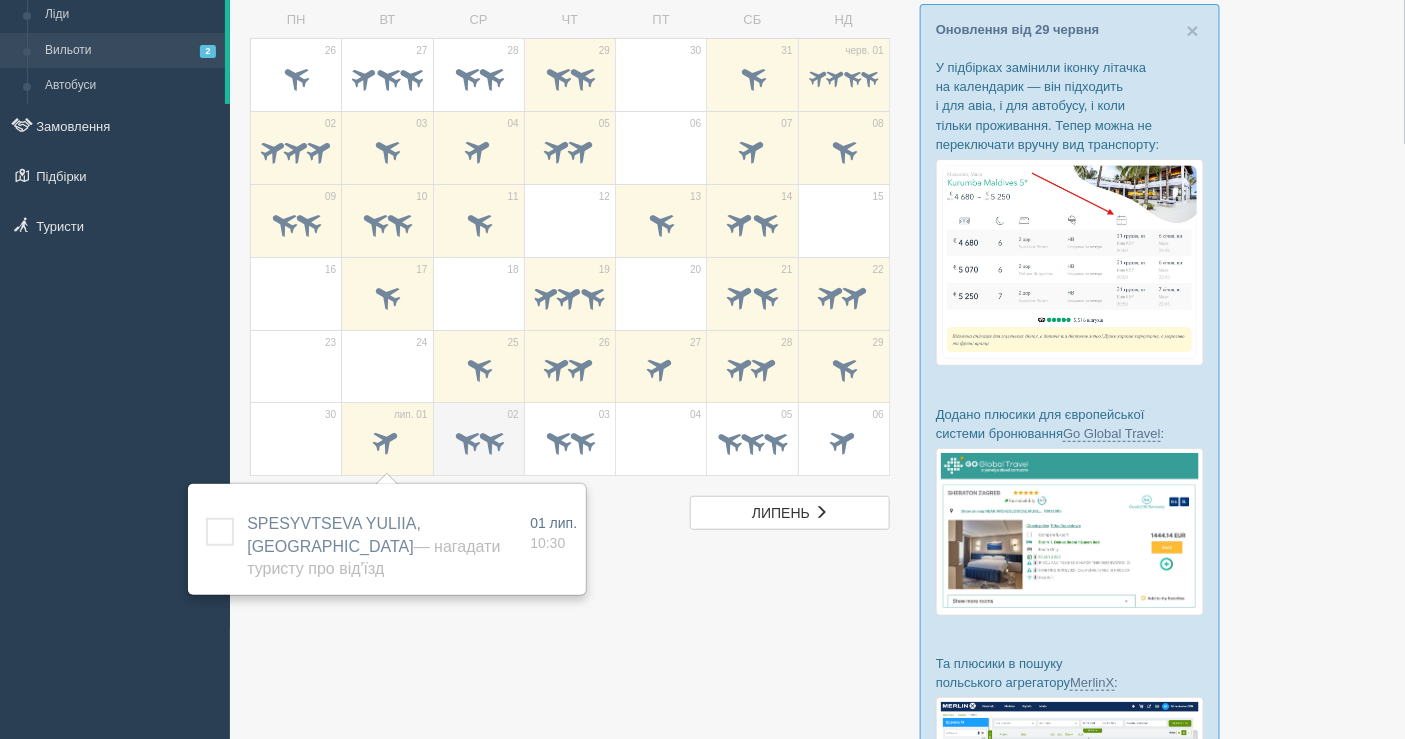 click at bounding box center (479, 444) 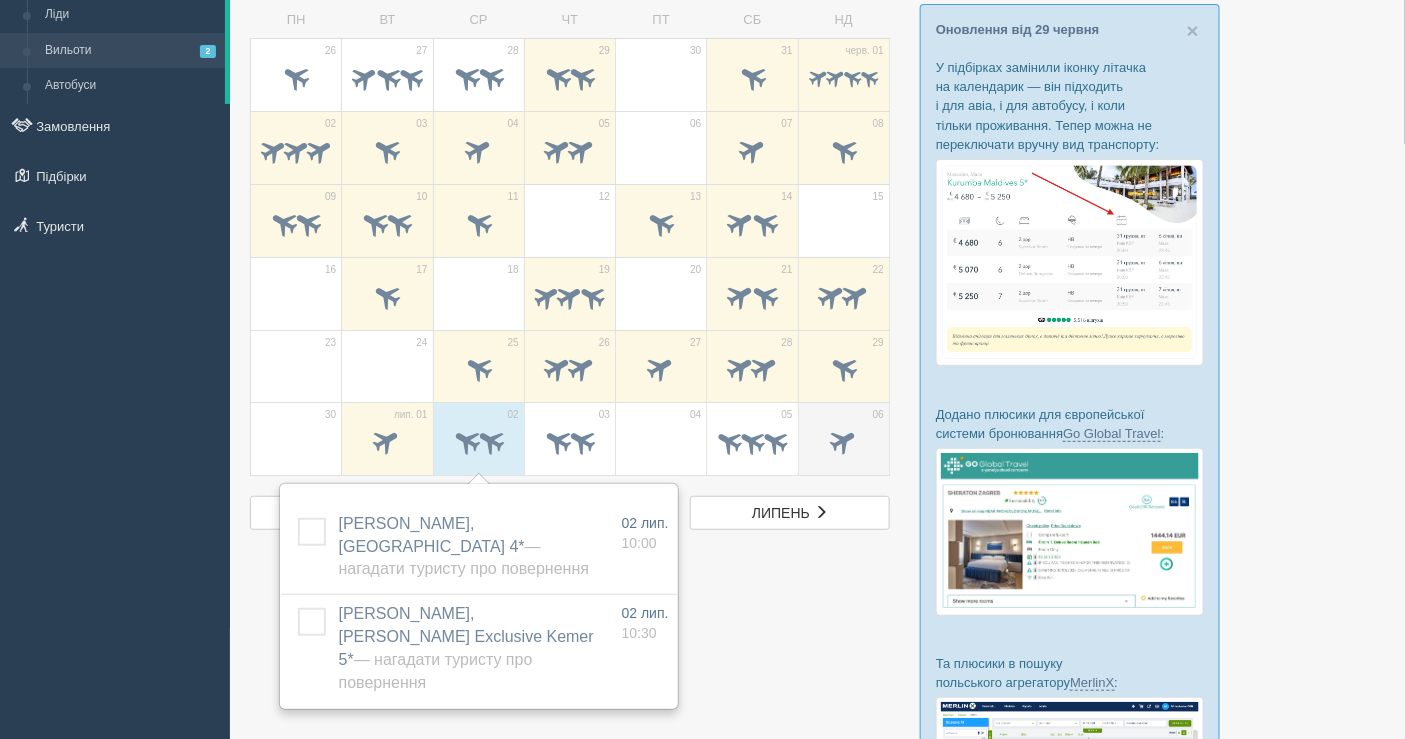 click at bounding box center (844, 444) 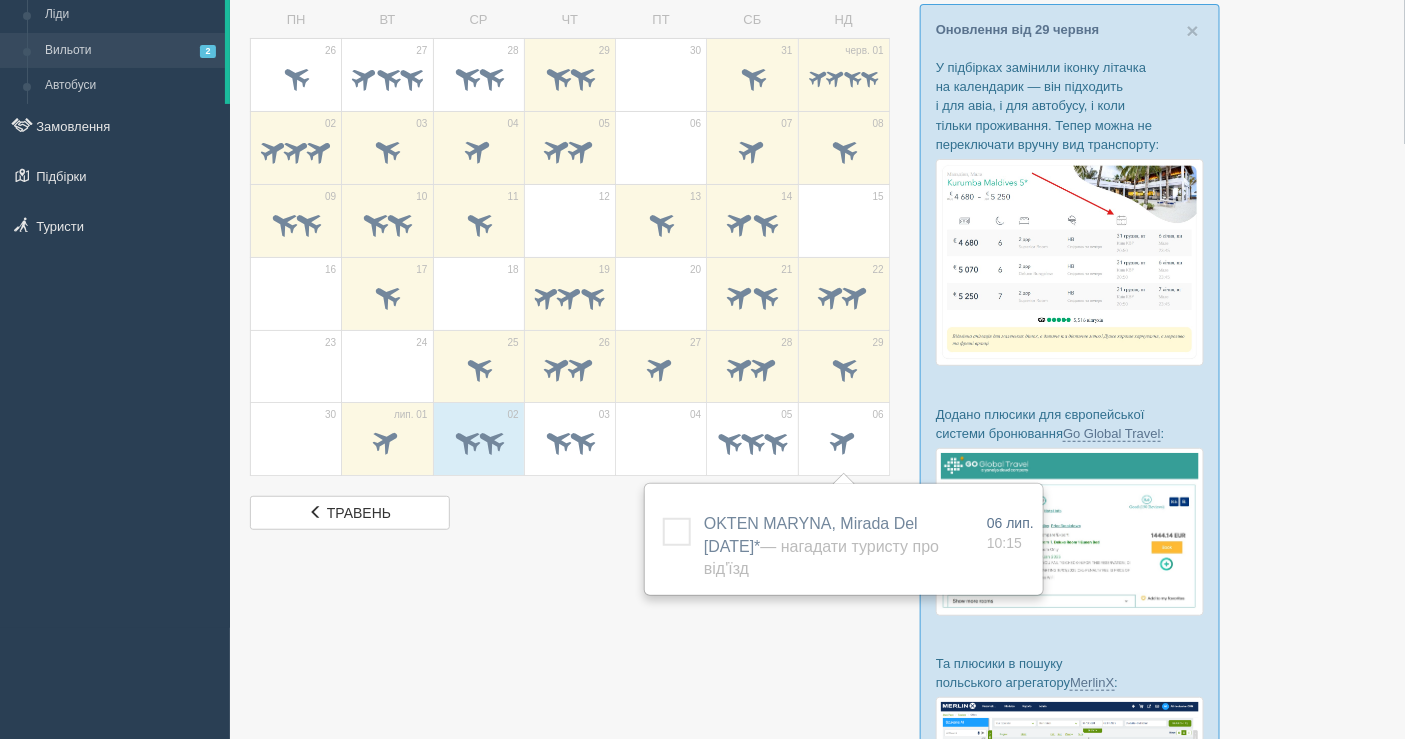 click at bounding box center [817, 435] 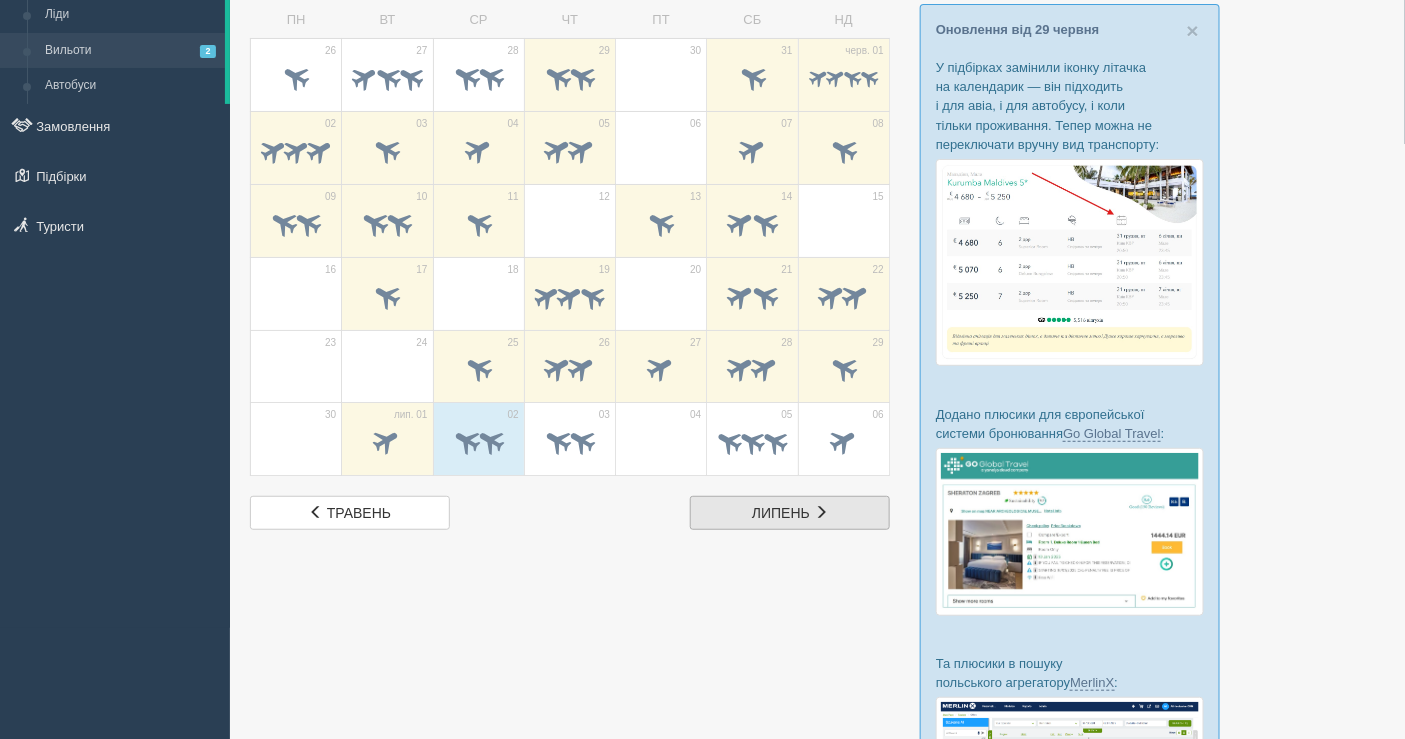 click on "липень" at bounding box center [781, 513] 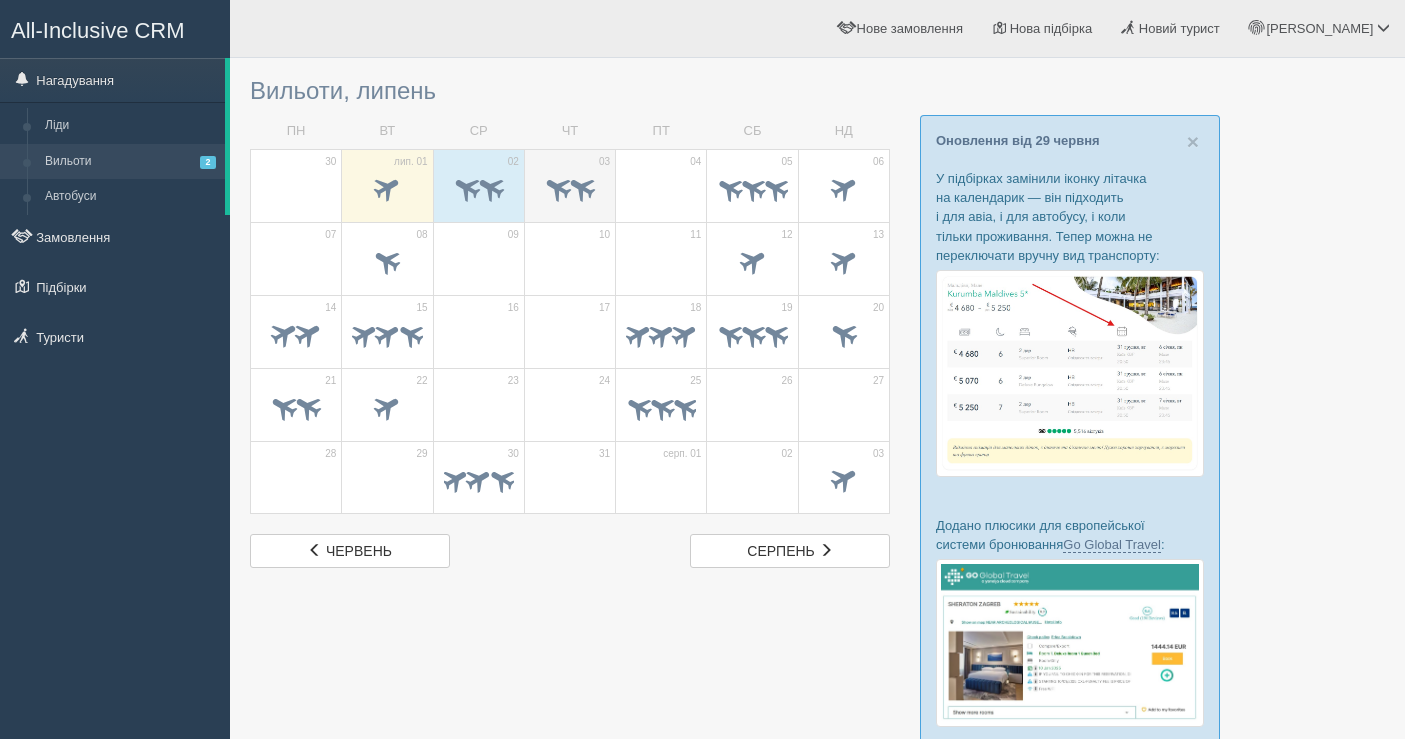 scroll, scrollTop: 0, scrollLeft: 0, axis: both 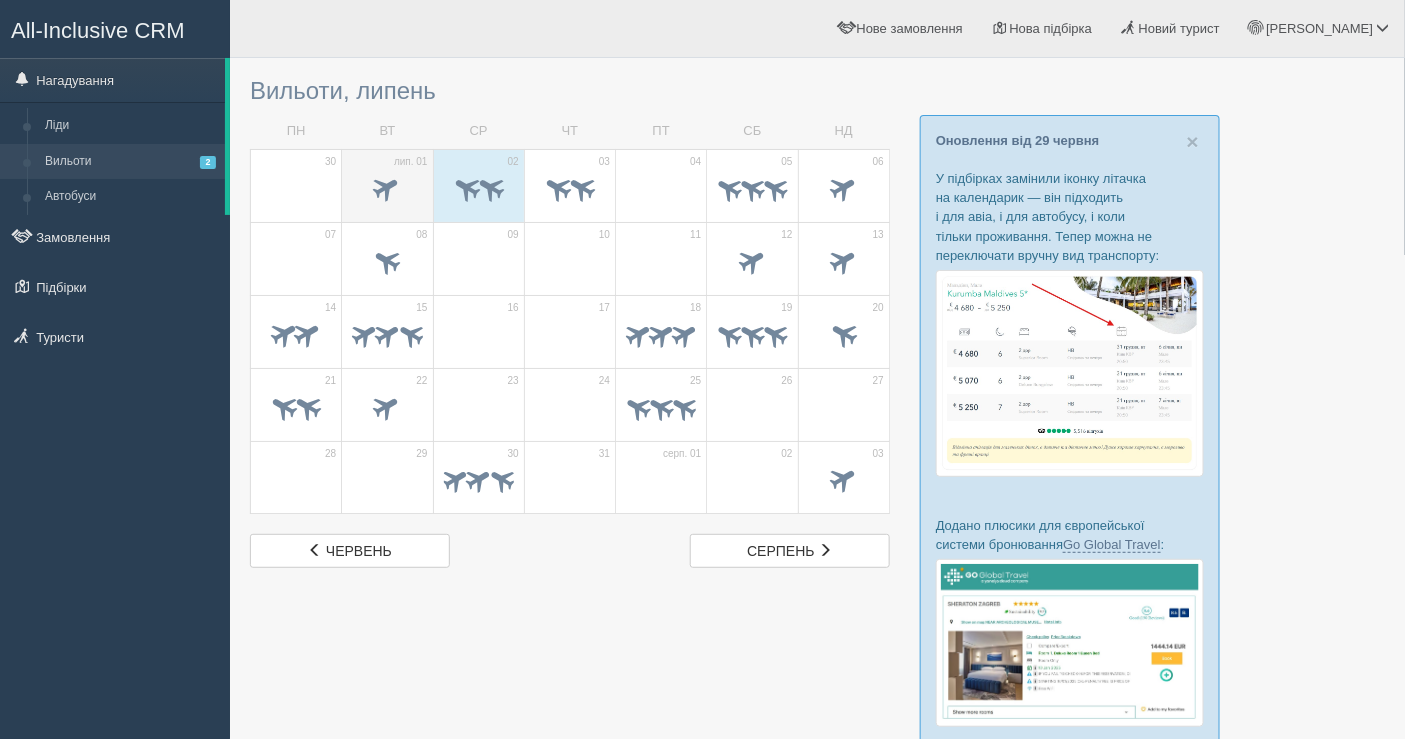 click at bounding box center [387, 191] 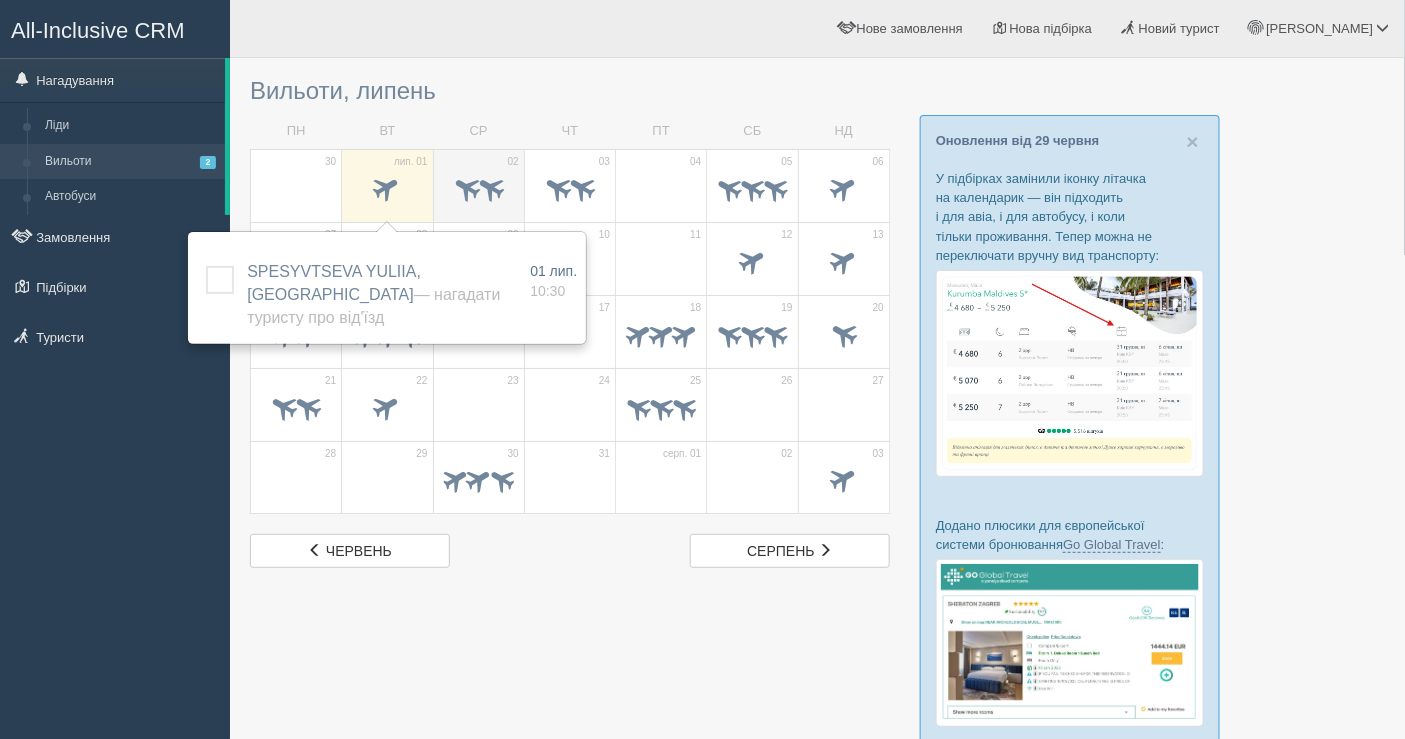 click at bounding box center [479, 191] 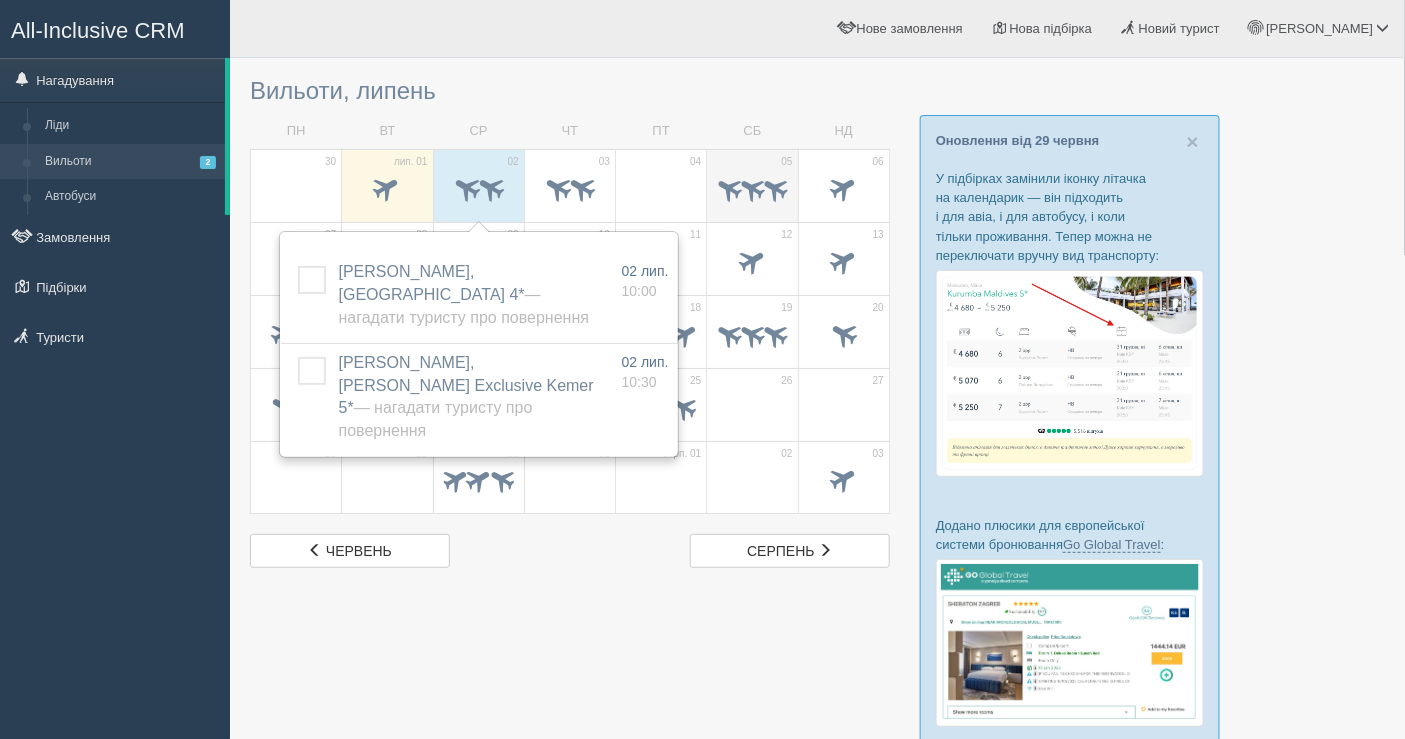 click at bounding box center [729, 187] 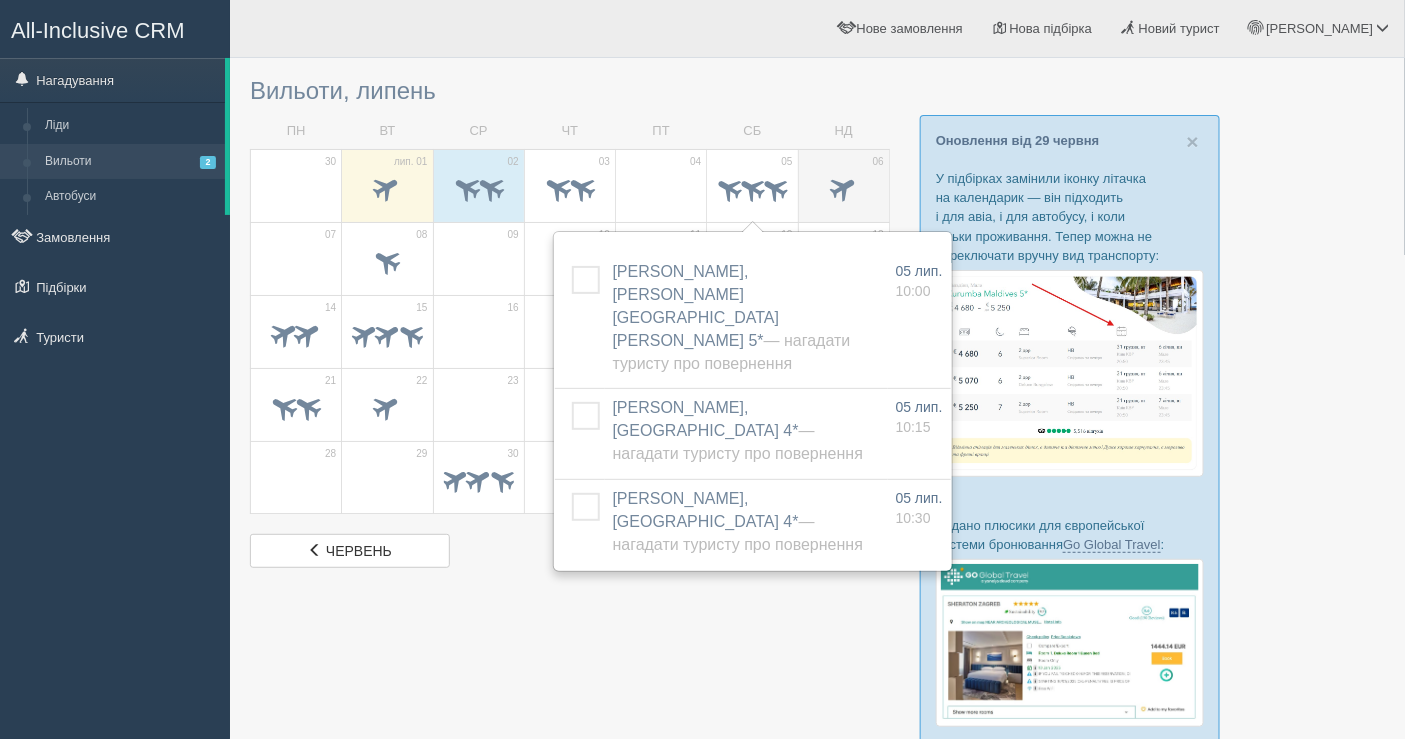 click at bounding box center (844, 191) 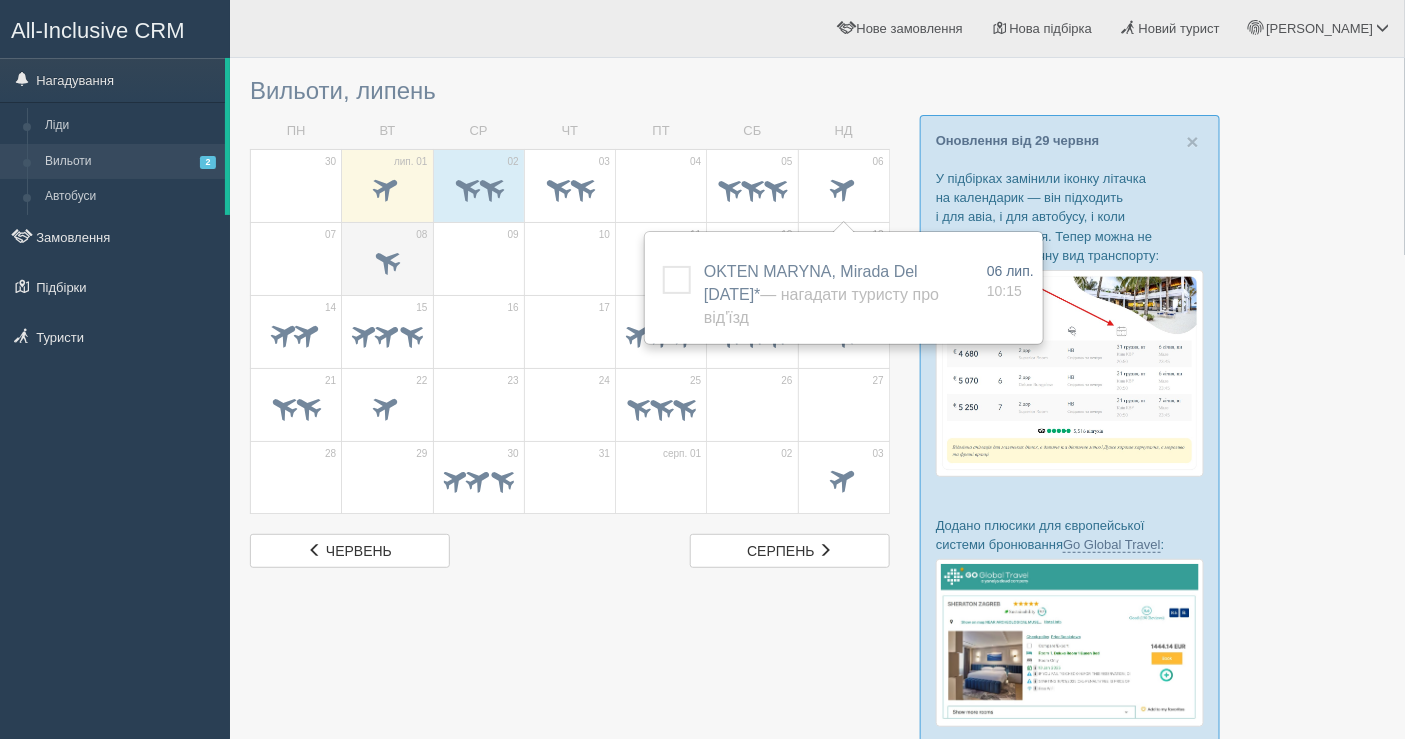 click at bounding box center (387, 260) 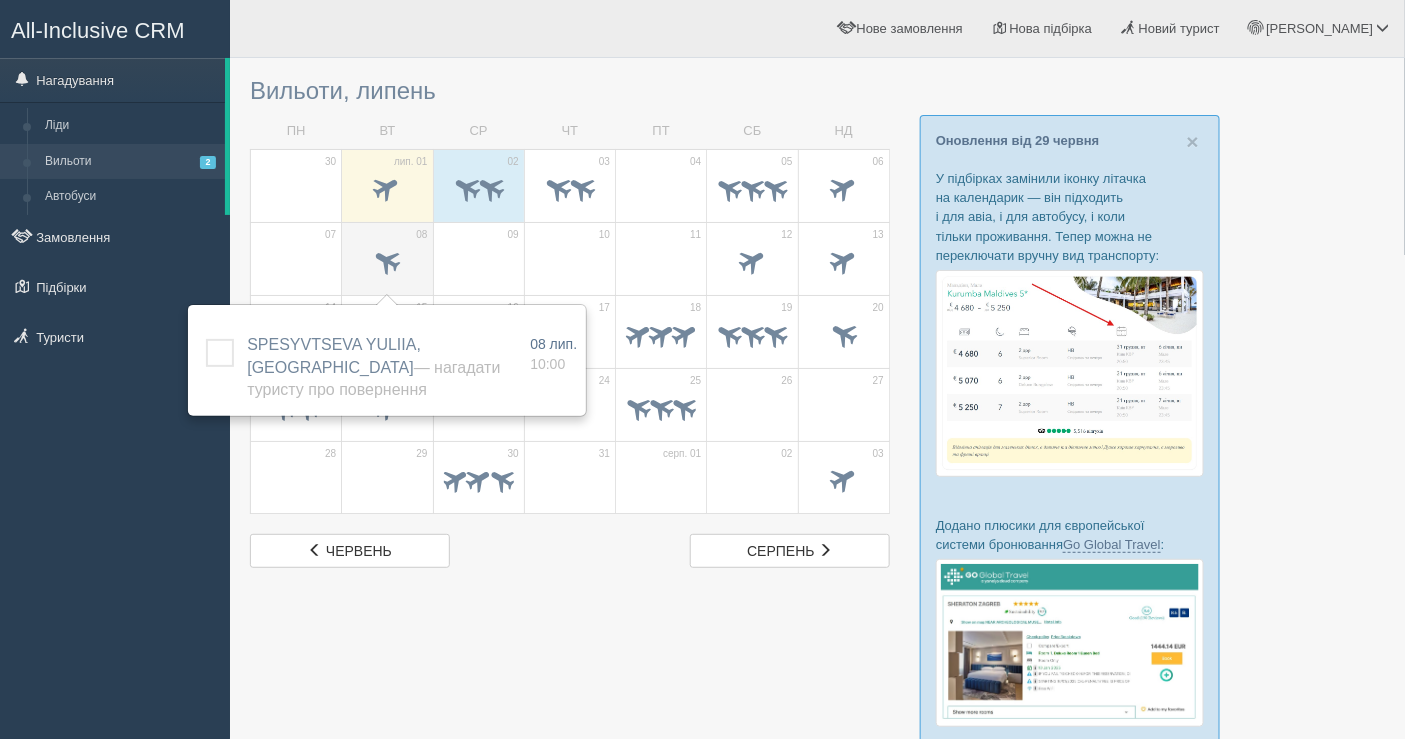 click at bounding box center (387, 260) 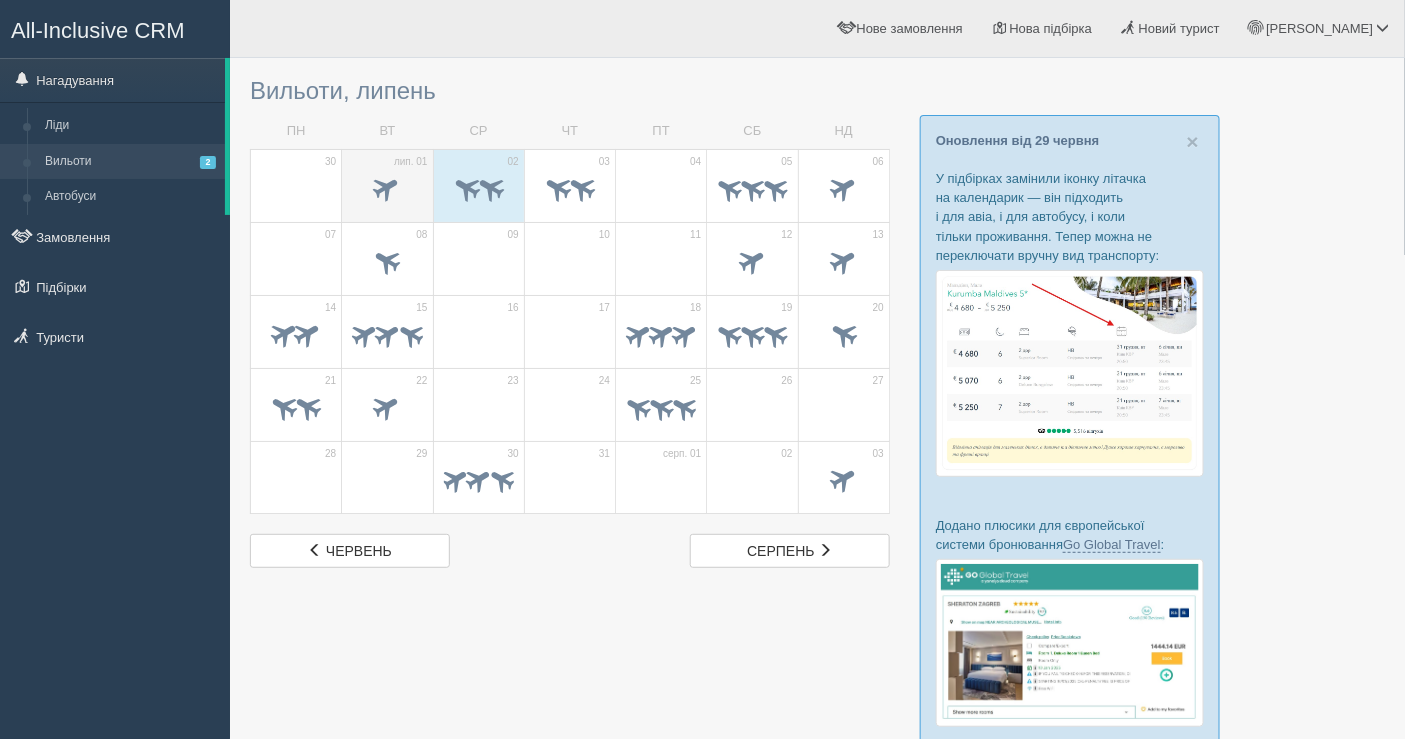 click on "лип.                                01" at bounding box center [411, 162] 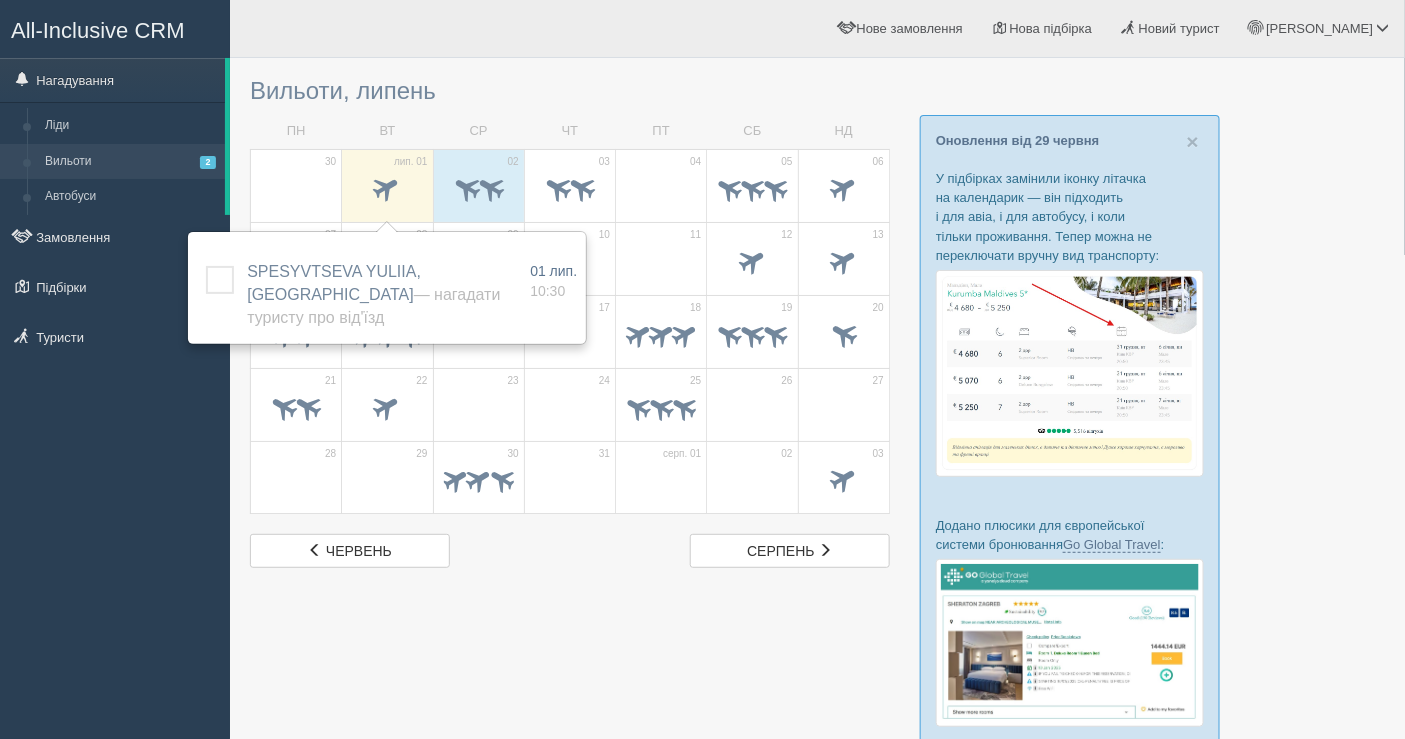 click at bounding box center [479, 409] 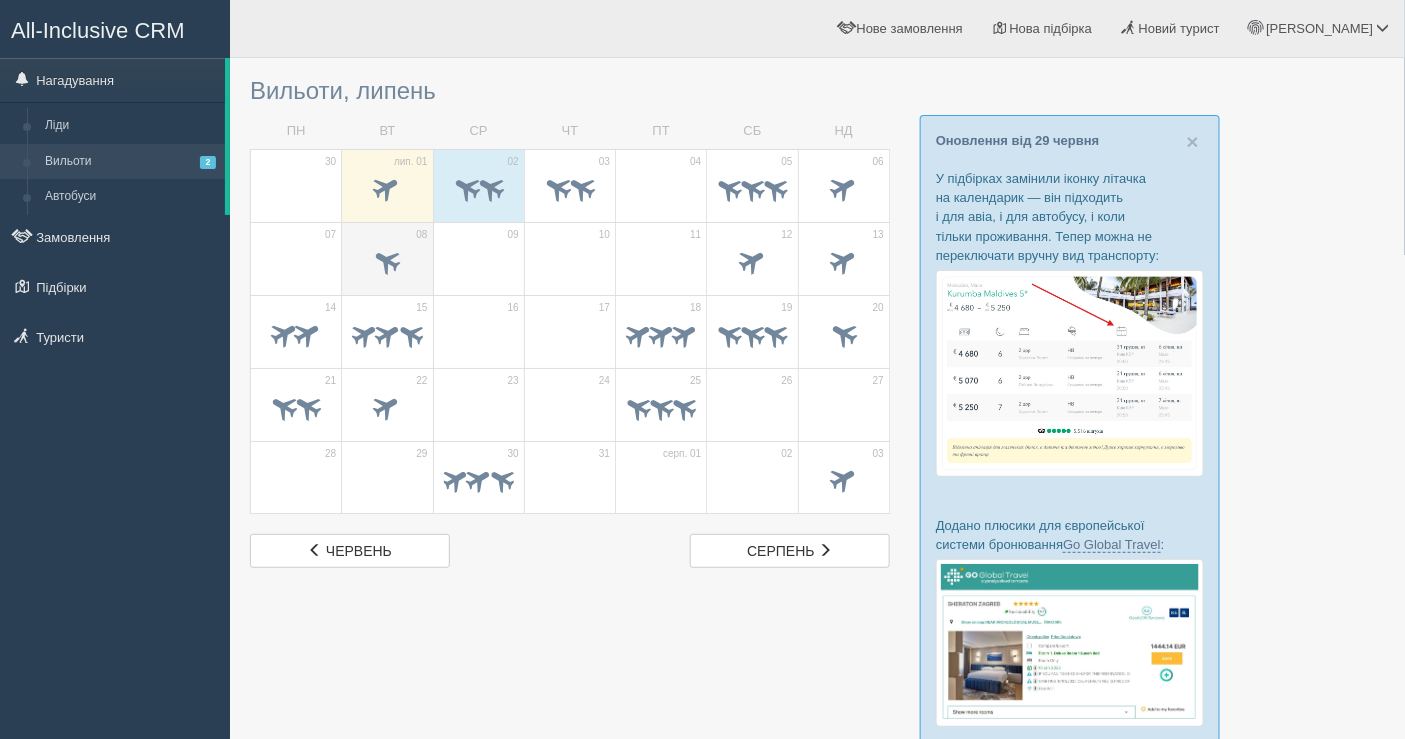 click at bounding box center (387, 264) 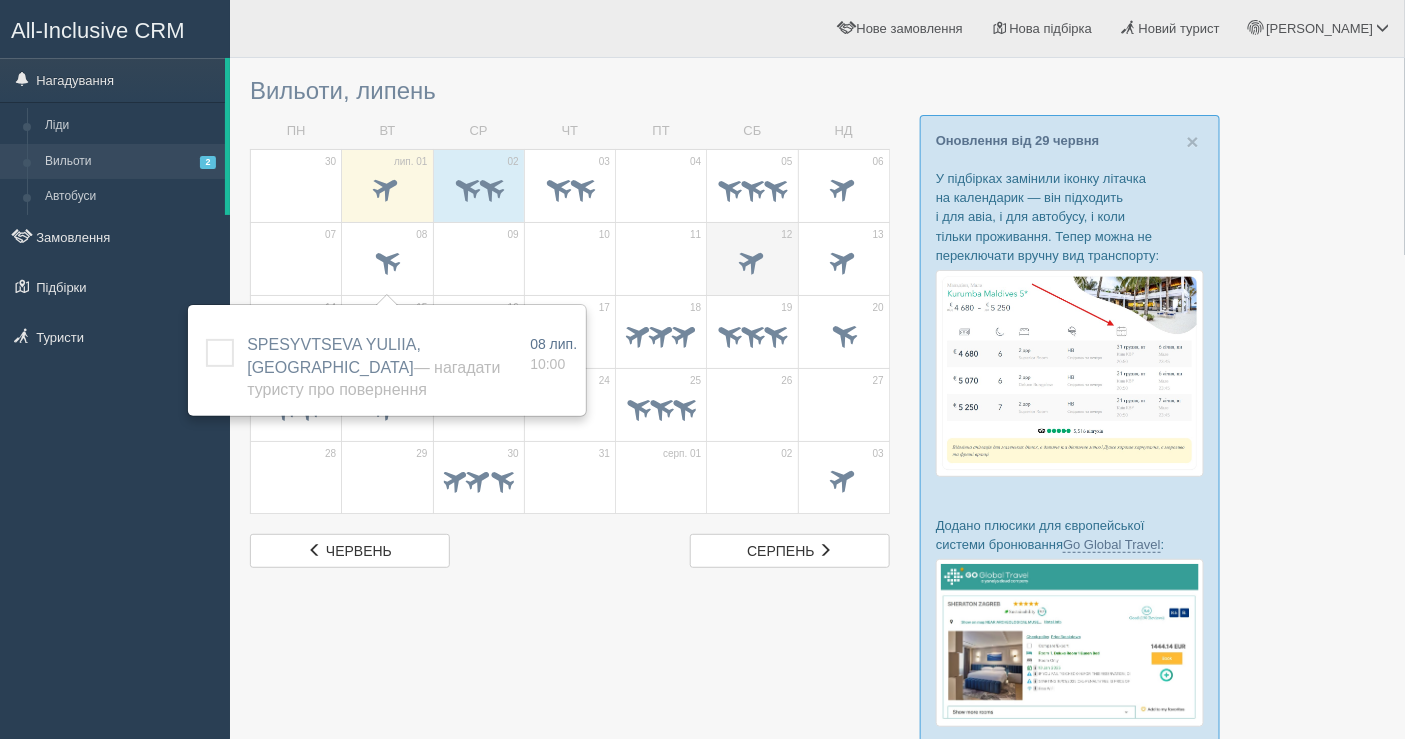 click at bounding box center [752, 260] 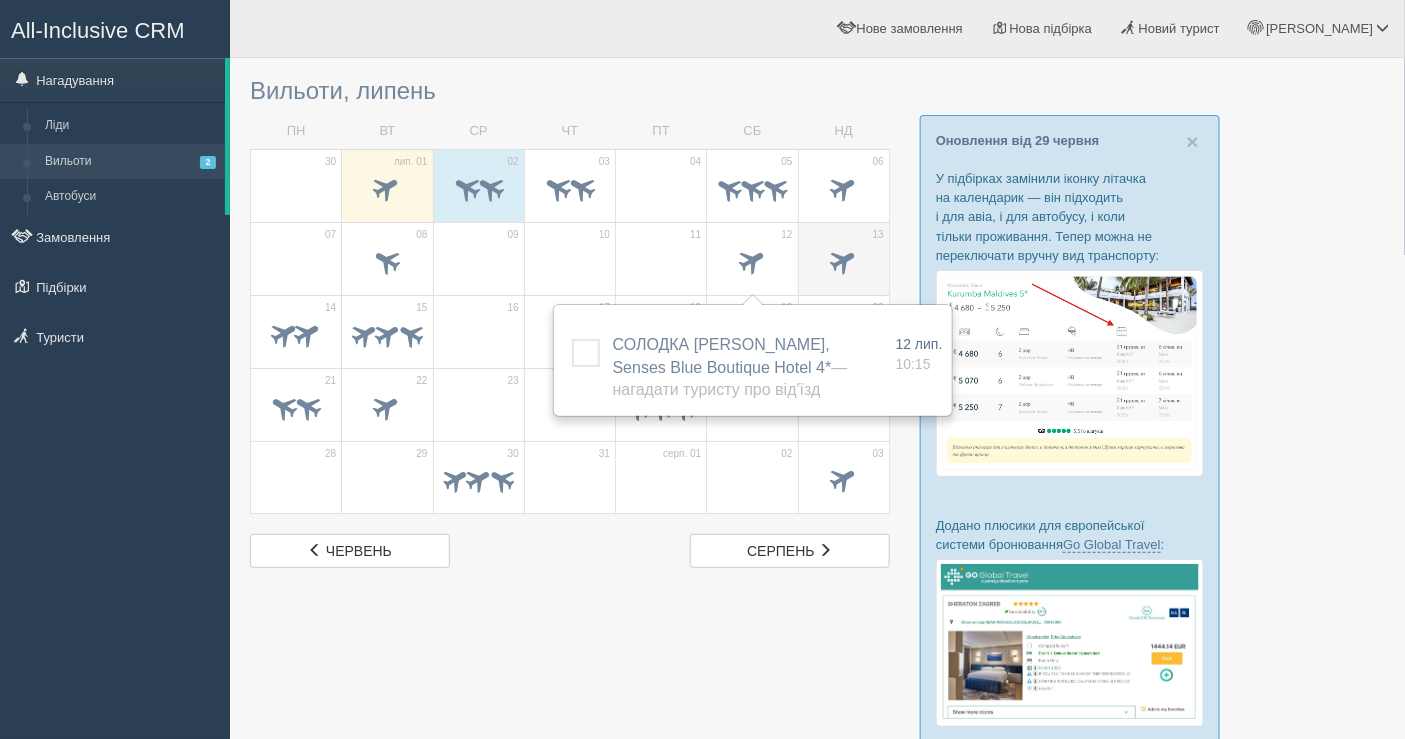 click at bounding box center [844, 264] 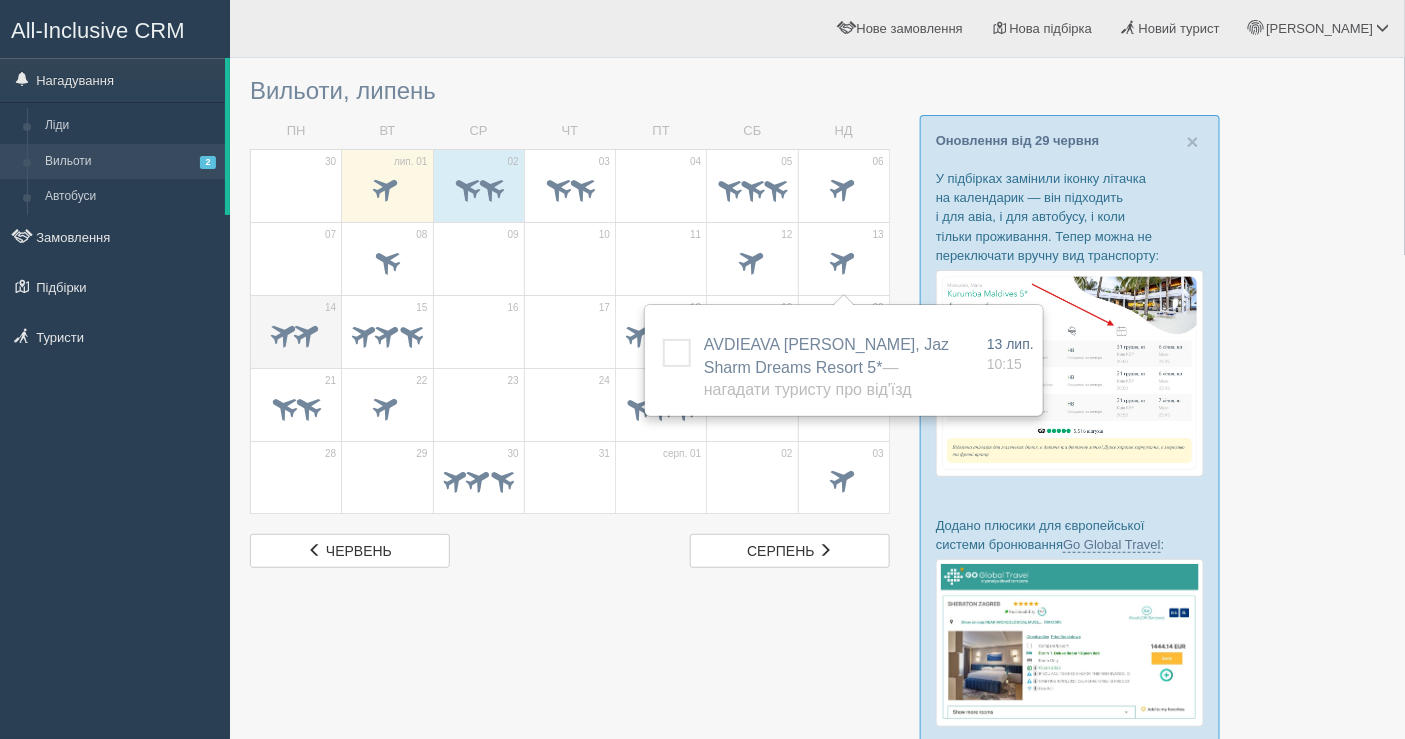 click at bounding box center [308, 333] 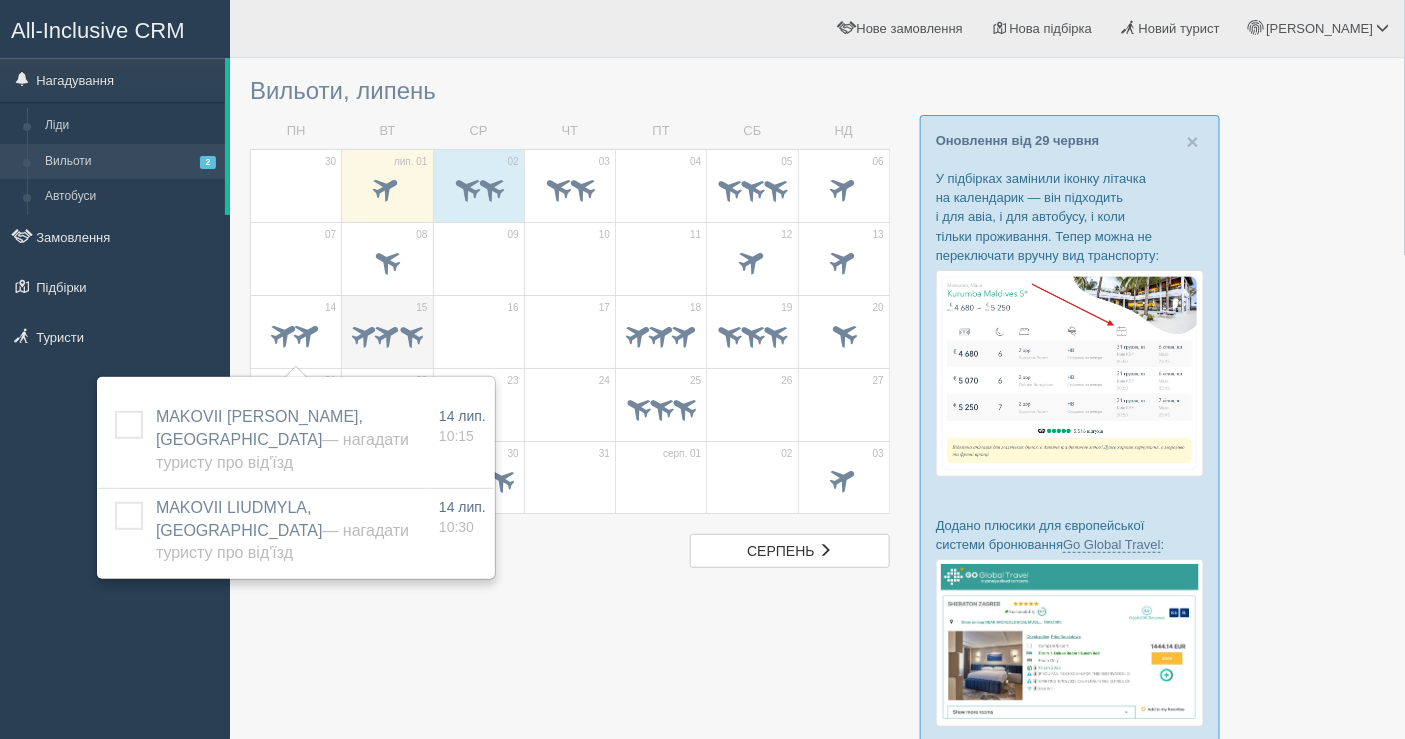 click at bounding box center [387, 333] 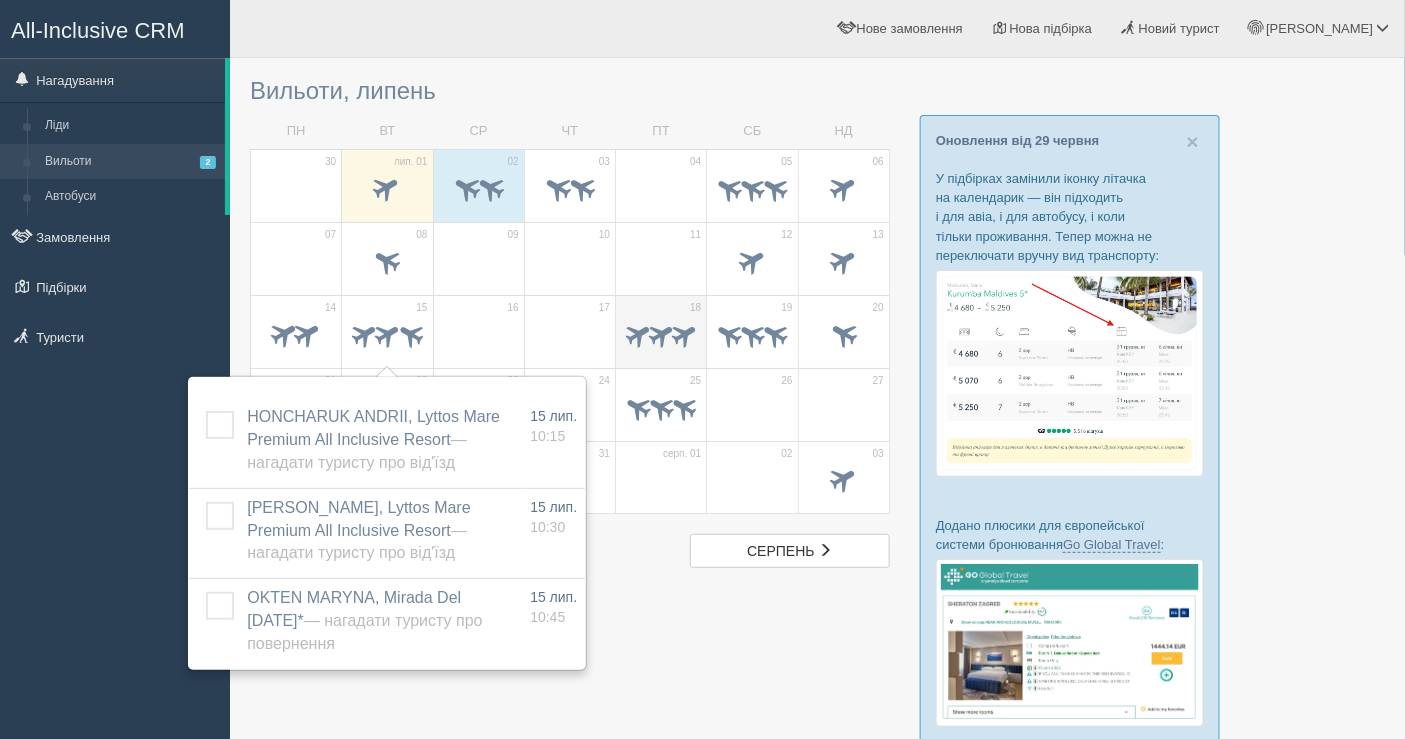 click at bounding box center [638, 333] 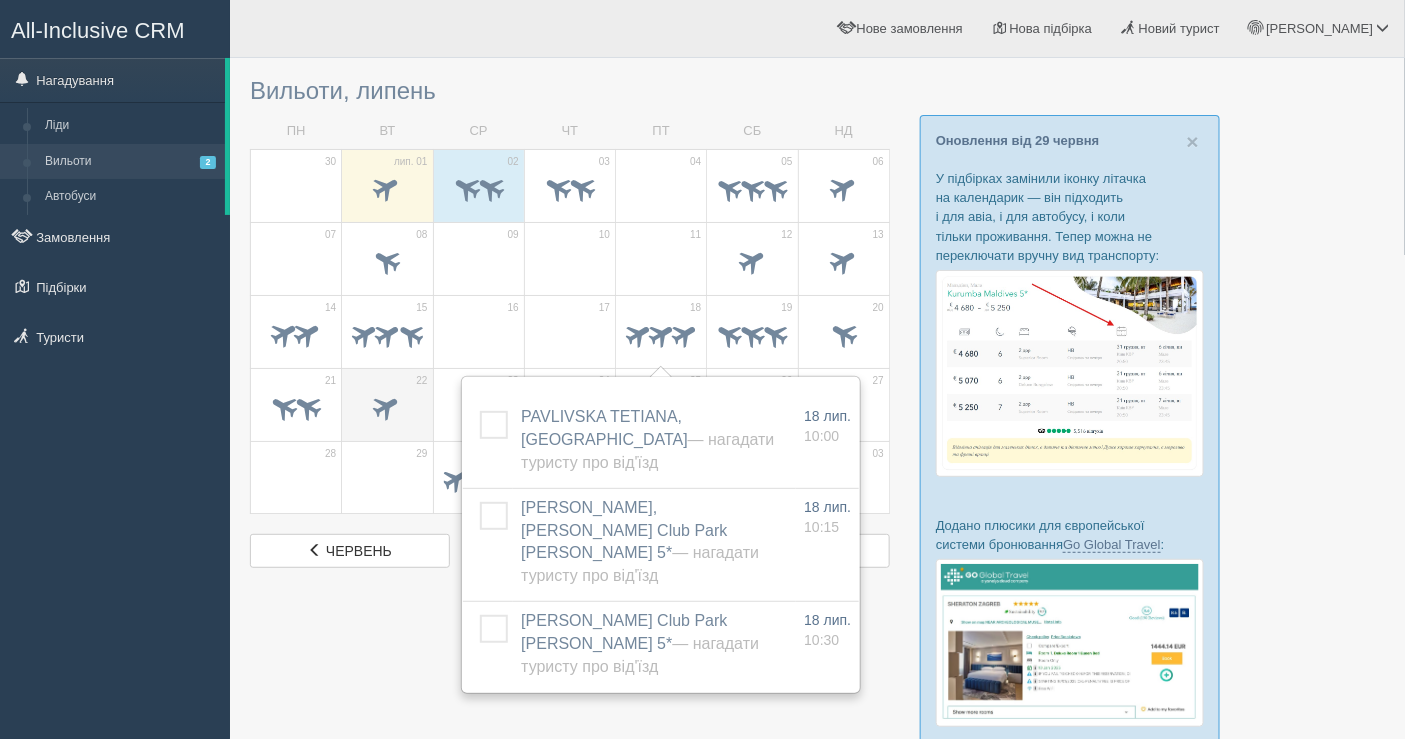 click at bounding box center [387, 406] 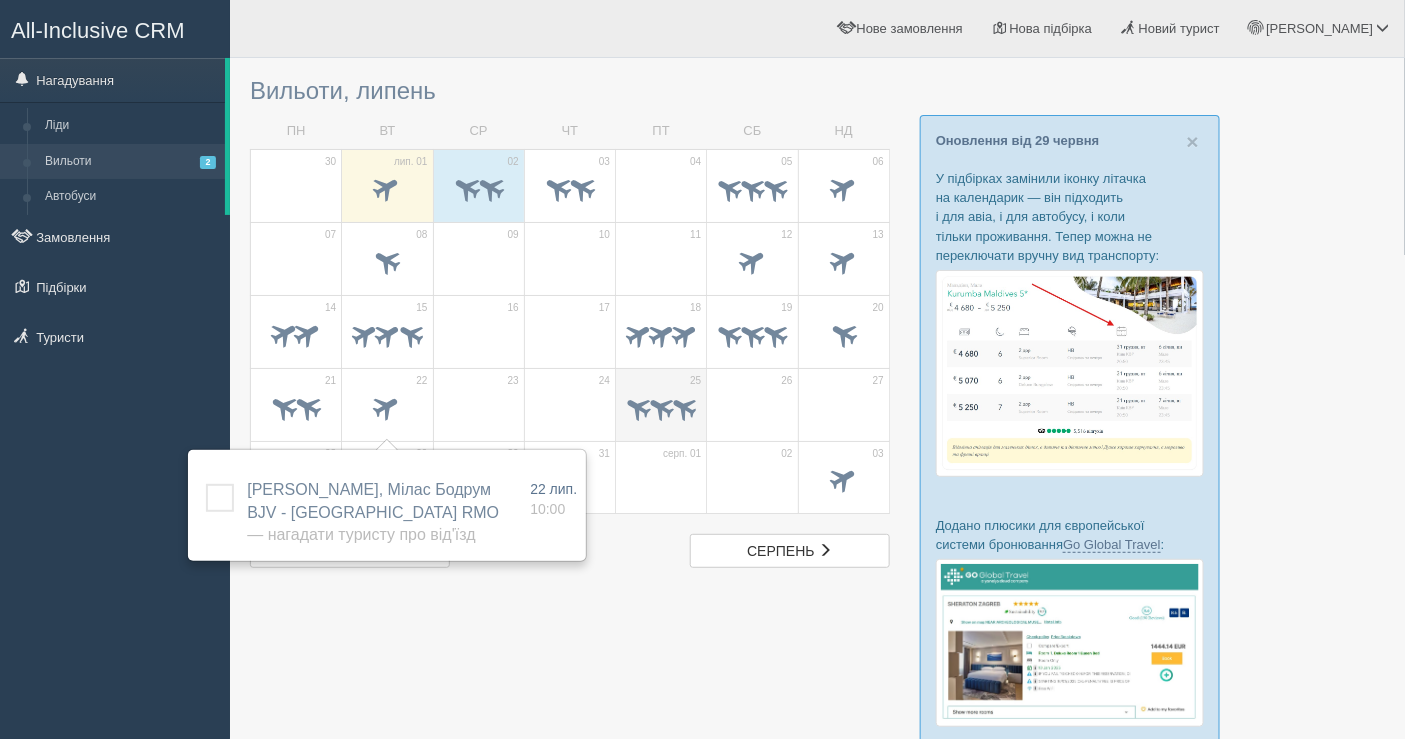 click at bounding box center (638, 406) 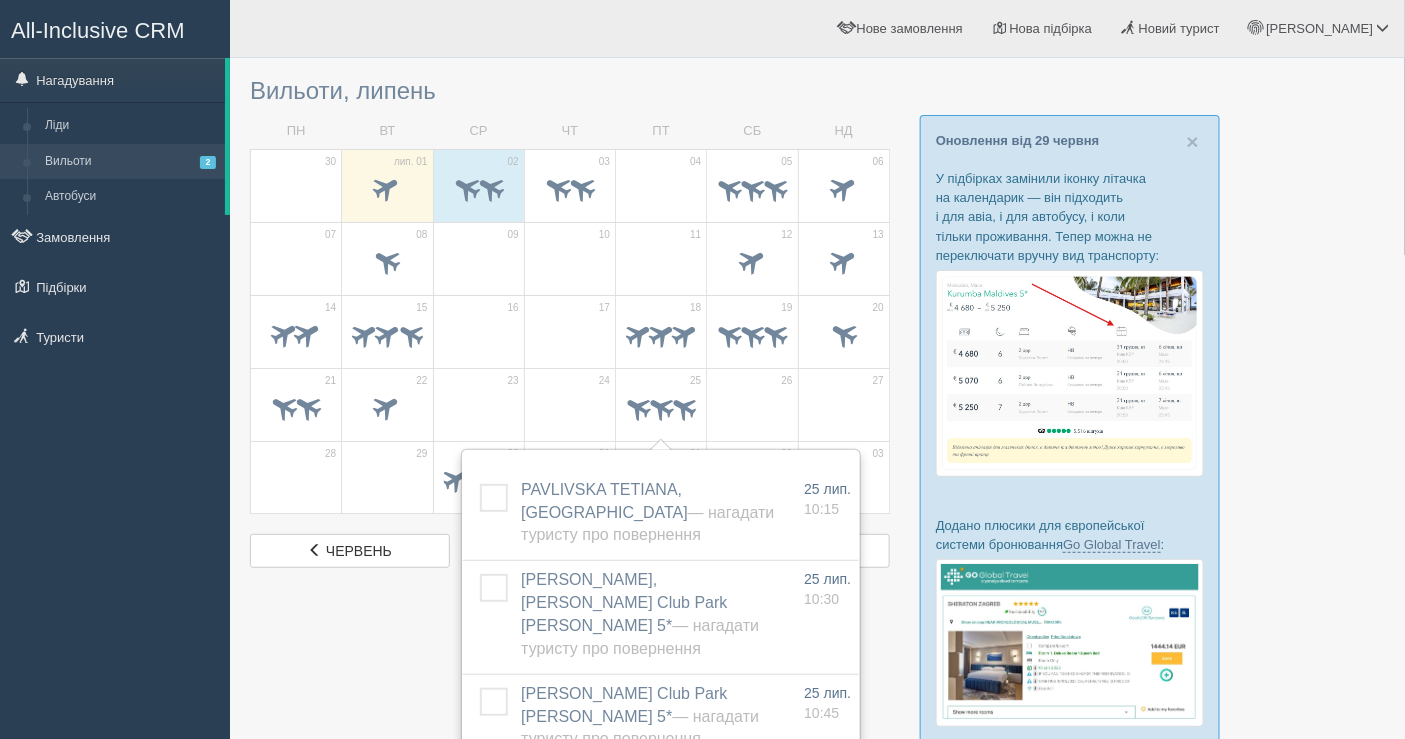 click at bounding box center [817, 546] 